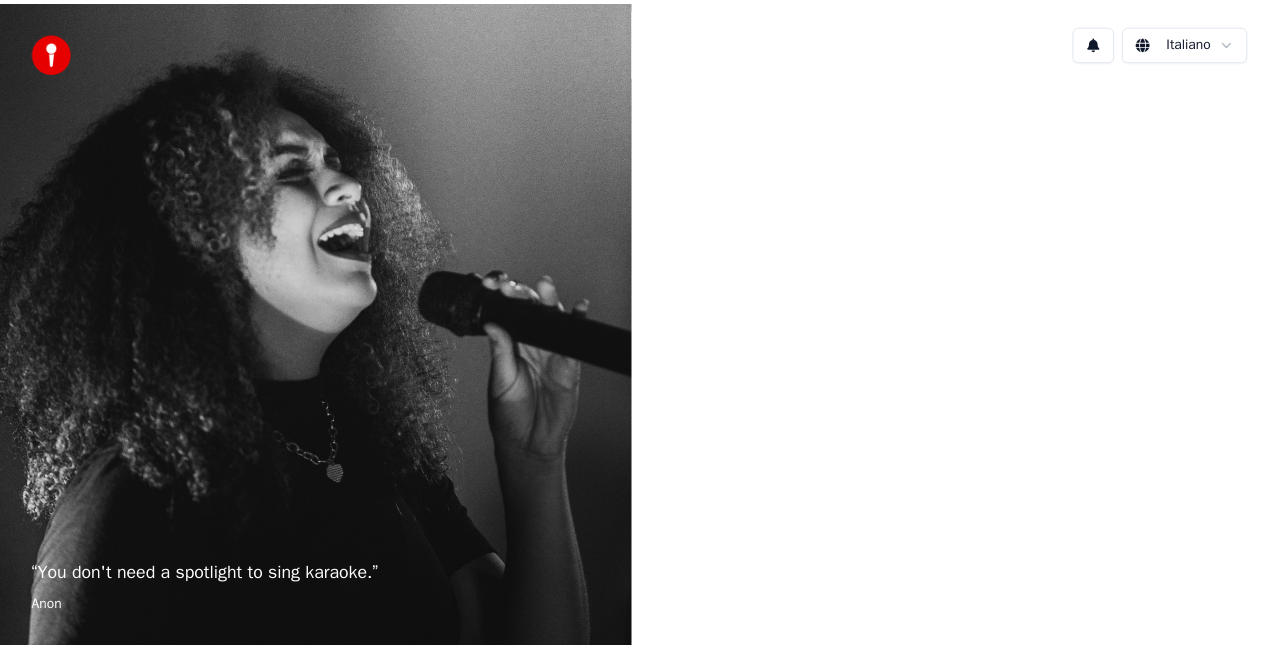 scroll, scrollTop: 0, scrollLeft: 0, axis: both 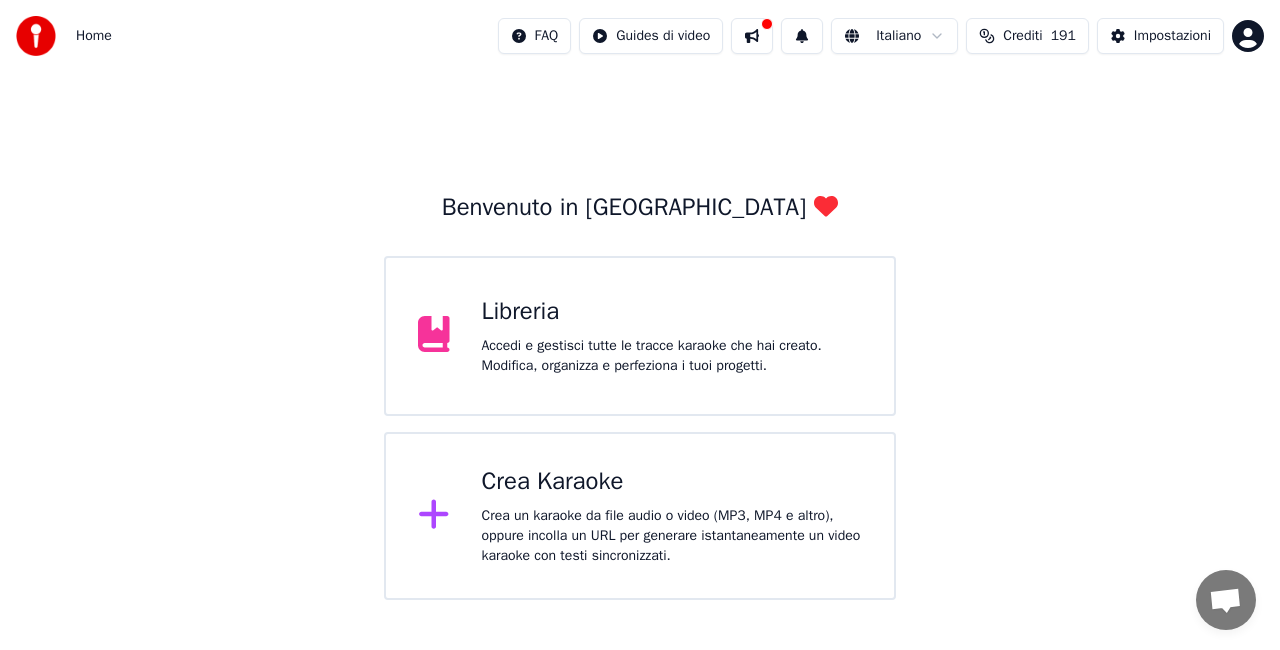 click on "Accedi e gestisci tutte le tracce karaoke che hai creato. Modifica, organizza e perfeziona i tuoi progetti." at bounding box center [672, 356] 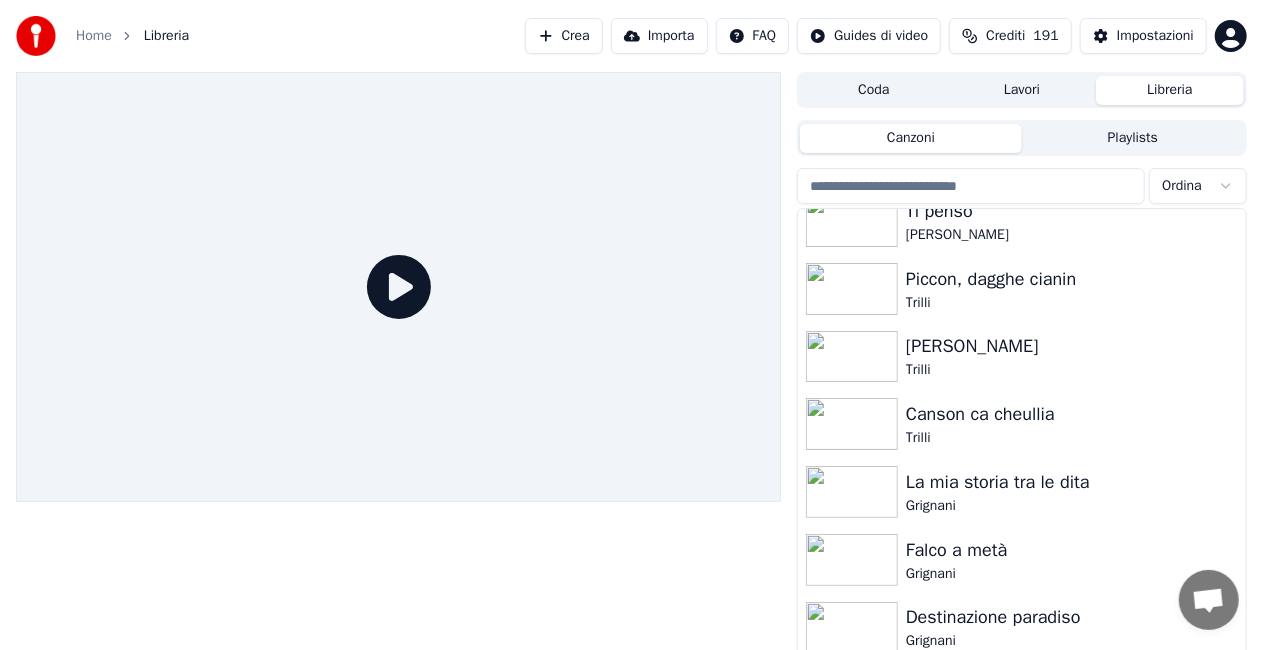 scroll, scrollTop: 26924, scrollLeft: 0, axis: vertical 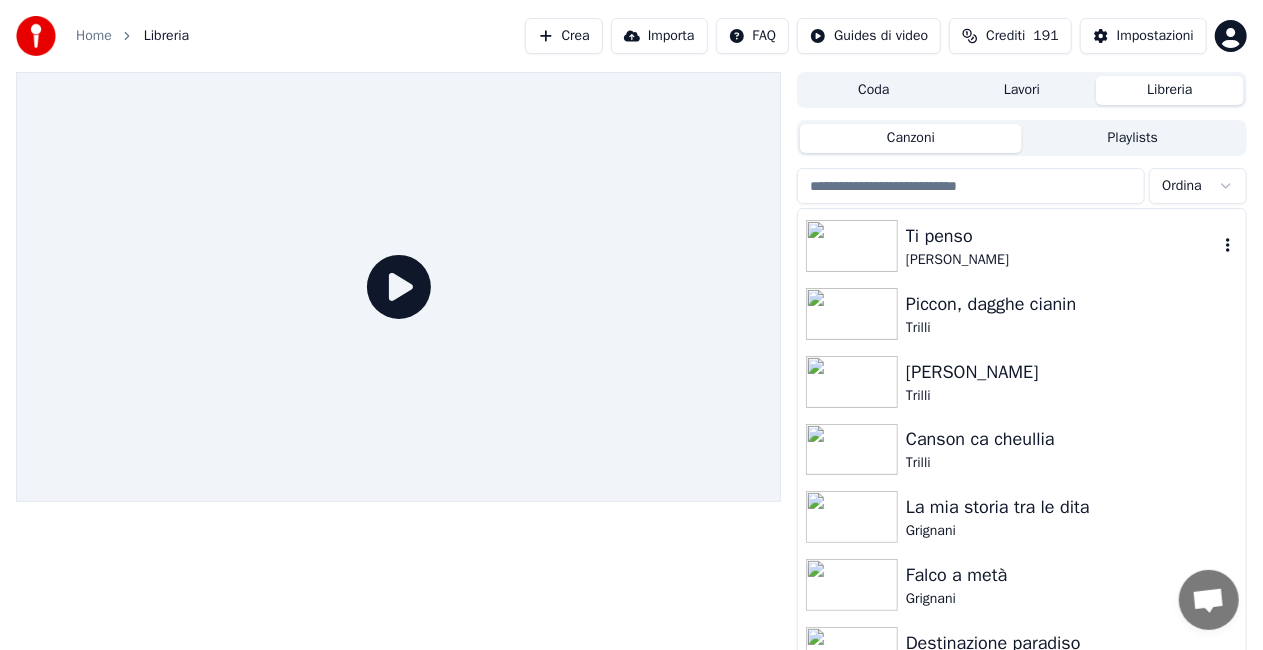 click on "Ti penso" at bounding box center (1062, 236) 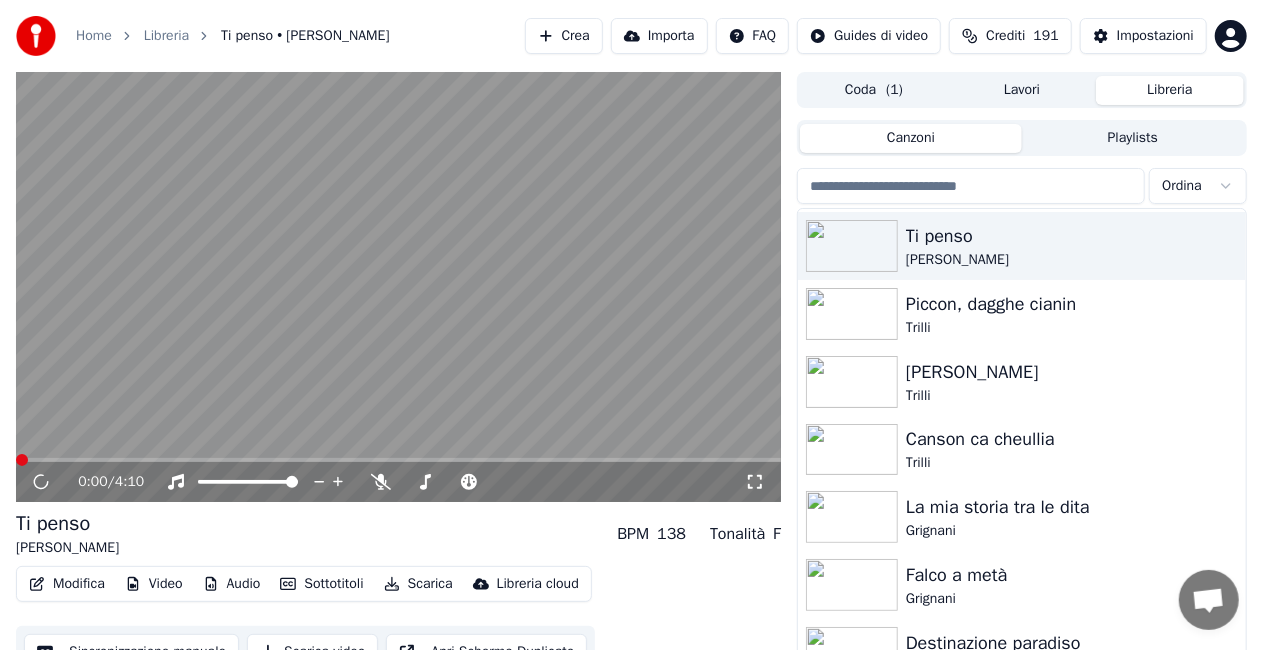 click 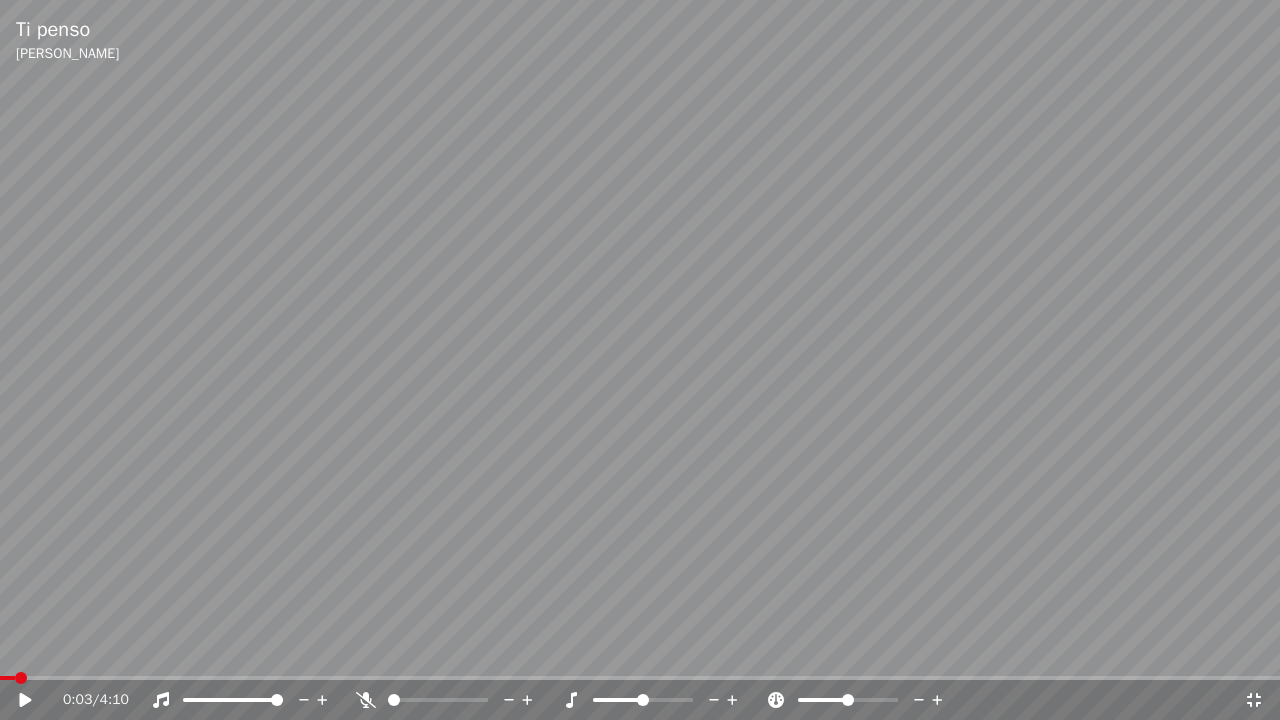click at bounding box center [7, 678] 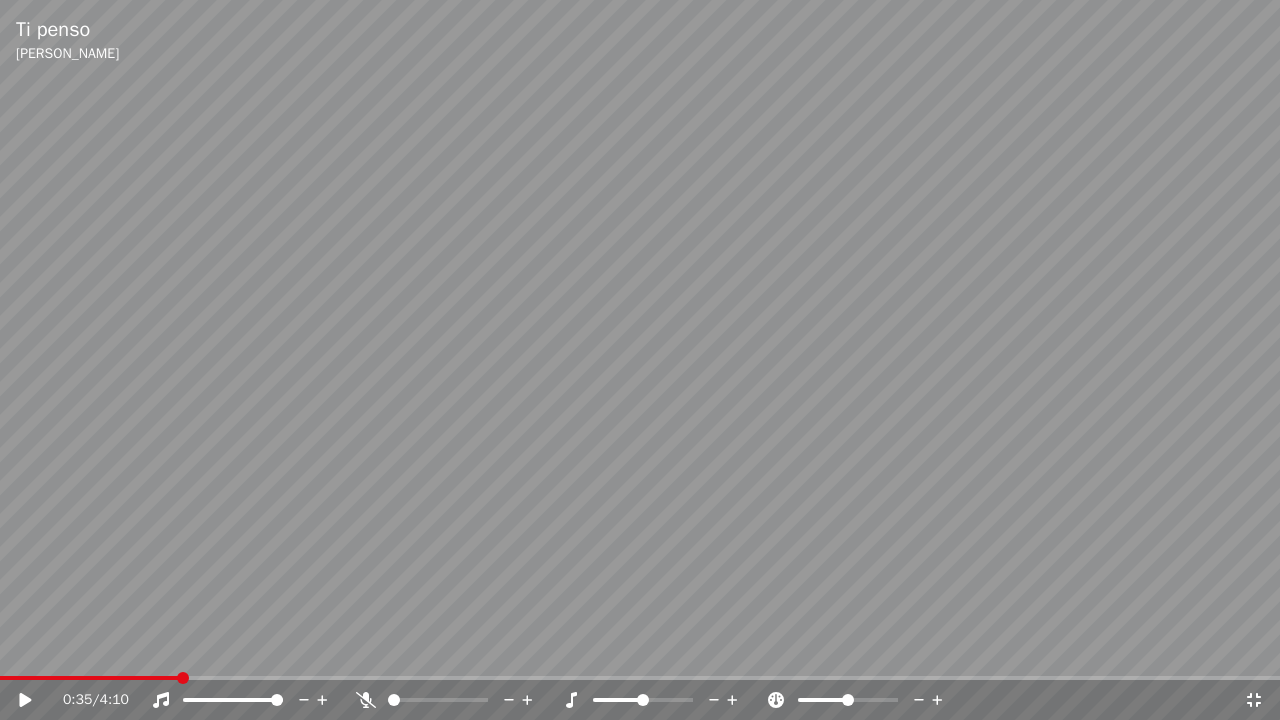 click at bounding box center (89, 678) 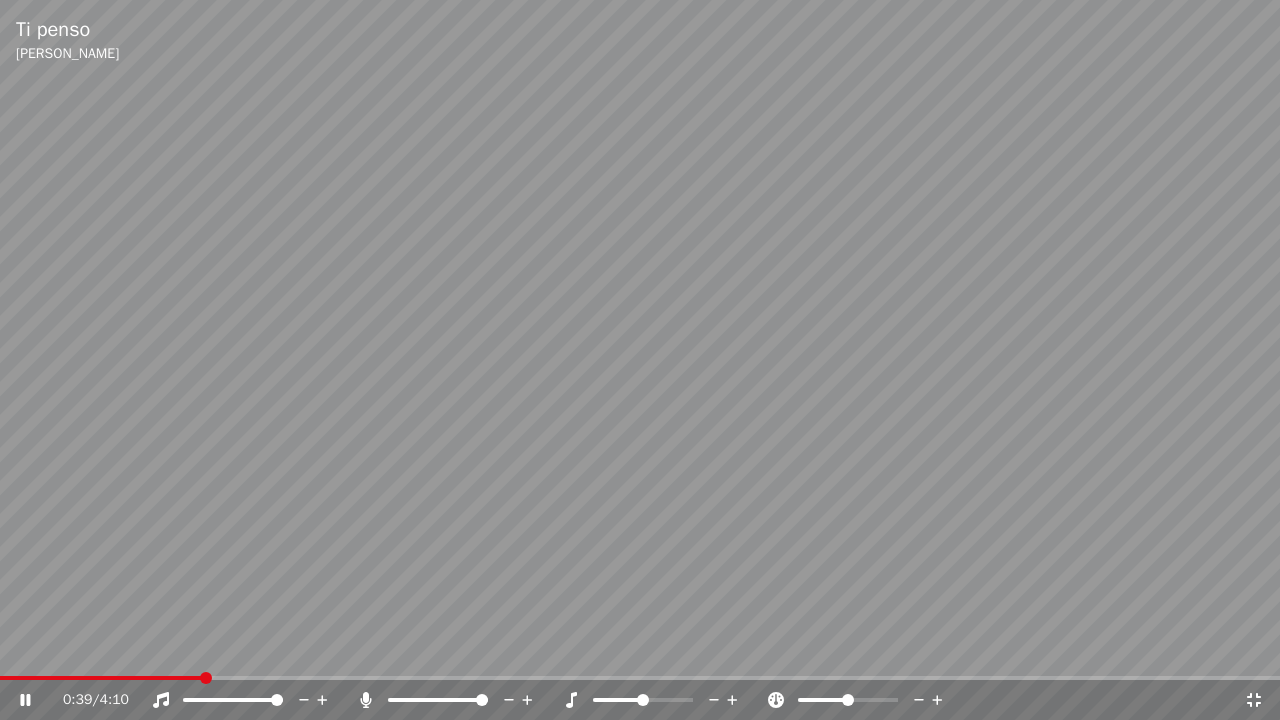 click at bounding box center [482, 700] 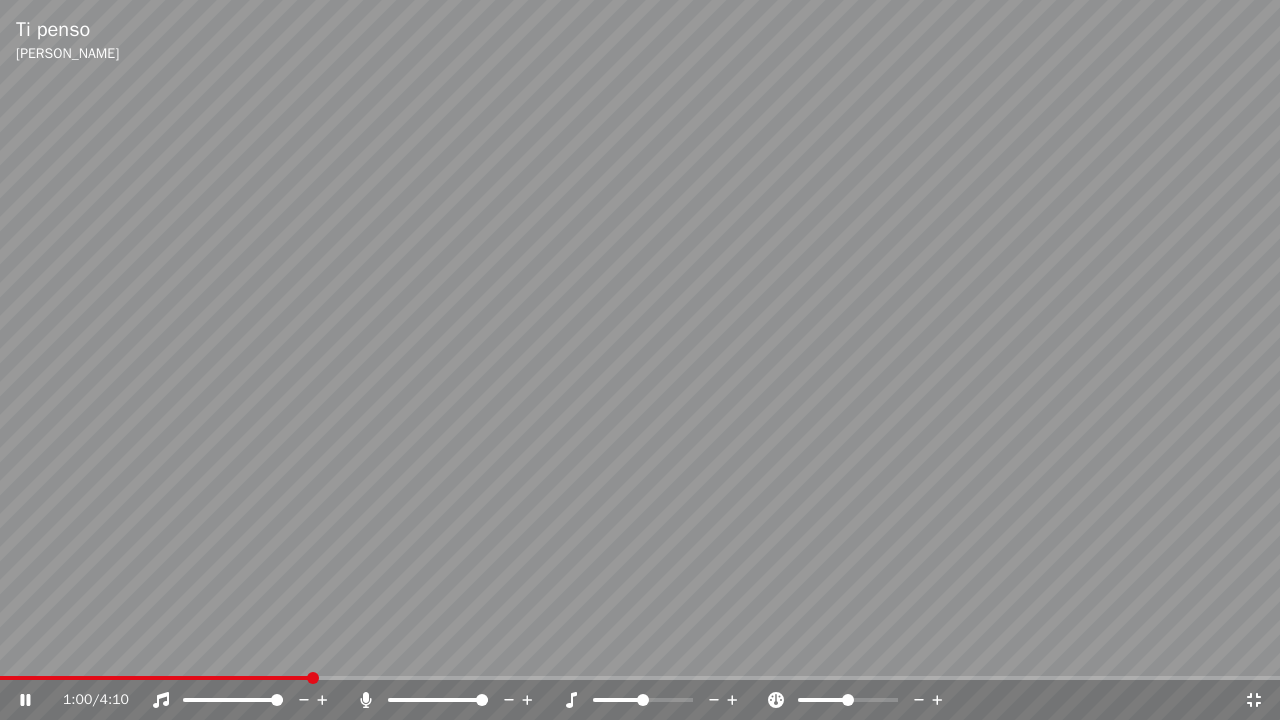 click 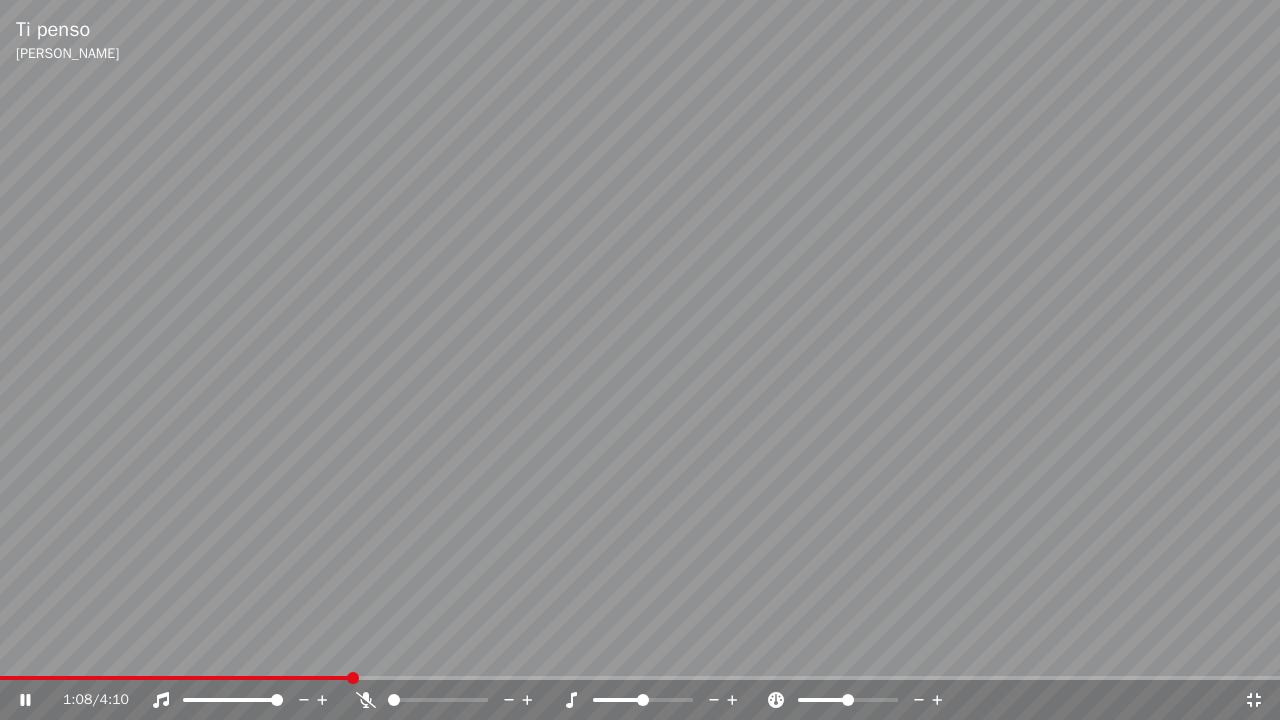 click 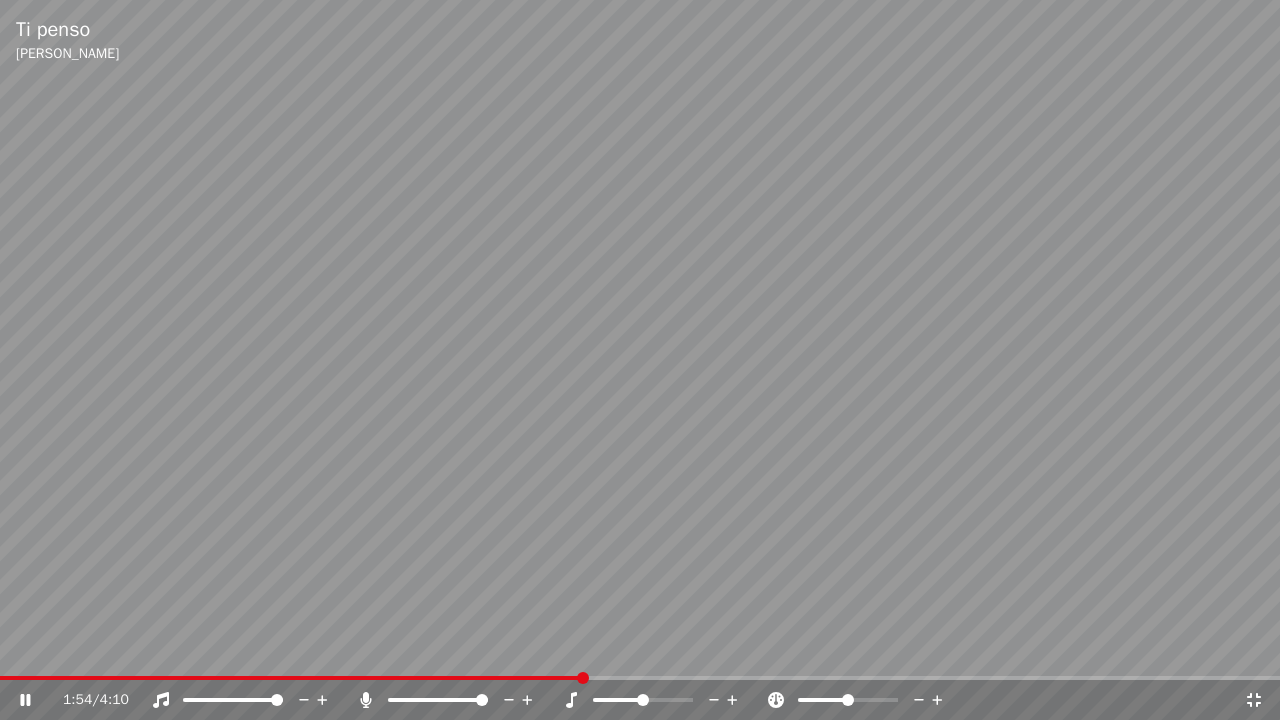 click 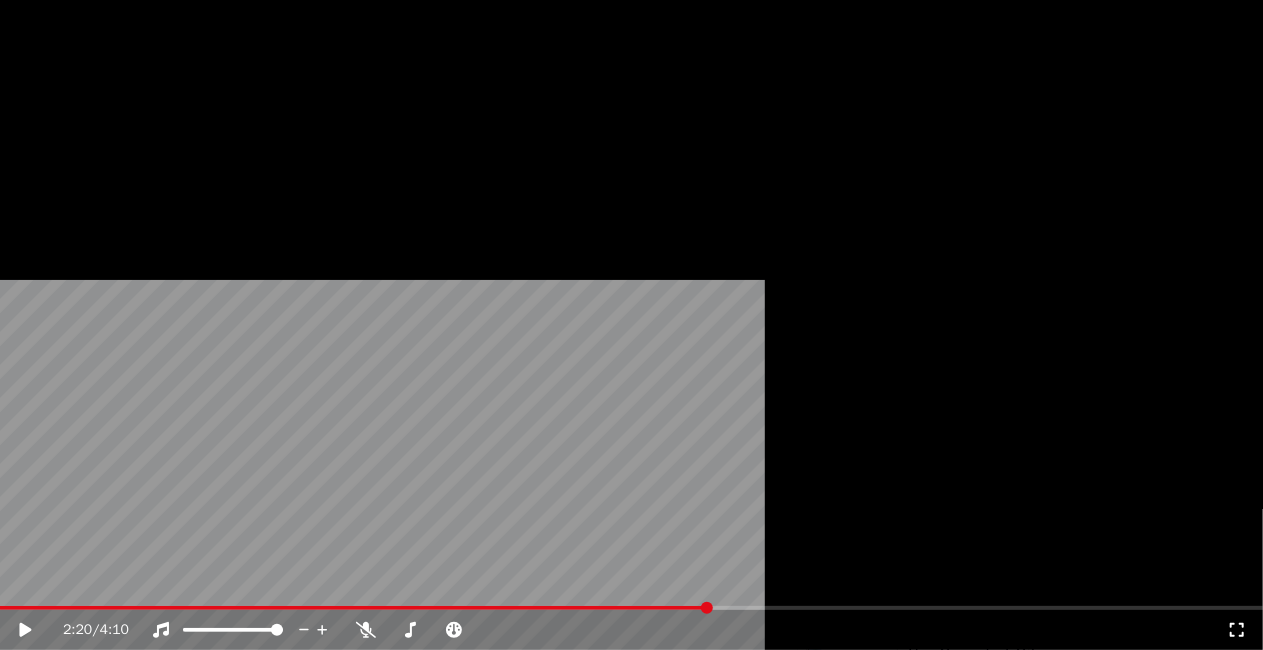 scroll, scrollTop: 27936, scrollLeft: 0, axis: vertical 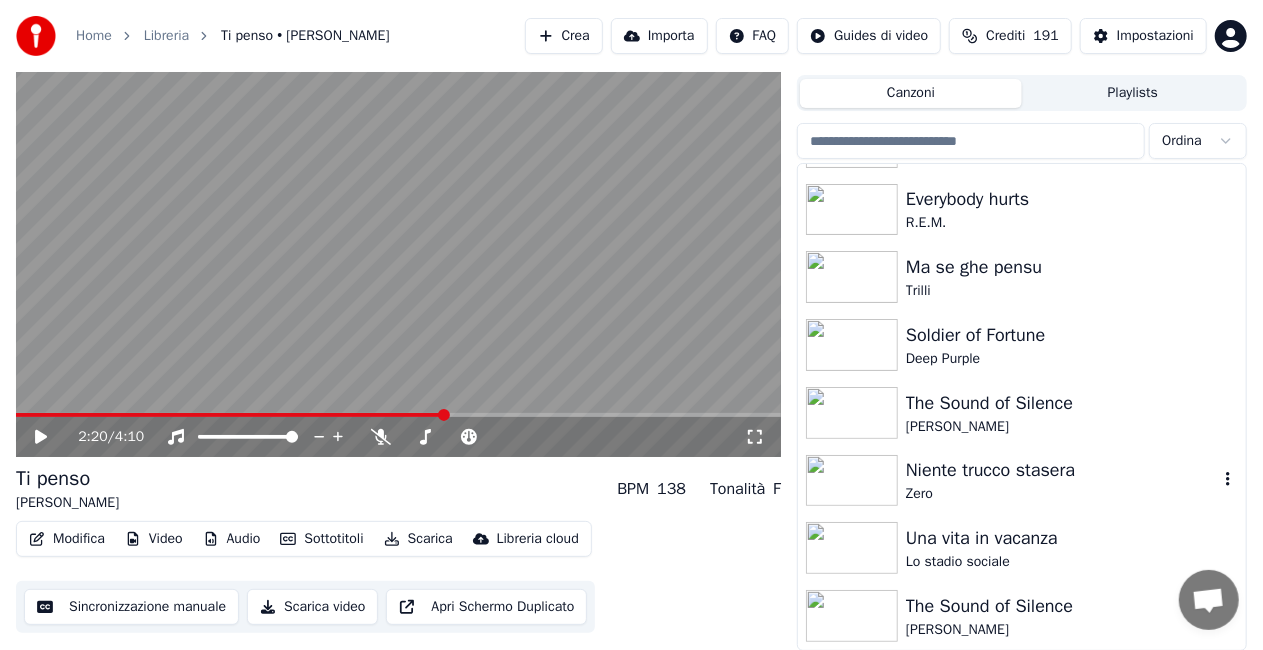 click on "Niente trucco stasera" at bounding box center (1062, 470) 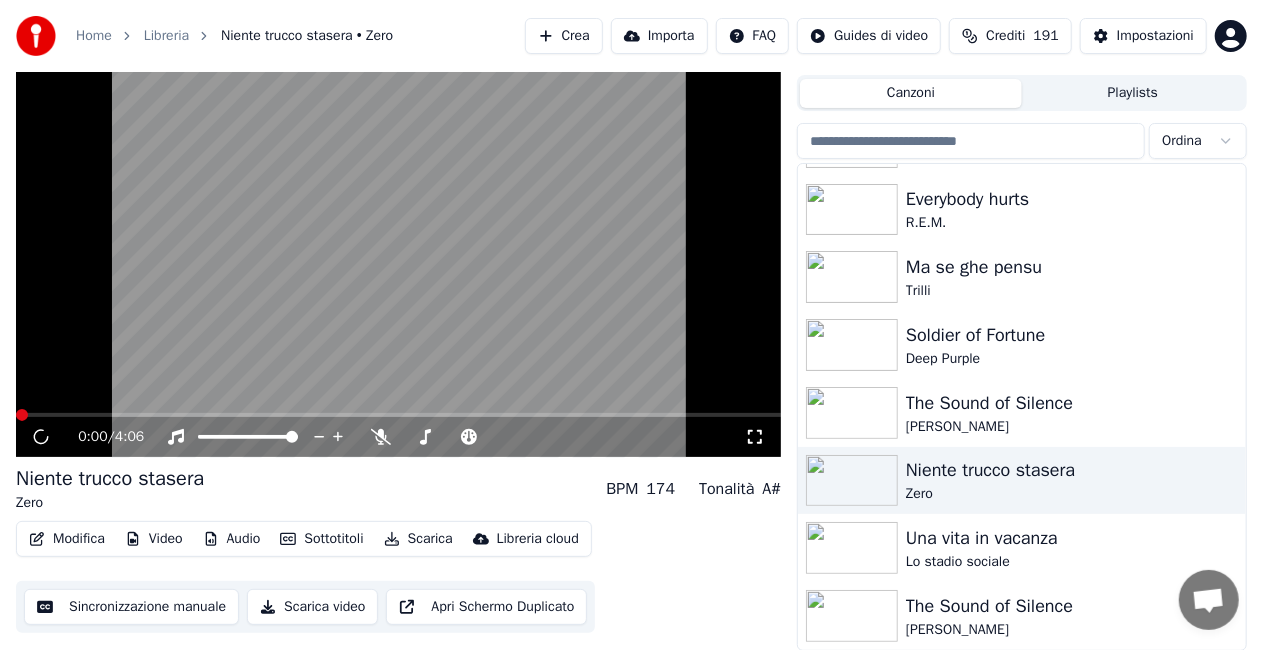 click 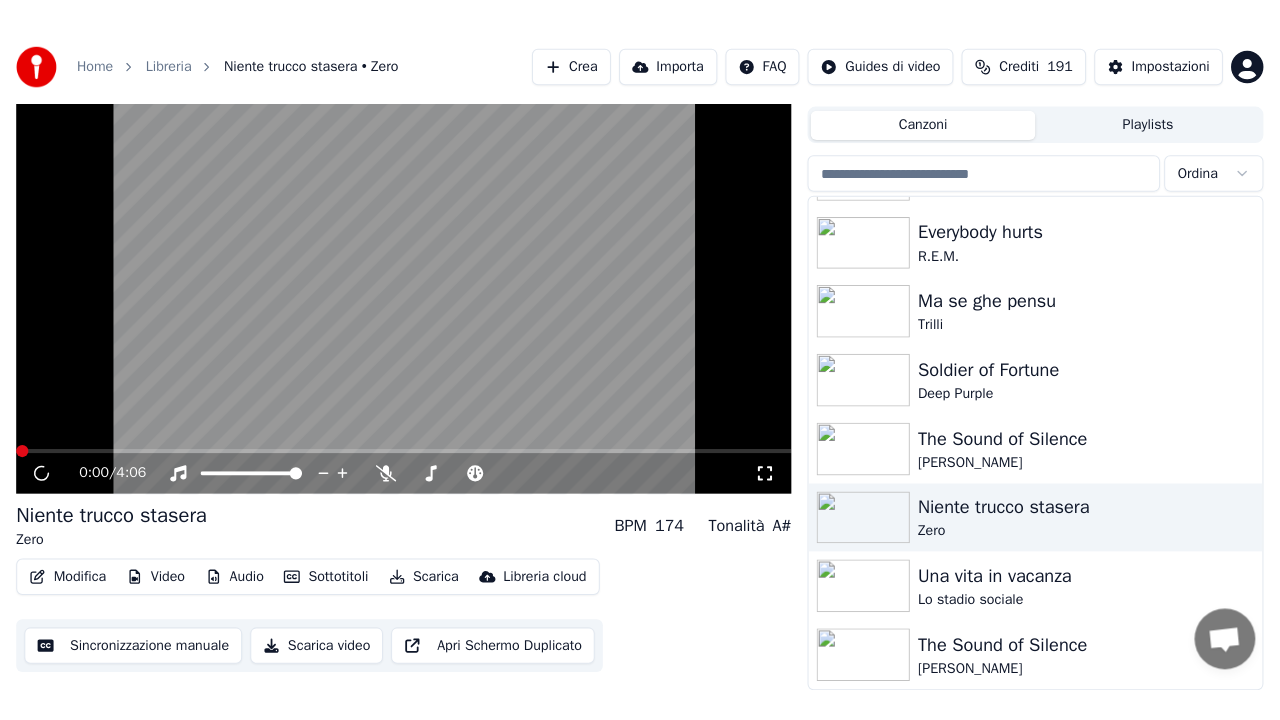 scroll, scrollTop: 28, scrollLeft: 0, axis: vertical 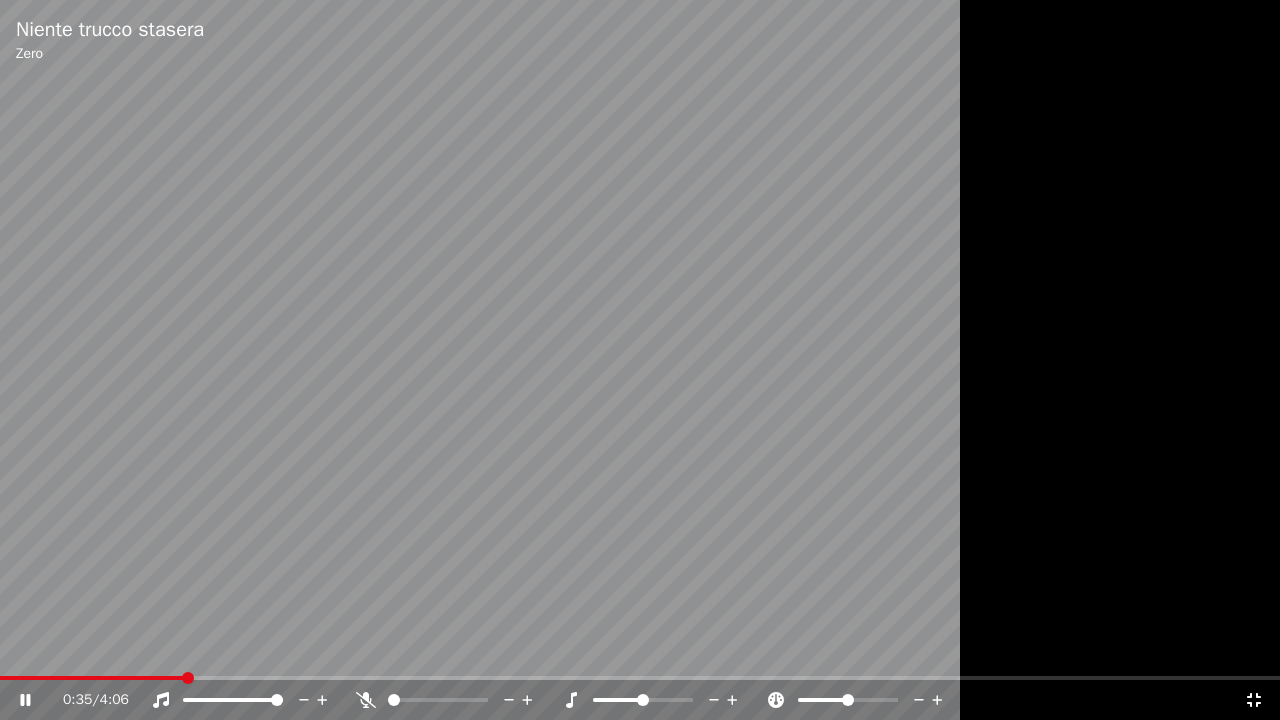 click 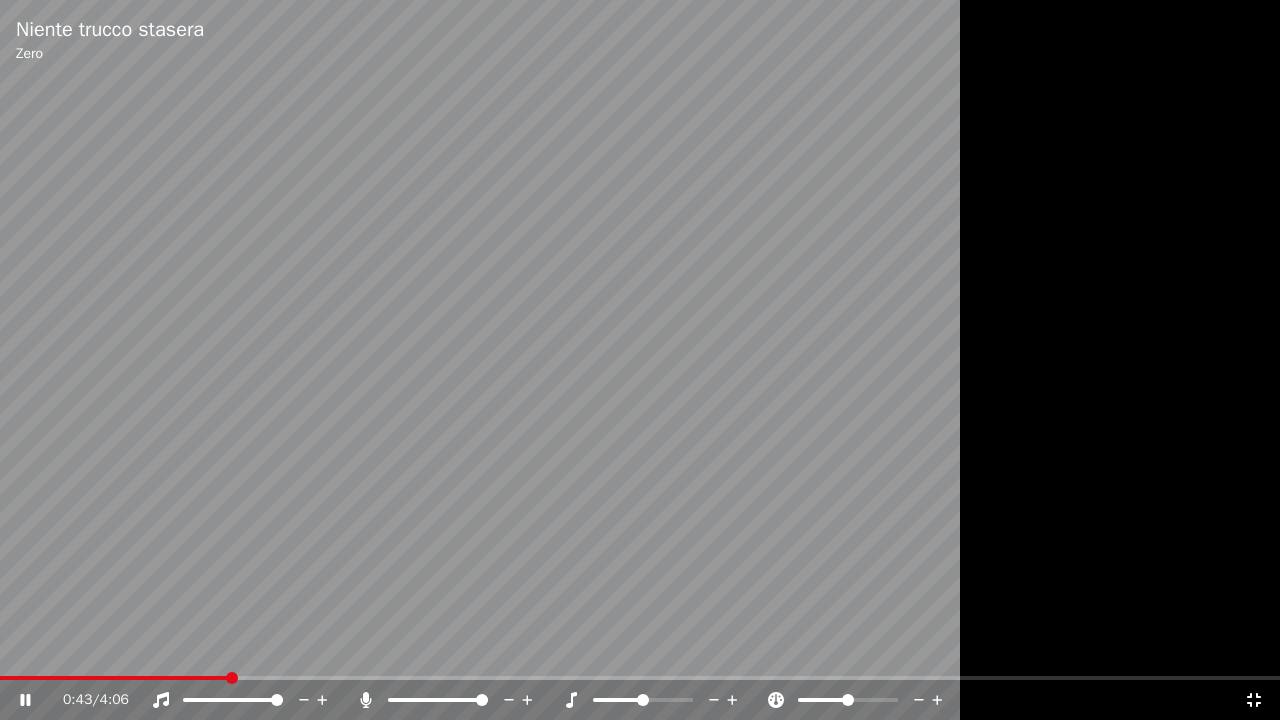 click on "Niente trucco stasera Zero 0:43  /  4:06" at bounding box center (640, 360) 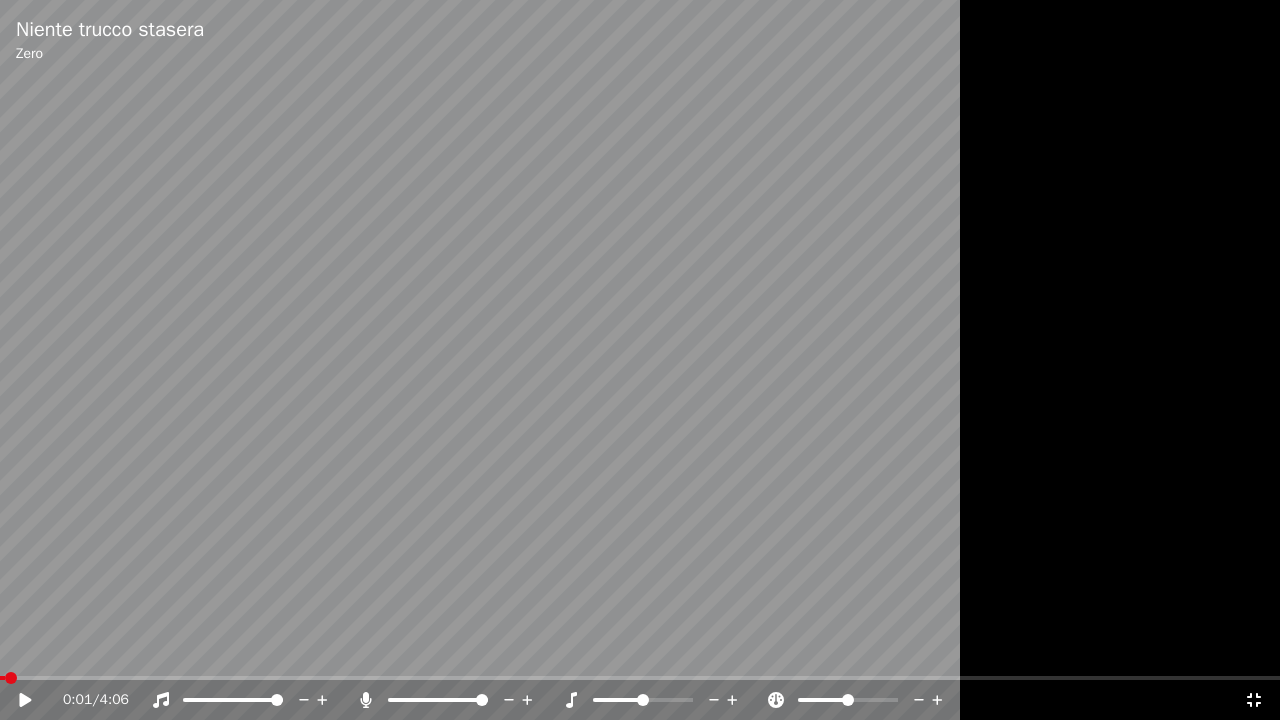 click at bounding box center [2, 678] 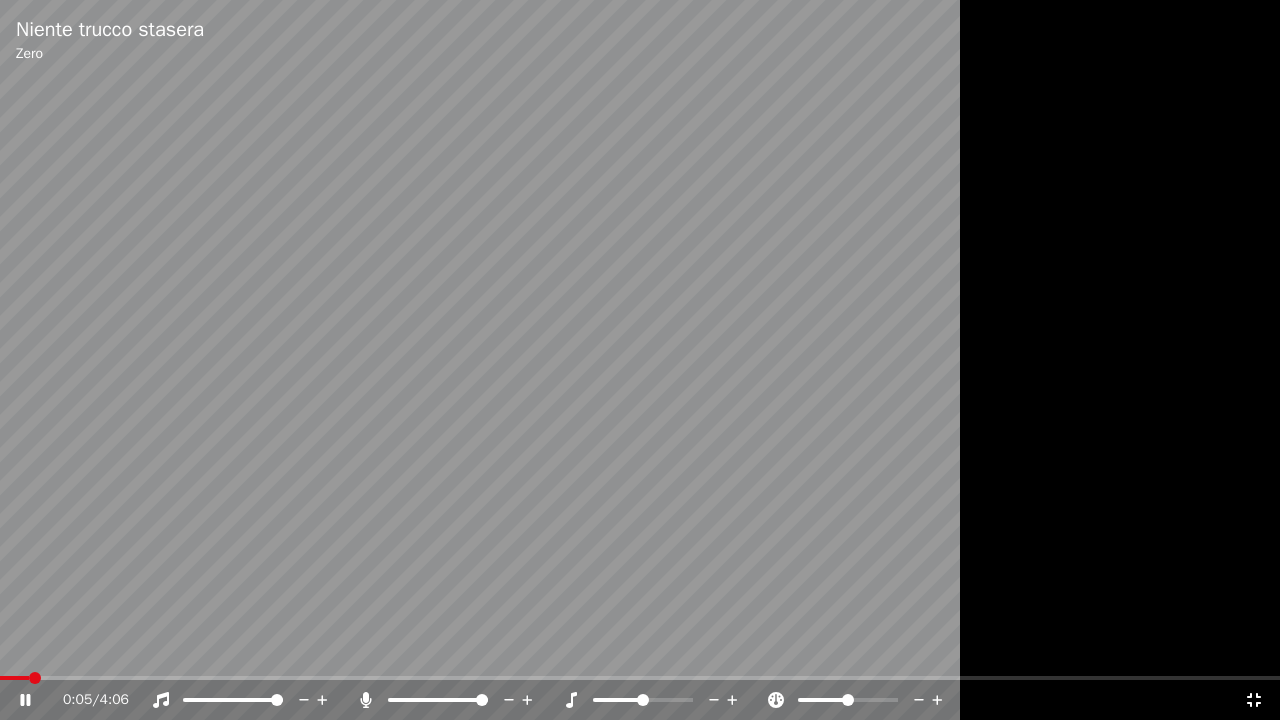 click 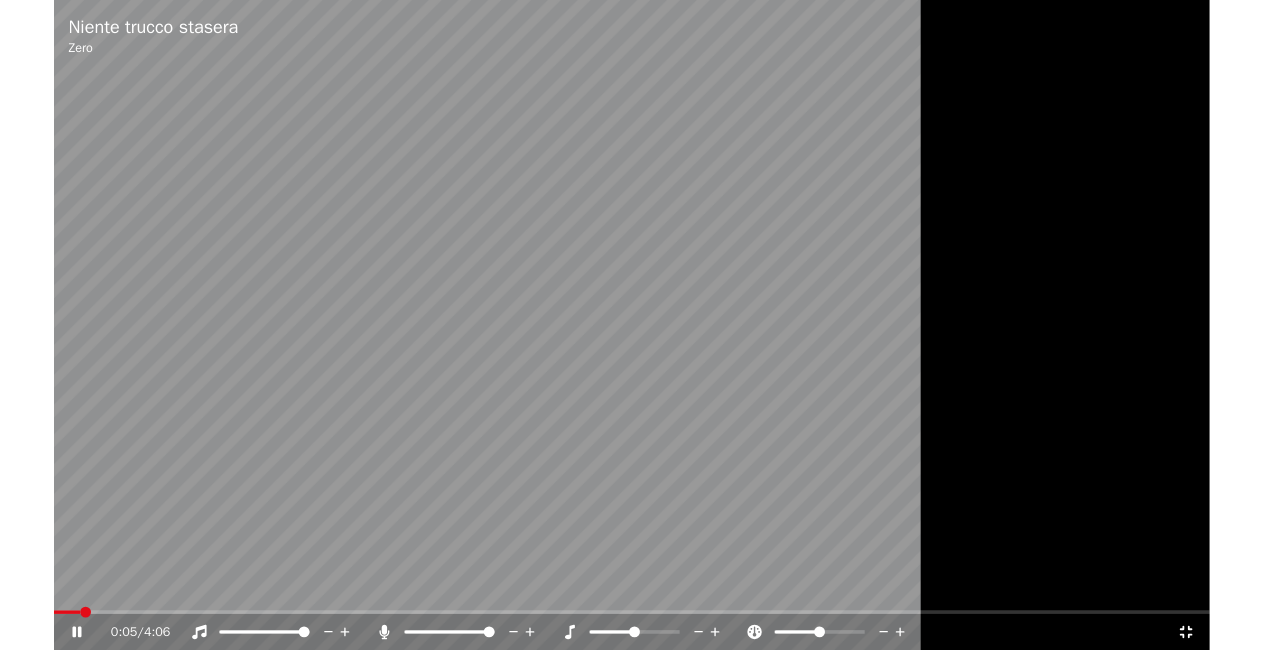 scroll, scrollTop: 27936, scrollLeft: 0, axis: vertical 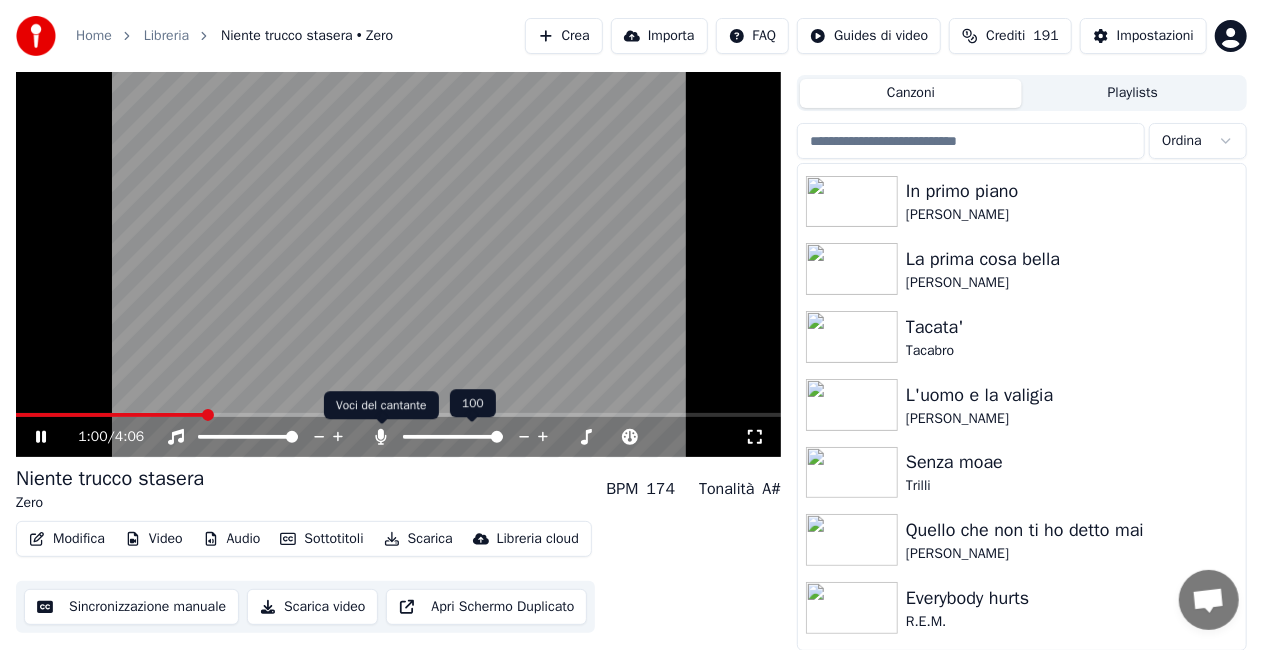 click 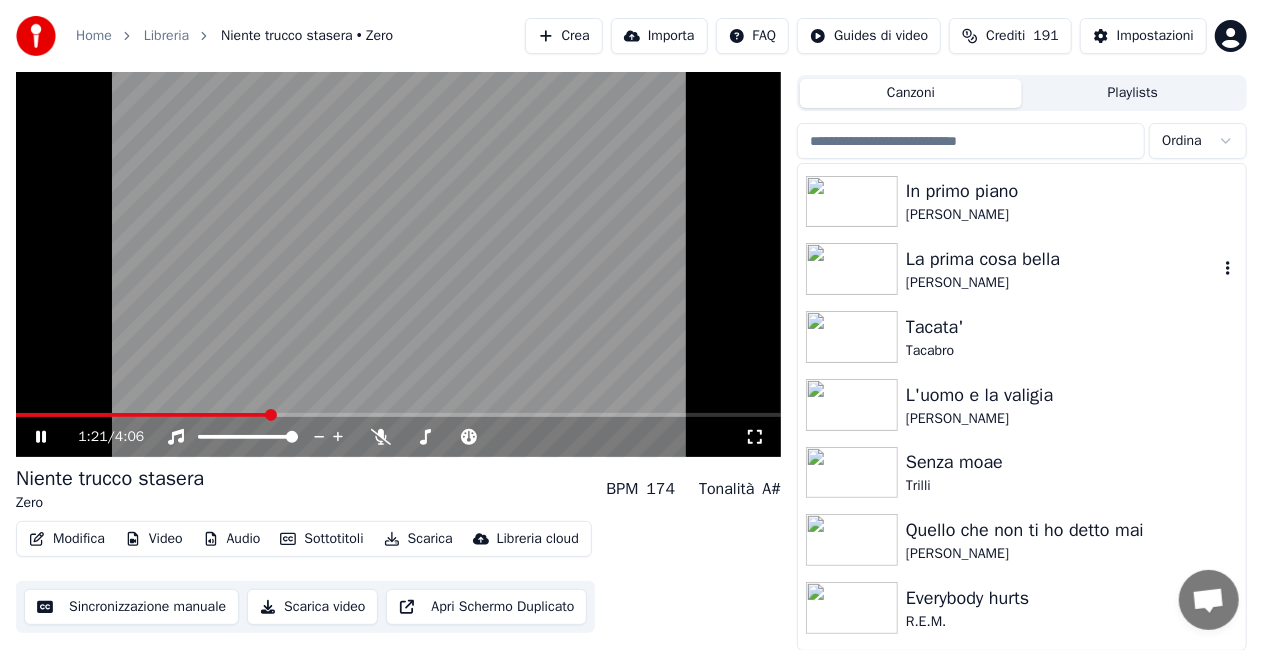 click on "[PERSON_NAME]" at bounding box center (1062, 283) 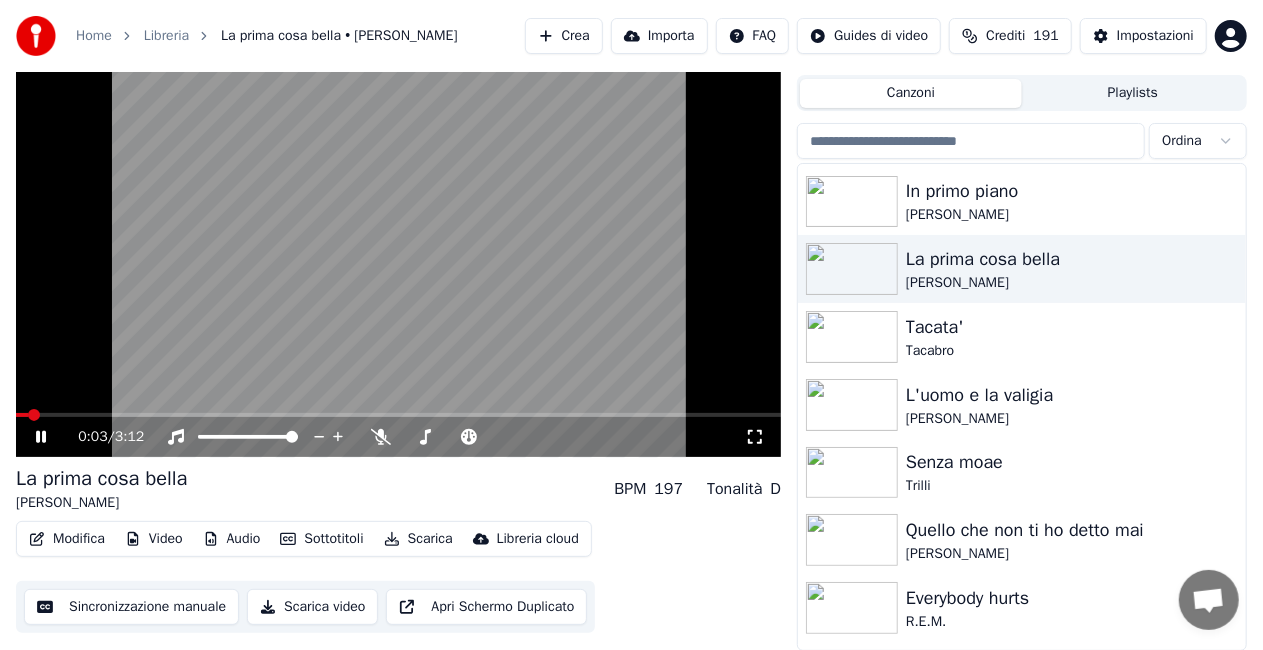 click 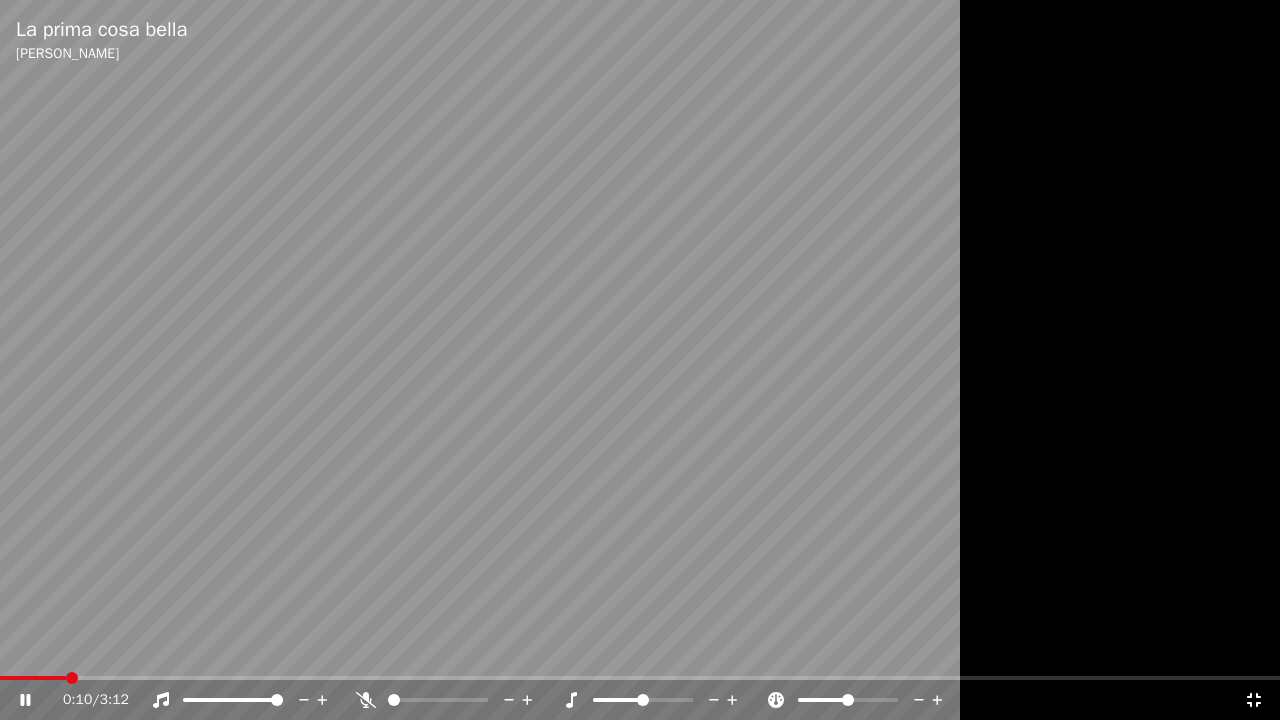 click at bounding box center [640, 678] 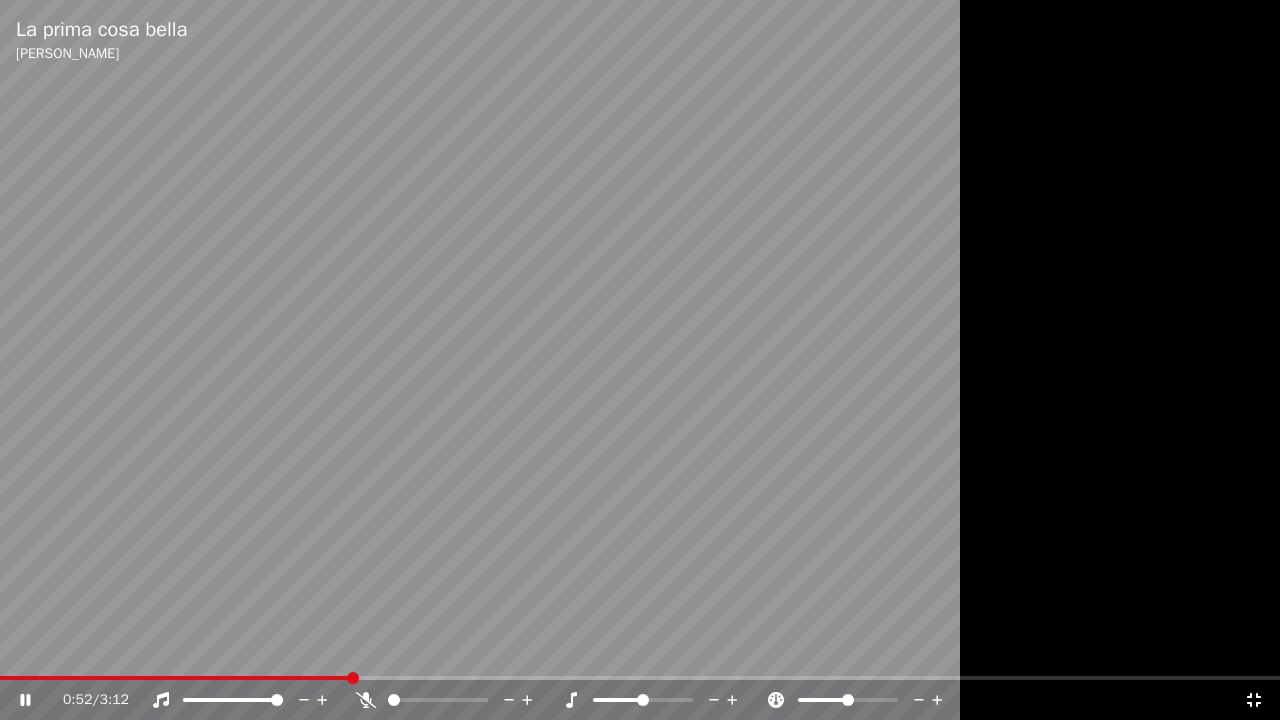 click 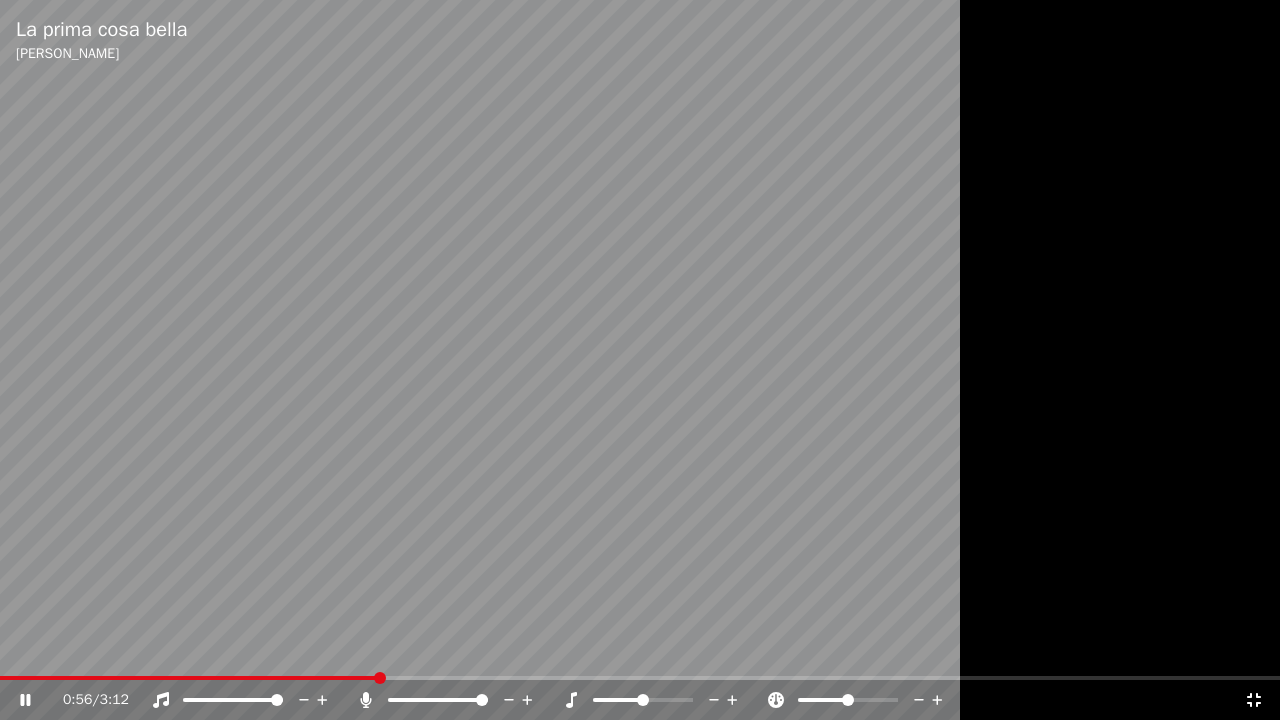 click 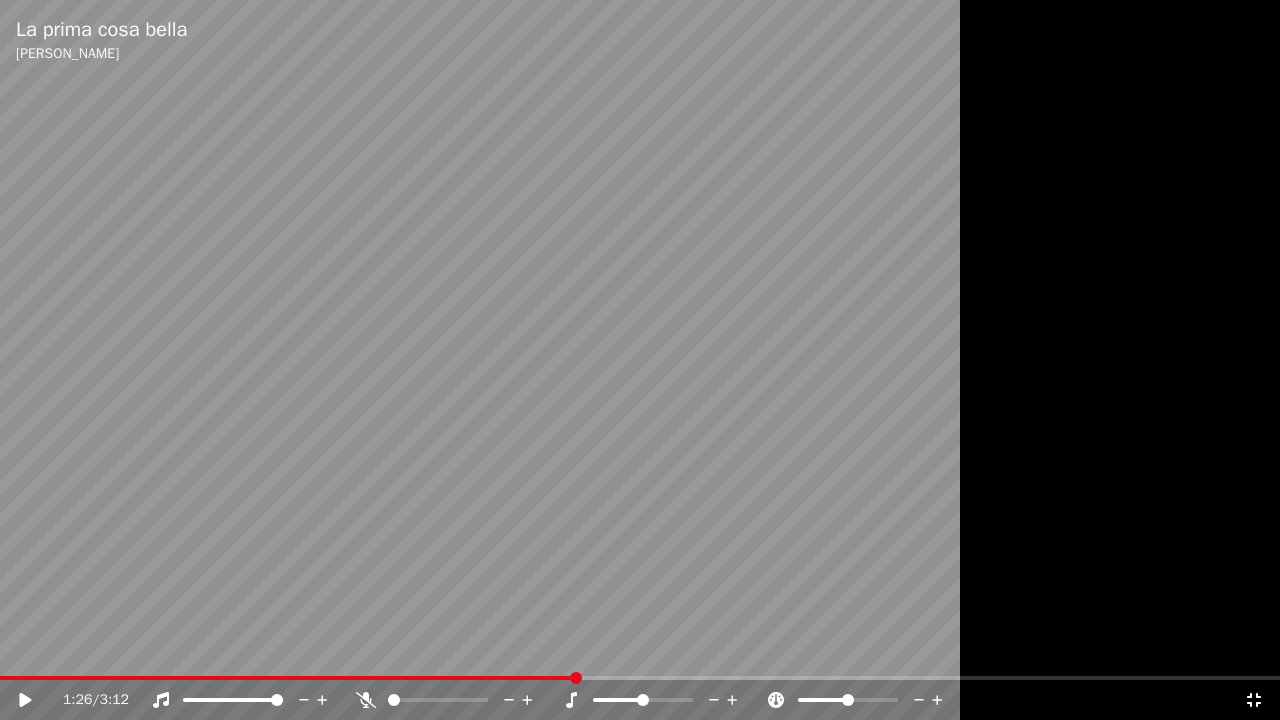 click 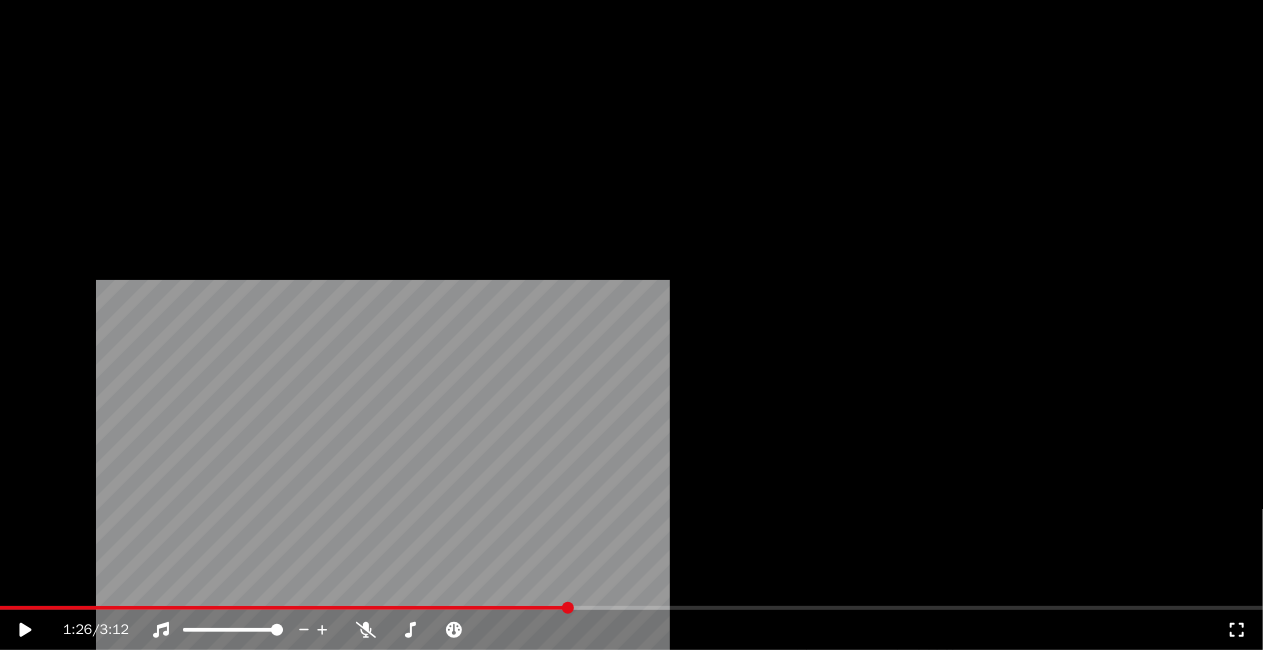 scroll, scrollTop: 27136, scrollLeft: 0, axis: vertical 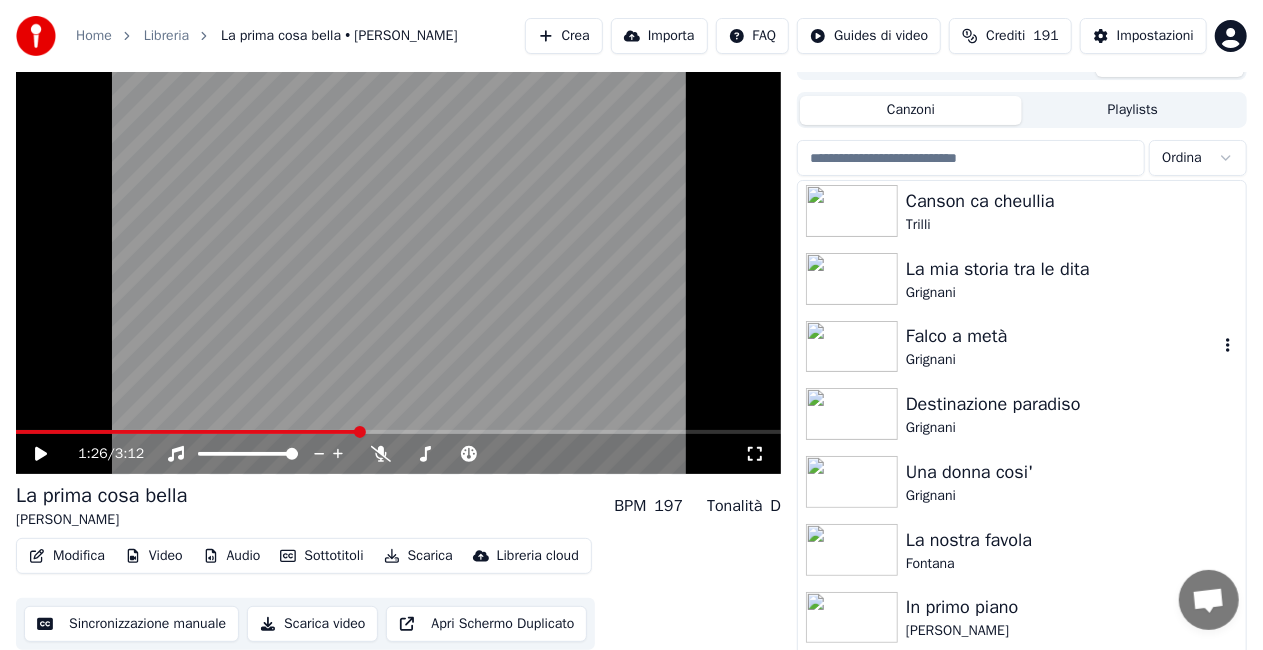 click on "Grignani" at bounding box center [1062, 360] 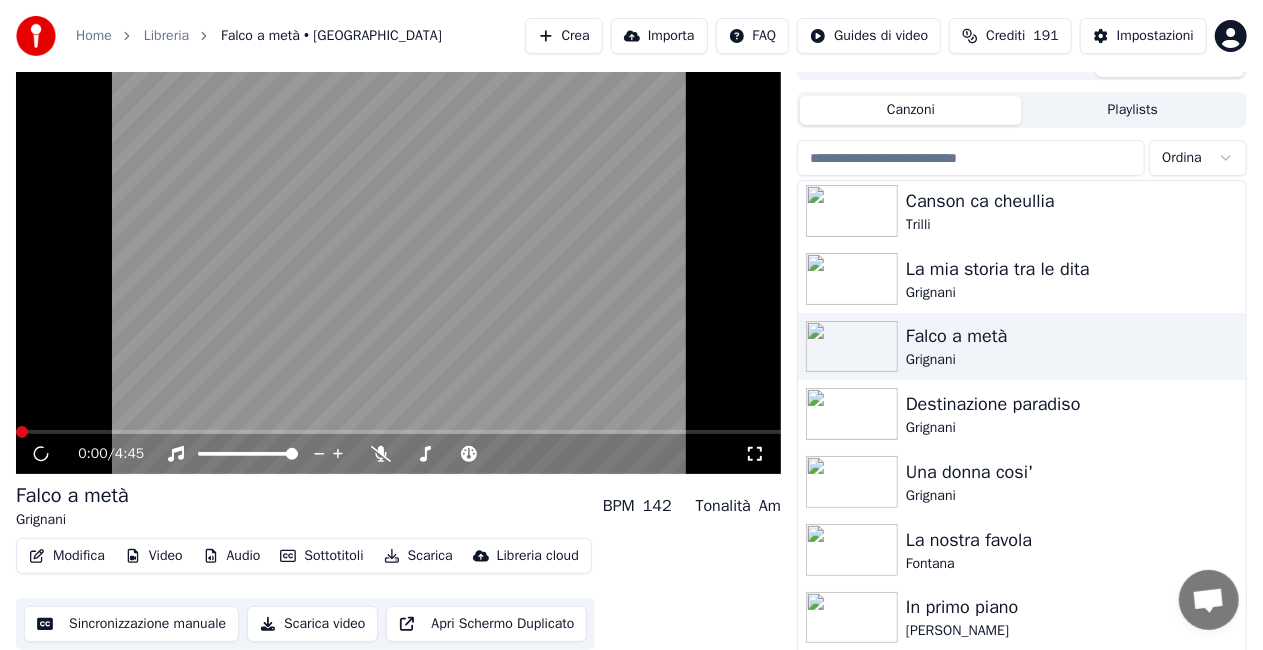 click 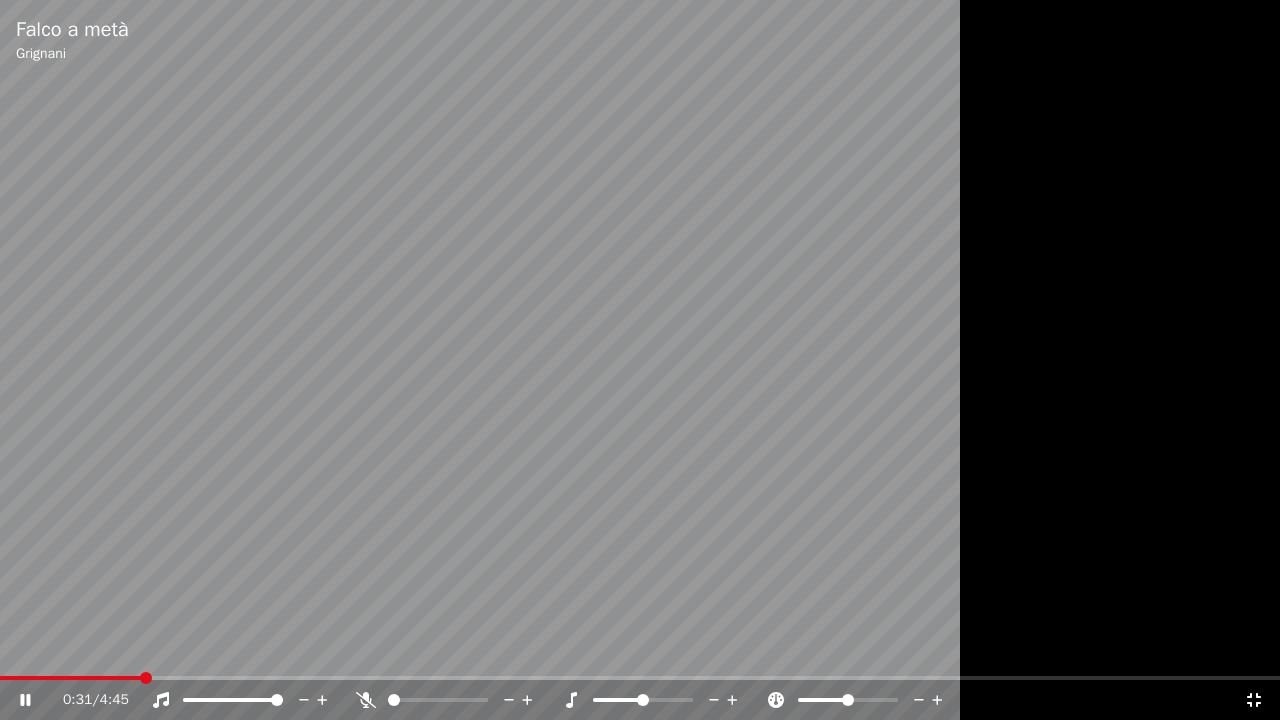 click 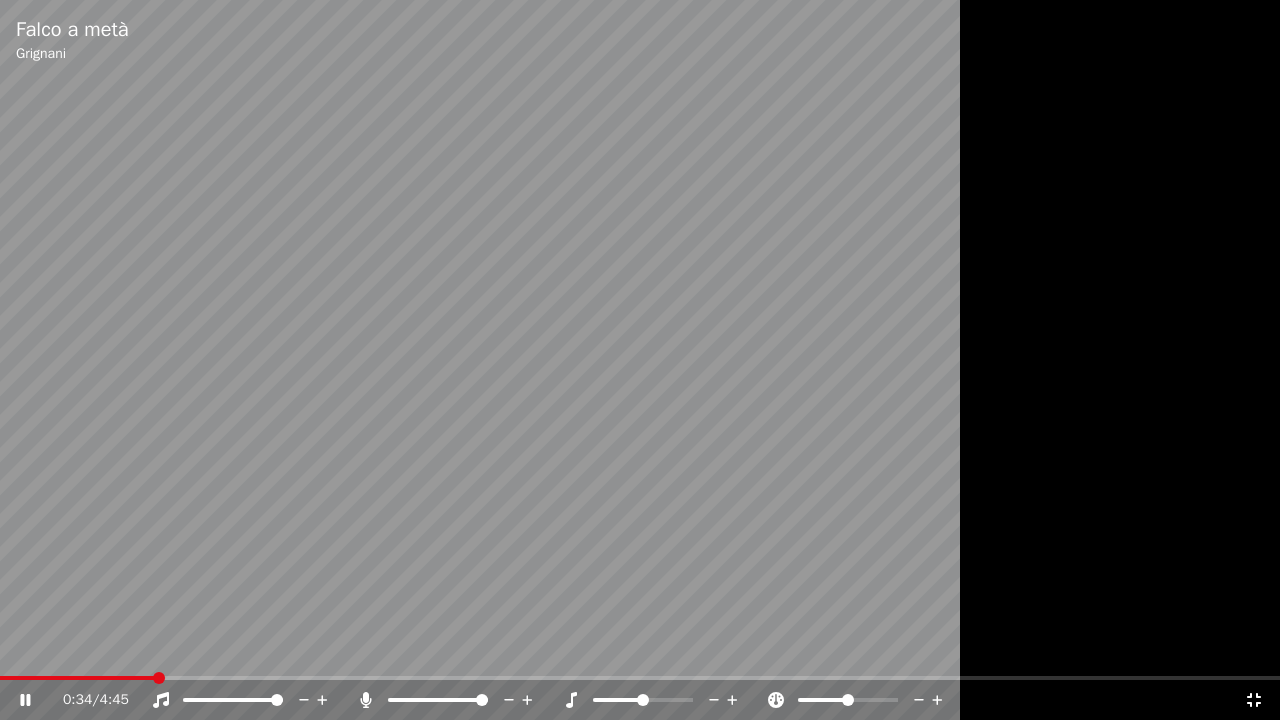 click at bounding box center (77, 678) 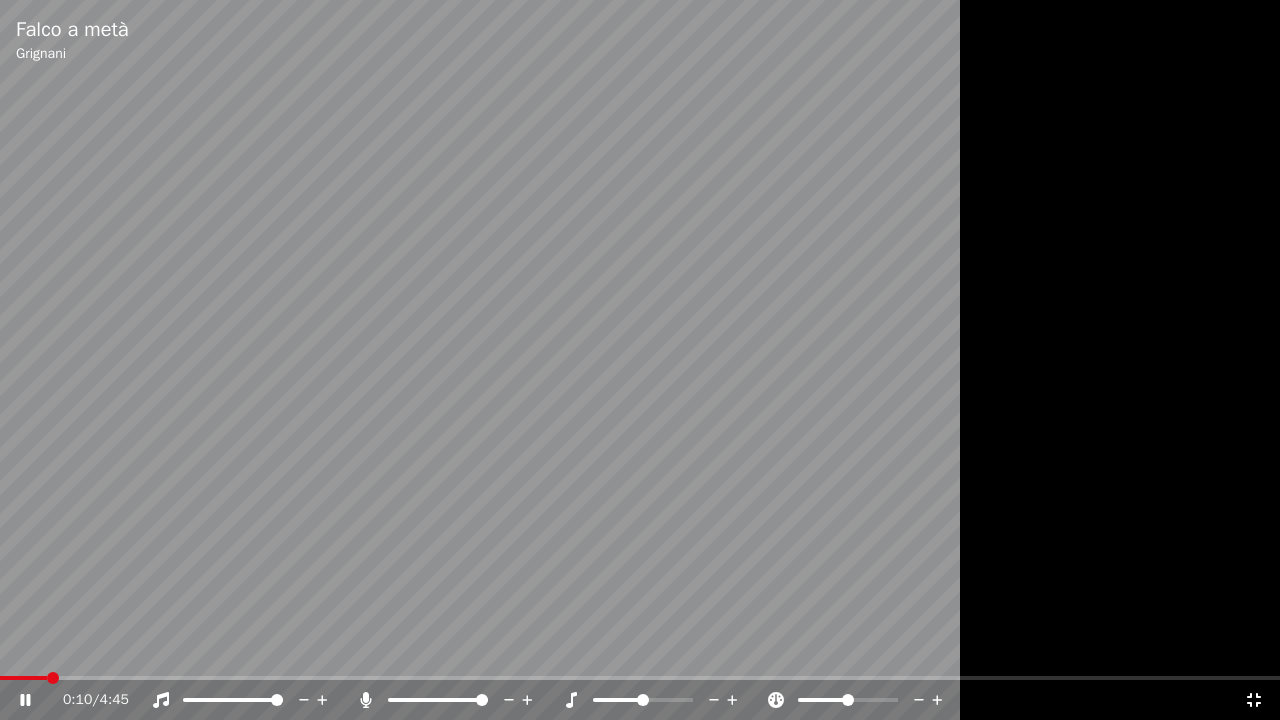 click on "0:10  /  4:45" at bounding box center [640, 700] 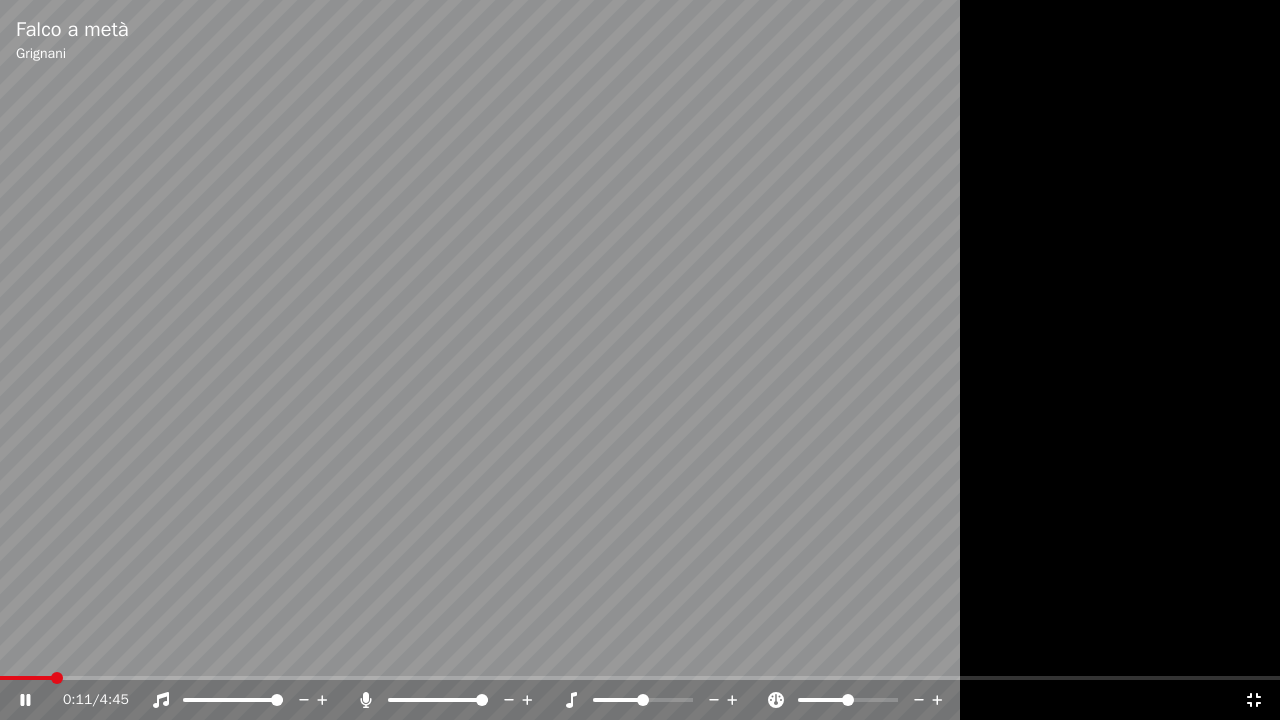 click 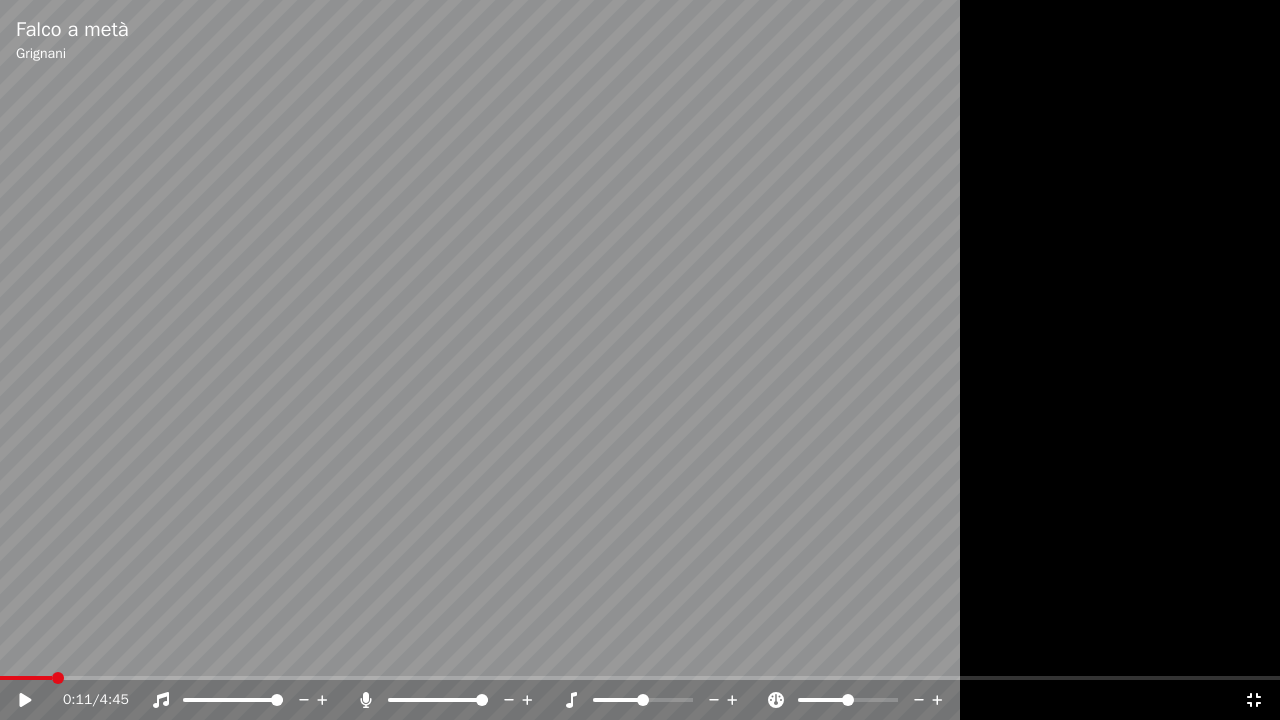 click 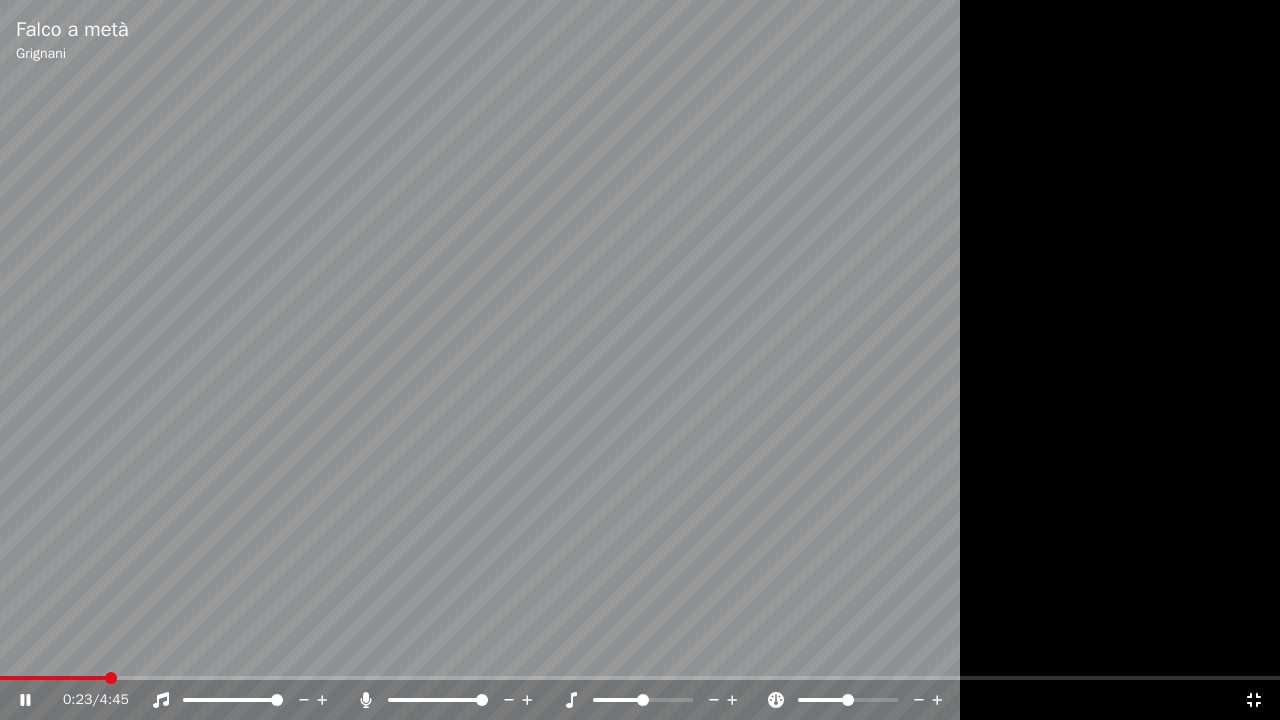 click 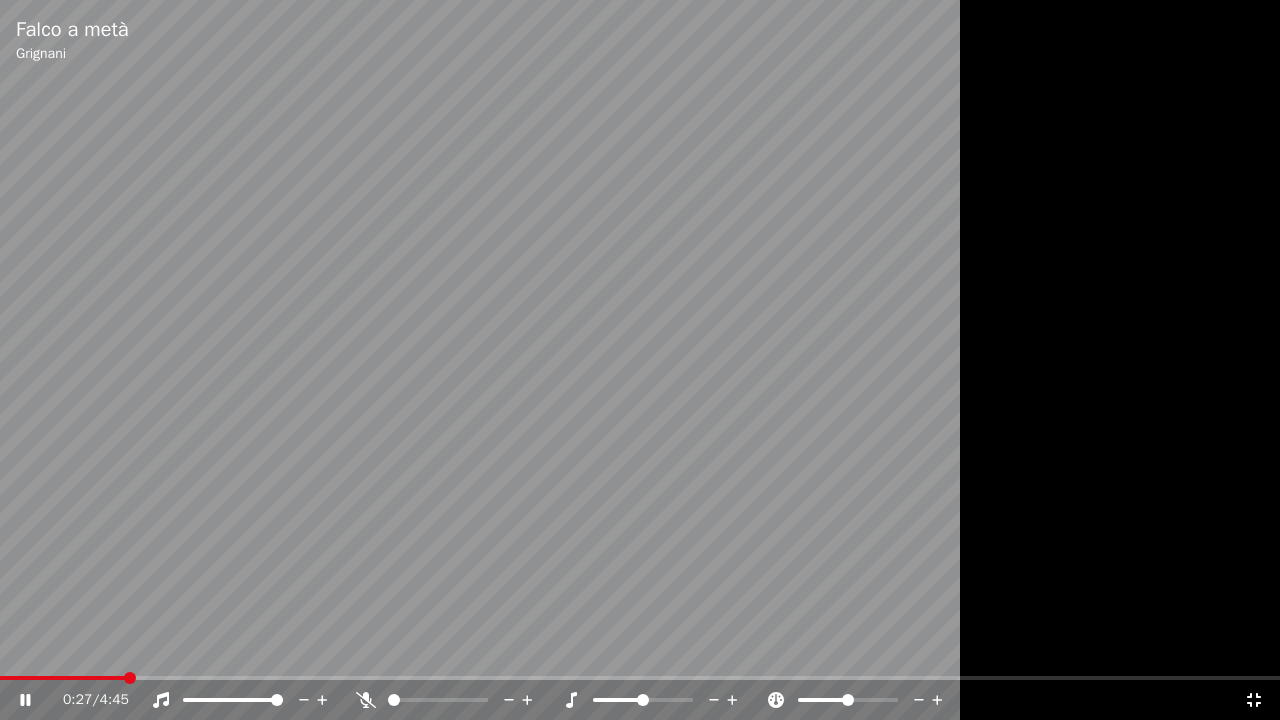 click 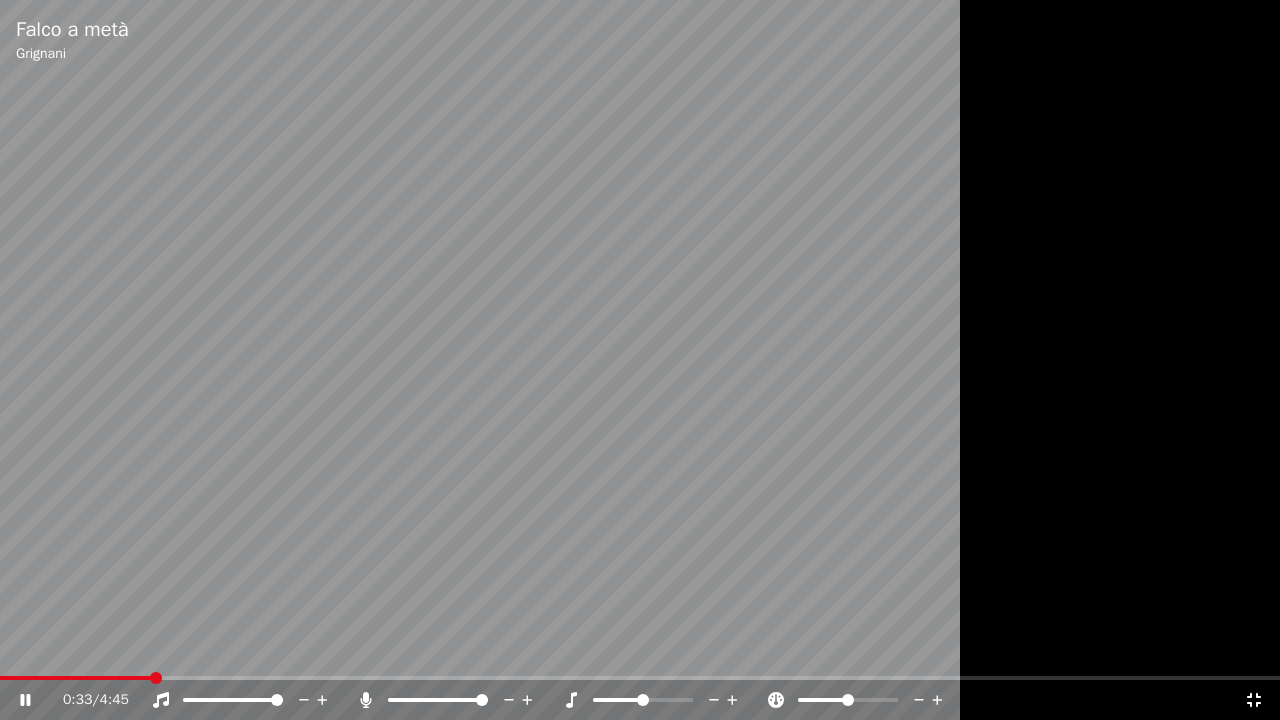 click 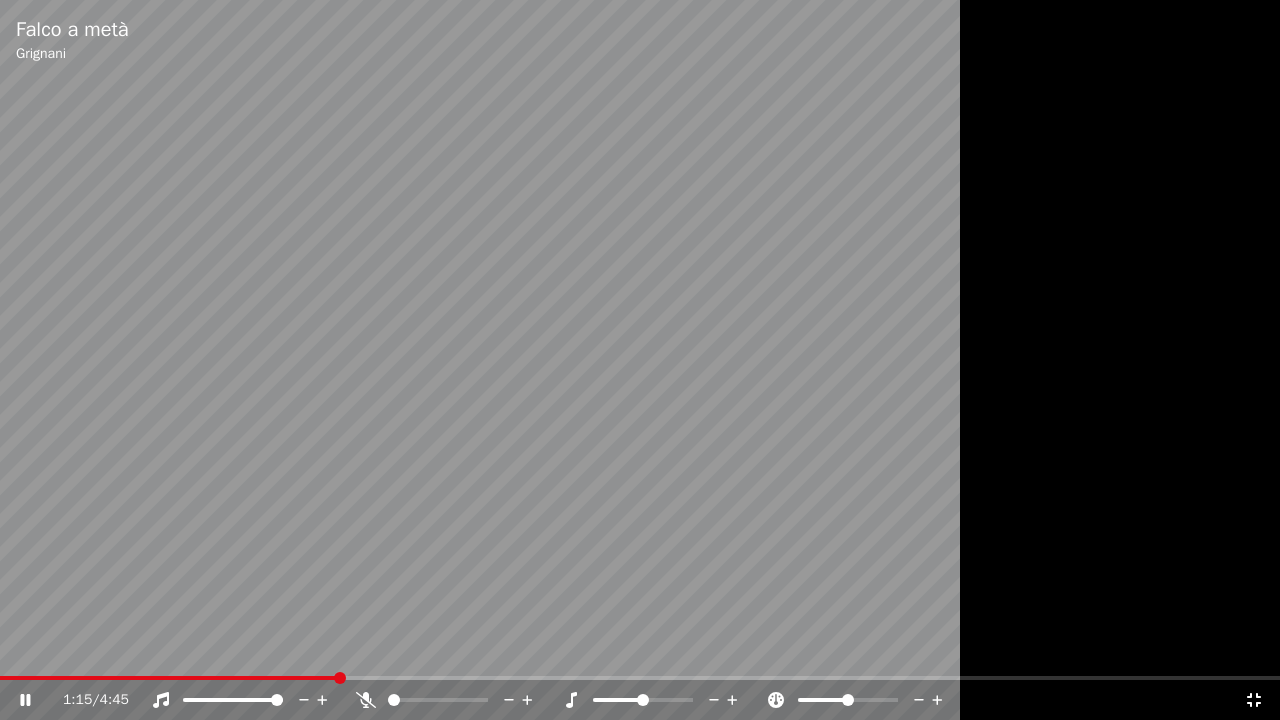 click 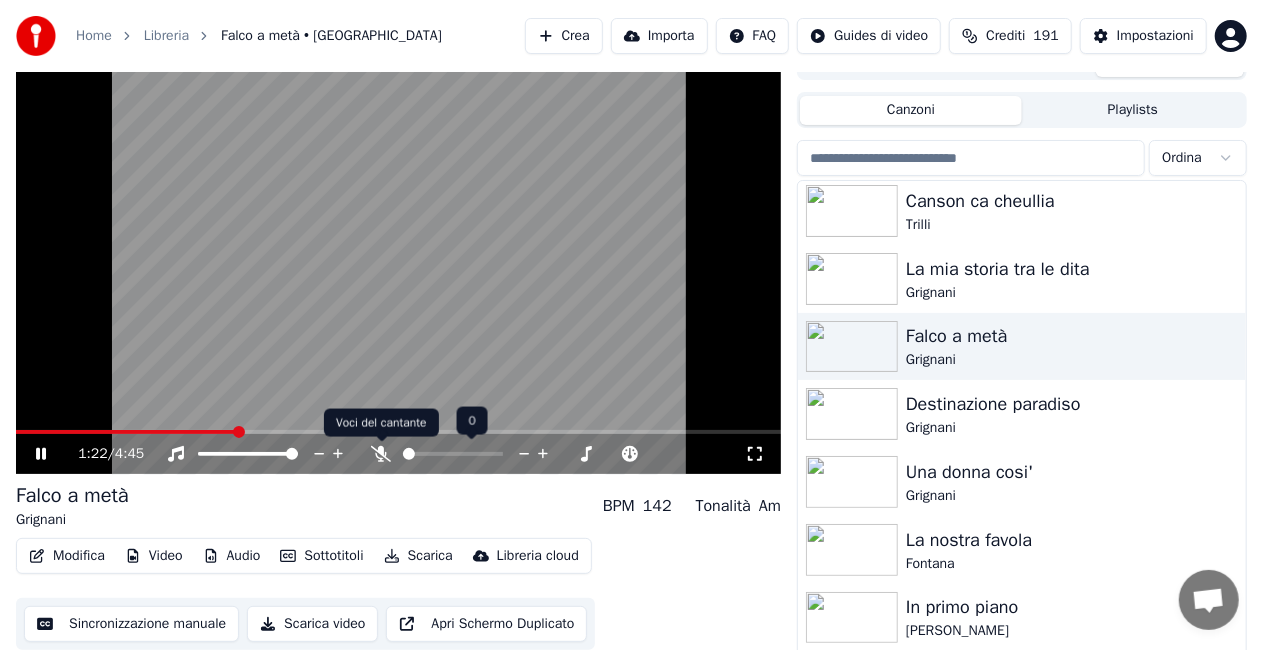 click 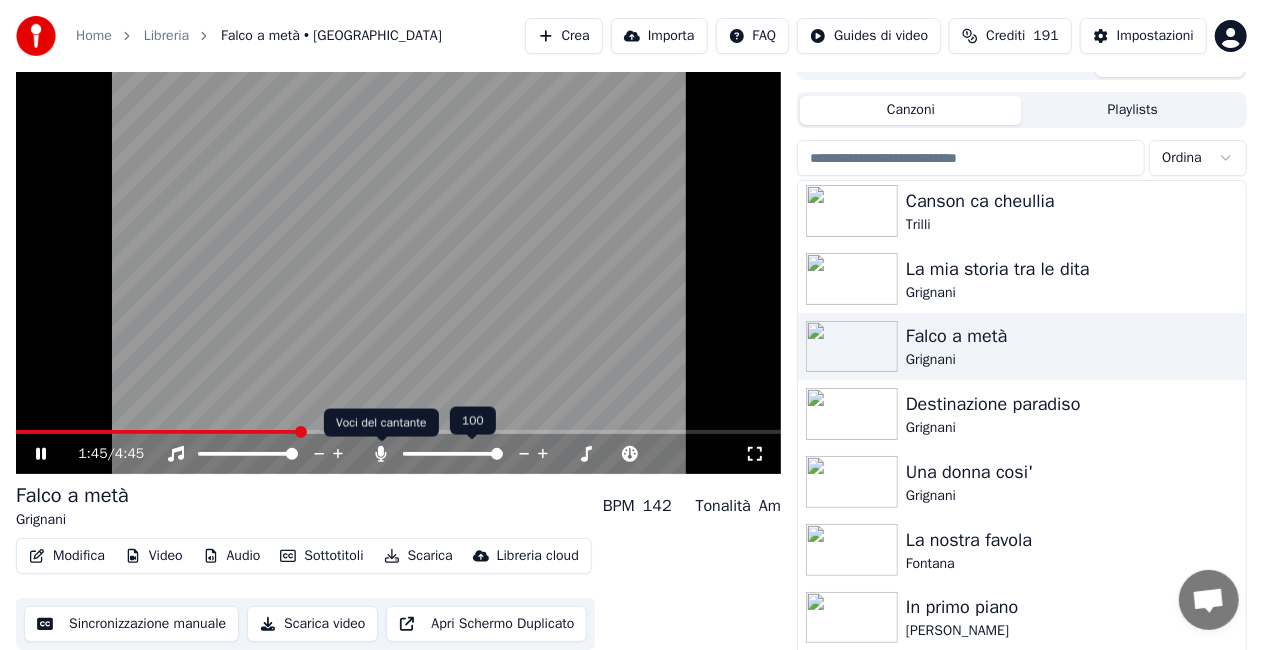 click 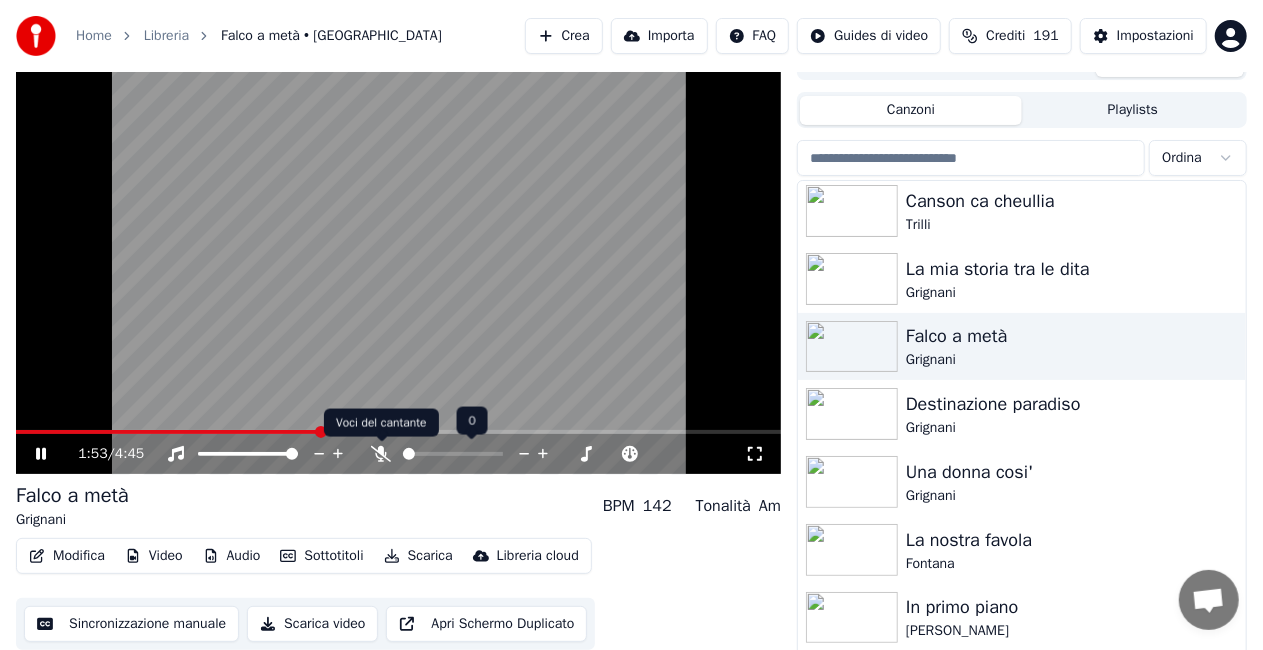 click 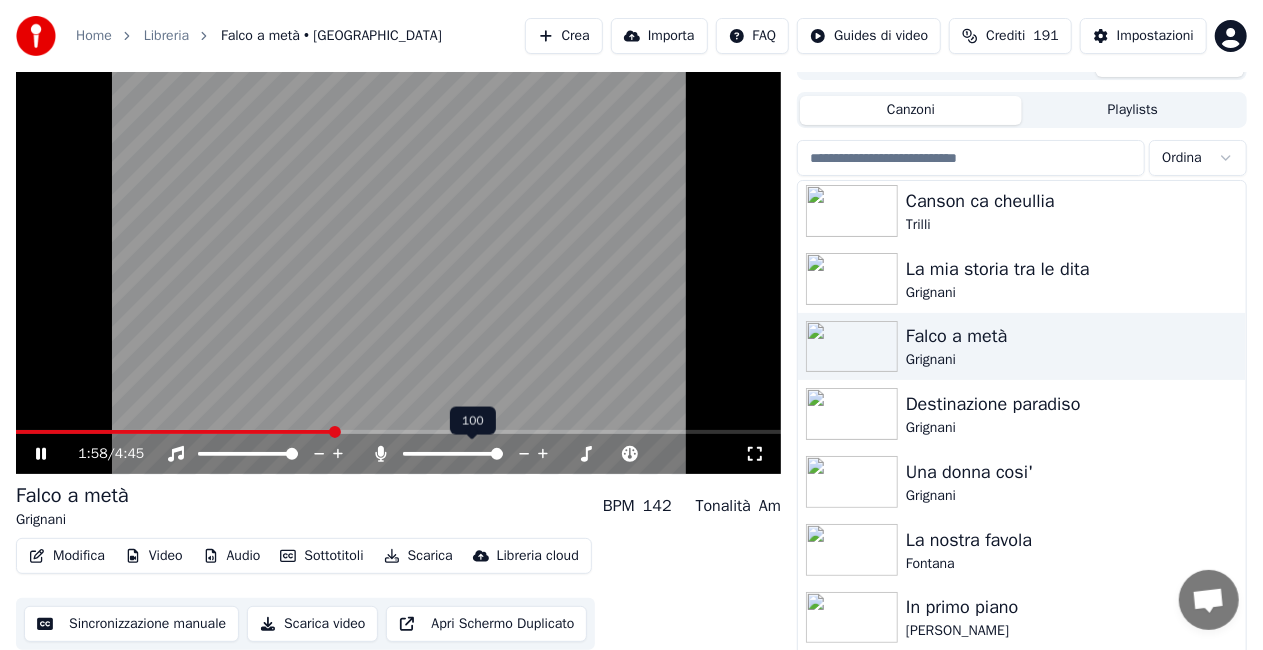 click 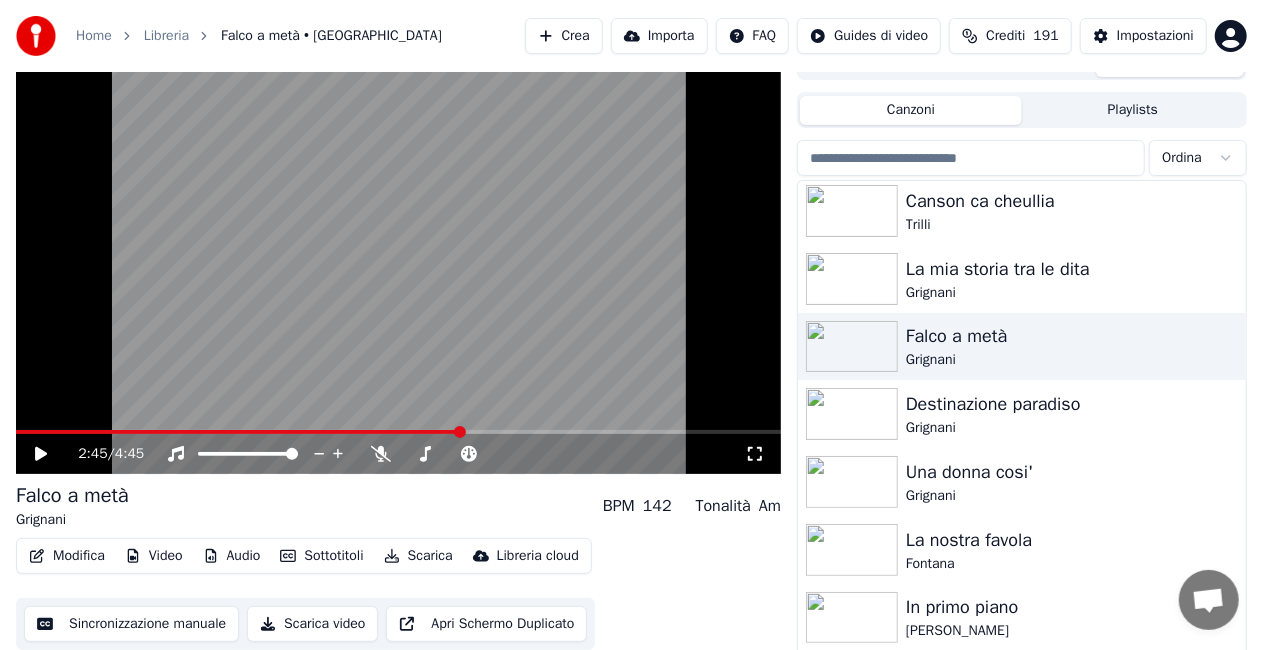 scroll, scrollTop: 45, scrollLeft: 0, axis: vertical 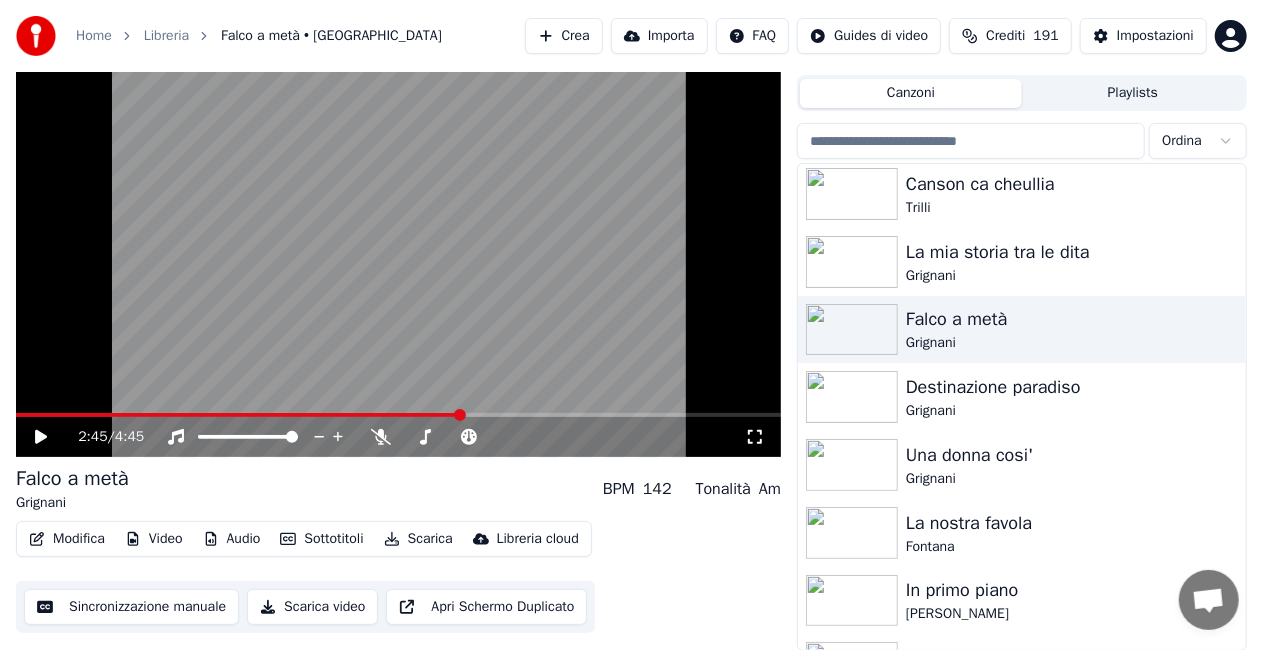 click at bounding box center (238, 415) 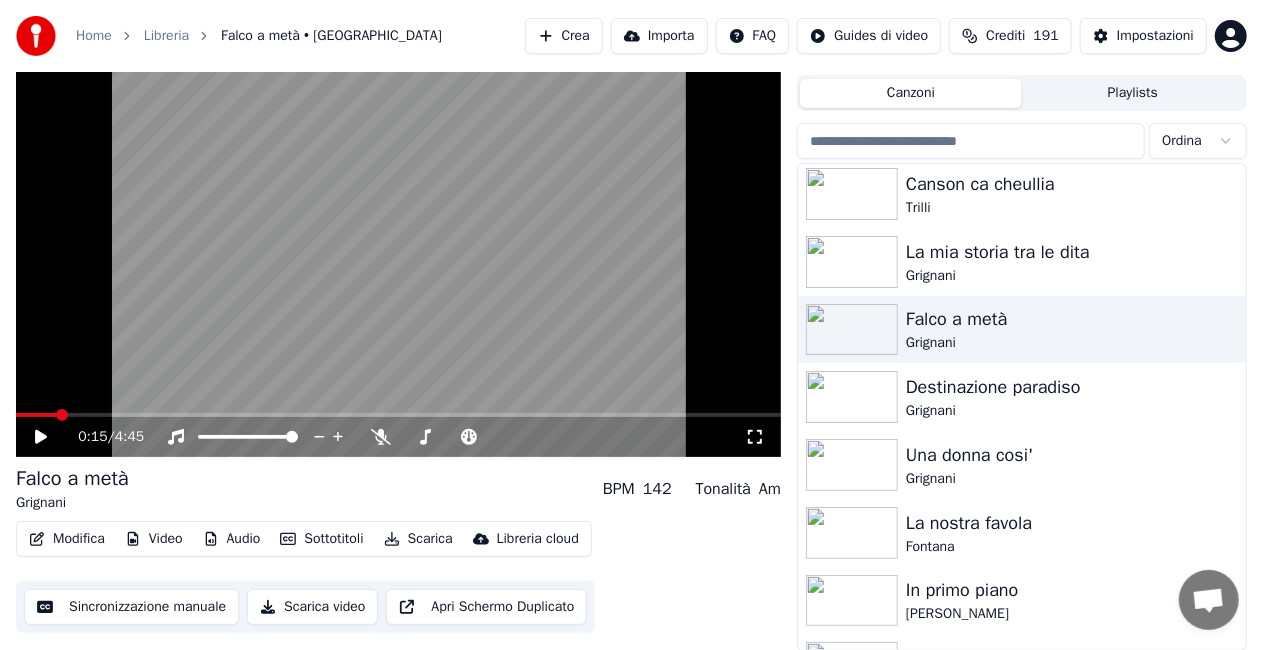 click 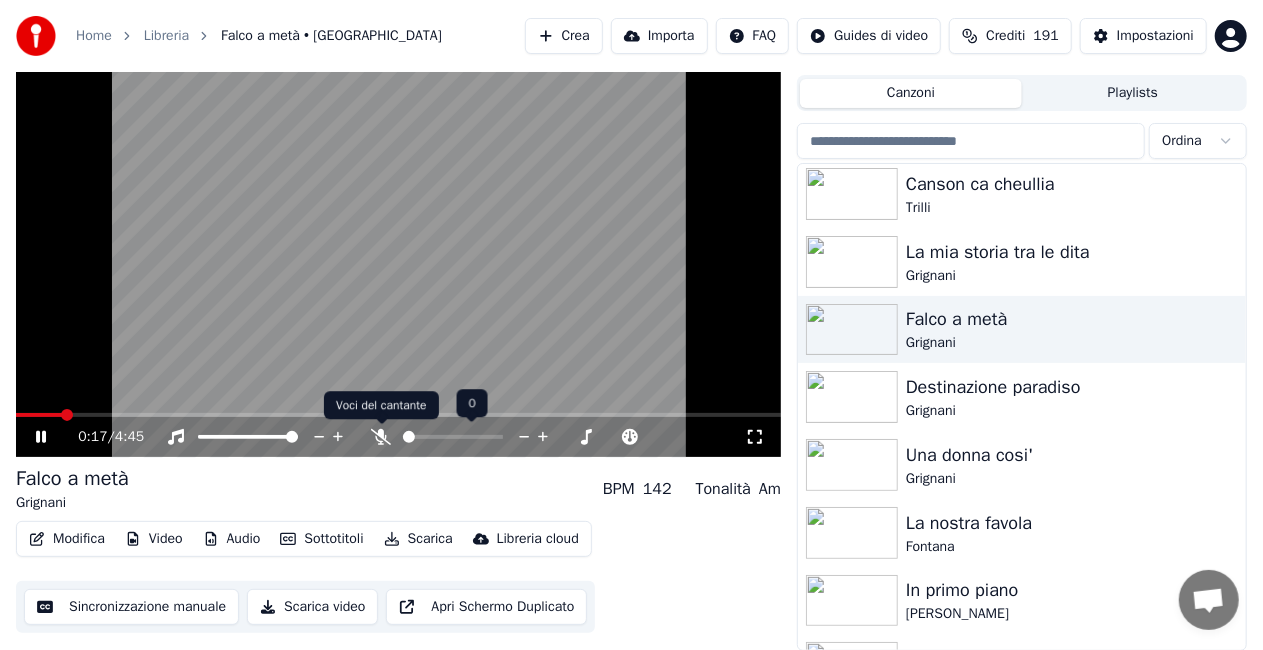 click 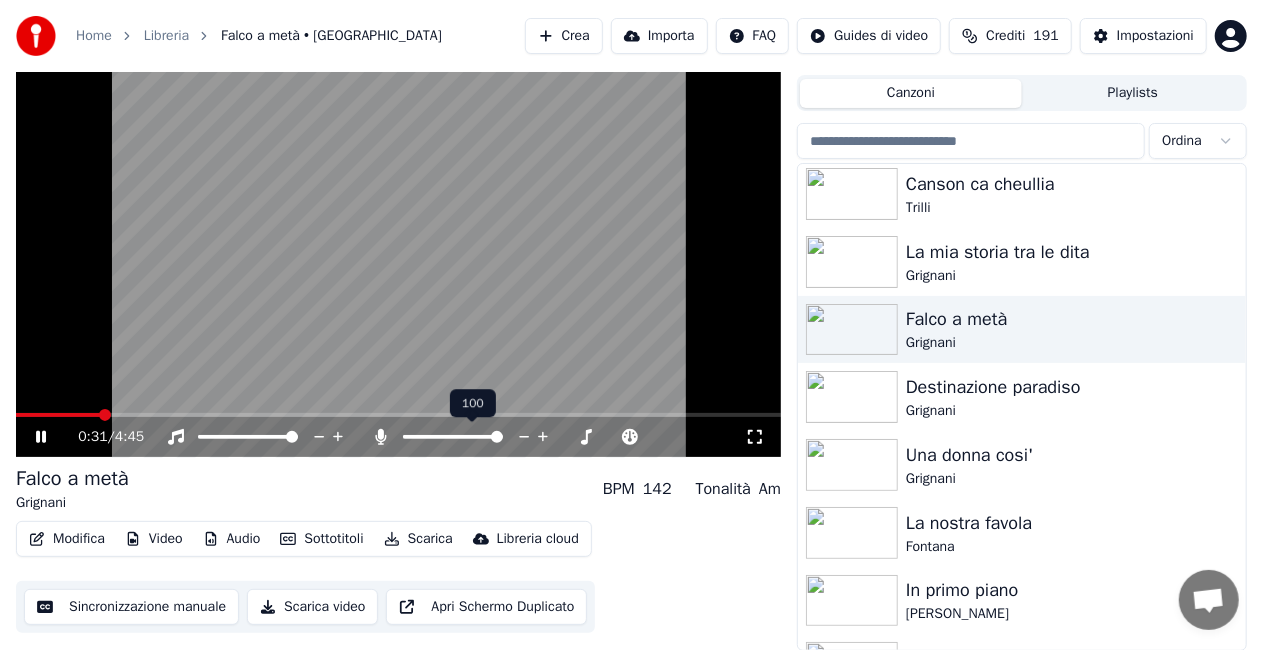 click 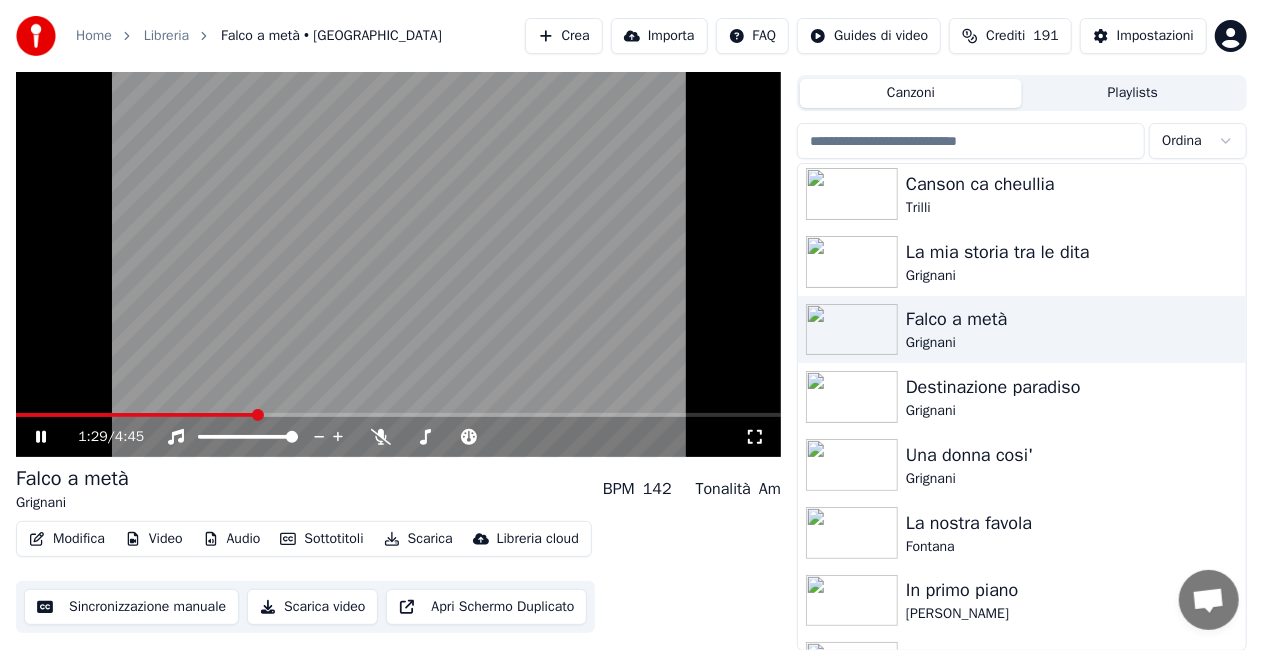 drag, startPoint x: 254, startPoint y: 271, endPoint x: 251, endPoint y: 259, distance: 12.369317 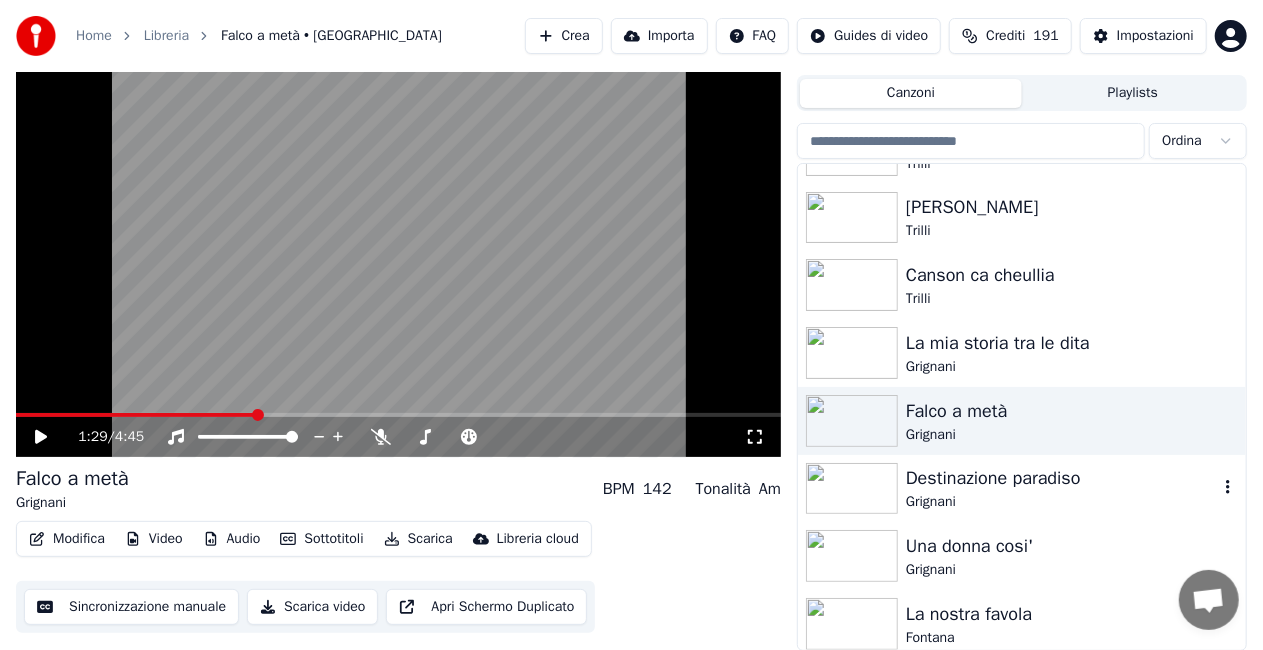 scroll, scrollTop: 27136, scrollLeft: 0, axis: vertical 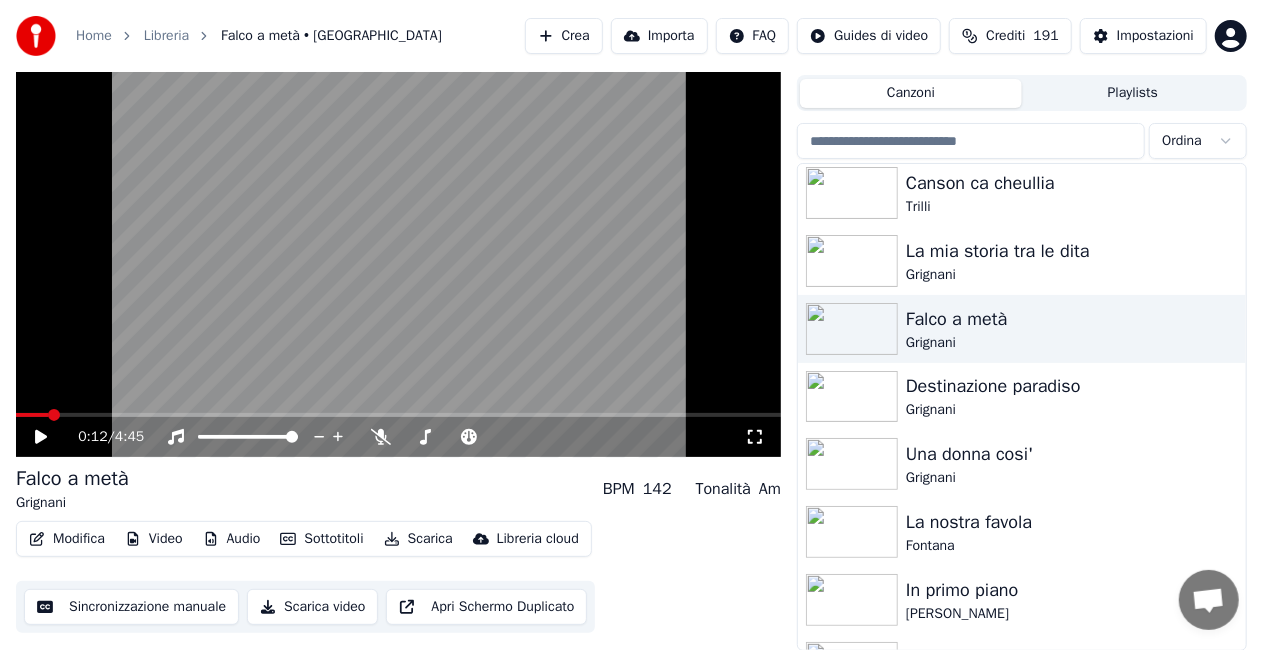 click at bounding box center (32, 415) 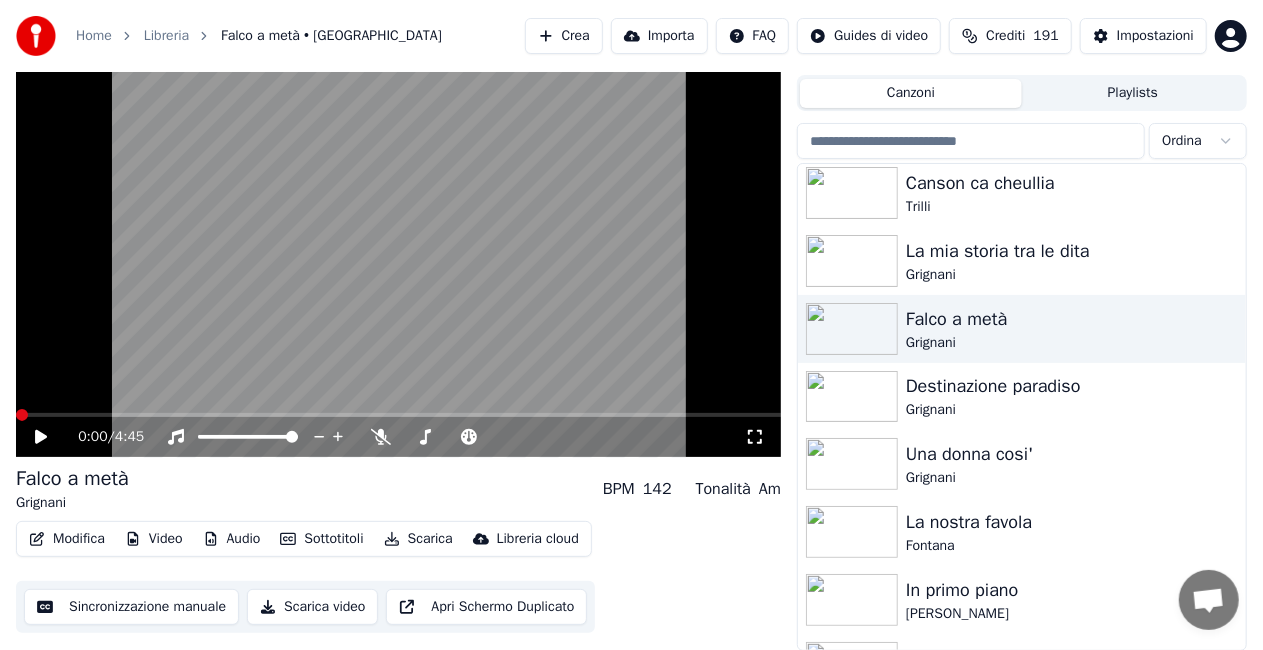 click at bounding box center (22, 415) 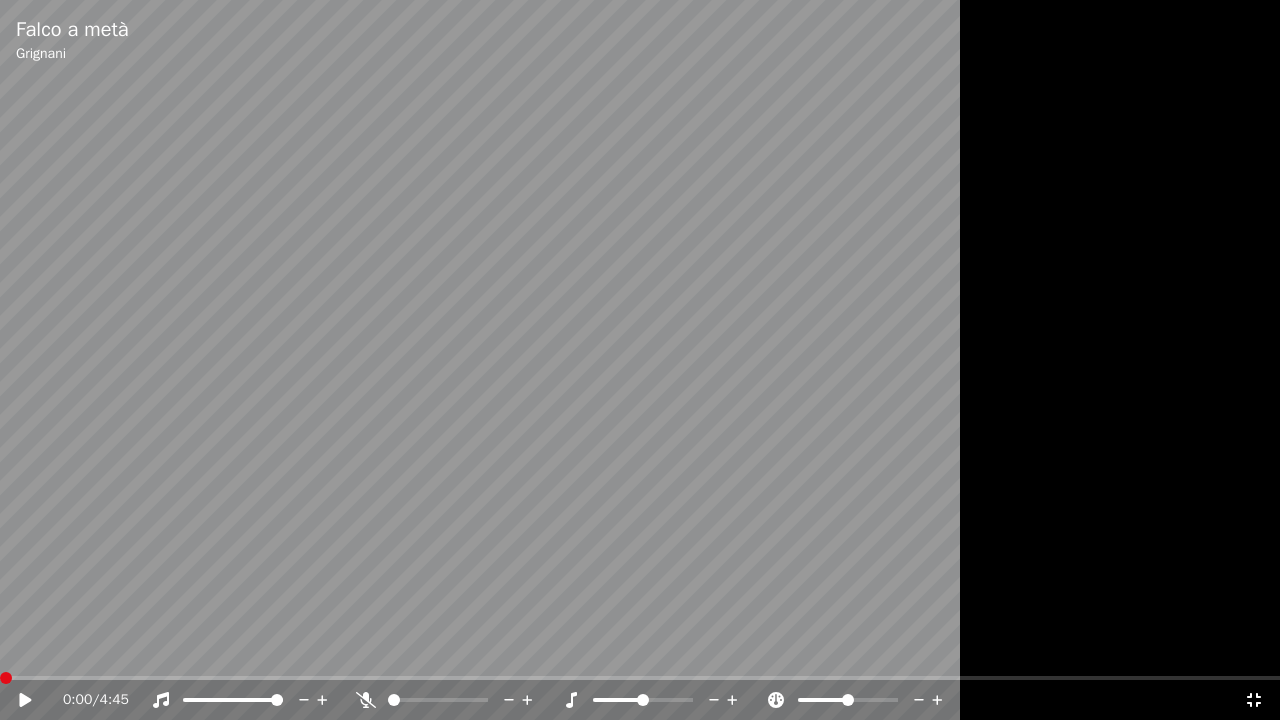 click 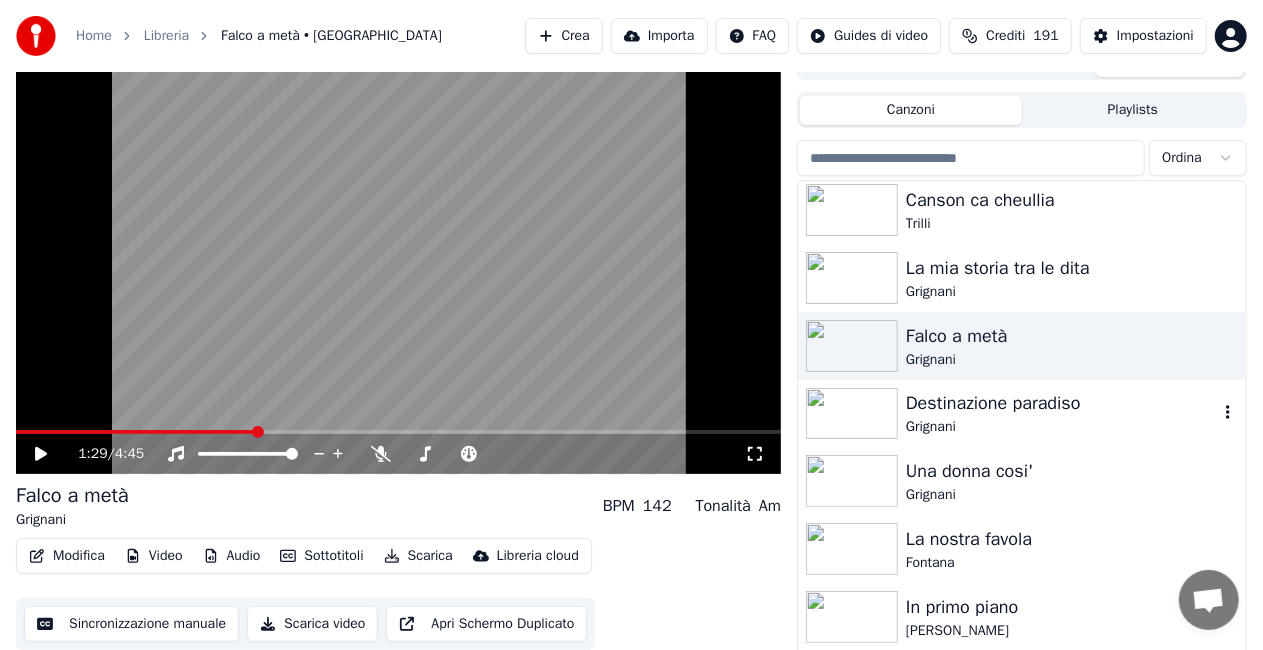 drag, startPoint x: 1016, startPoint y: 404, endPoint x: 886, endPoint y: 404, distance: 130 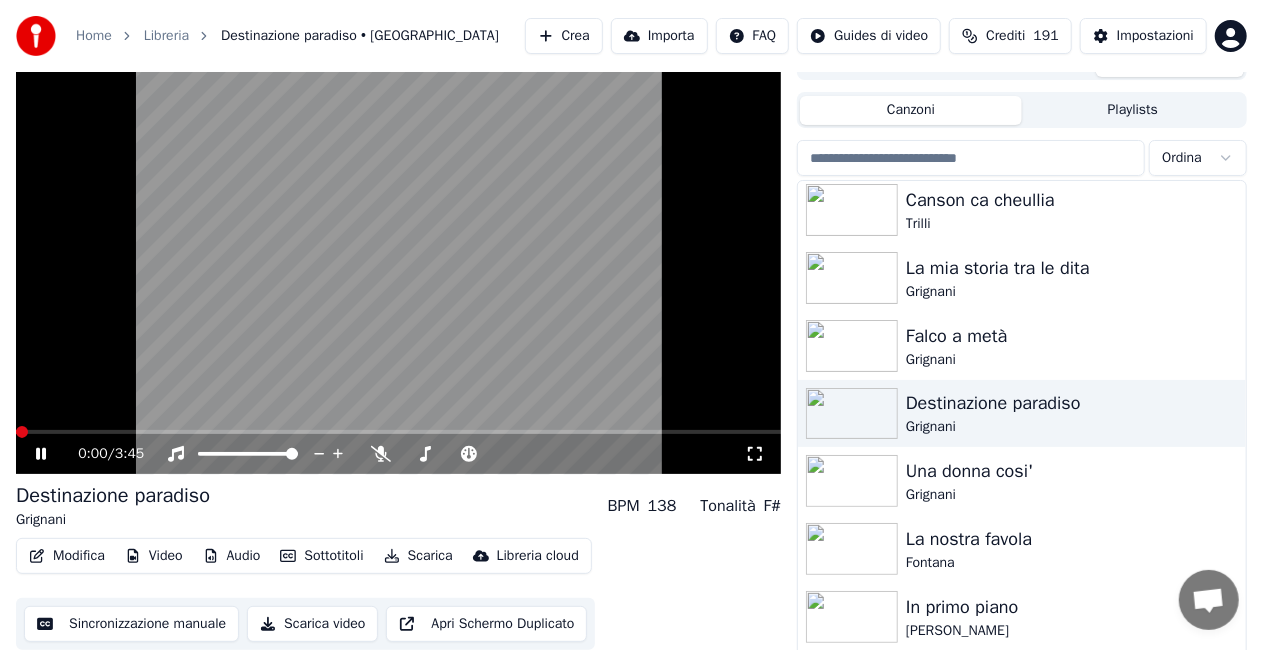 click 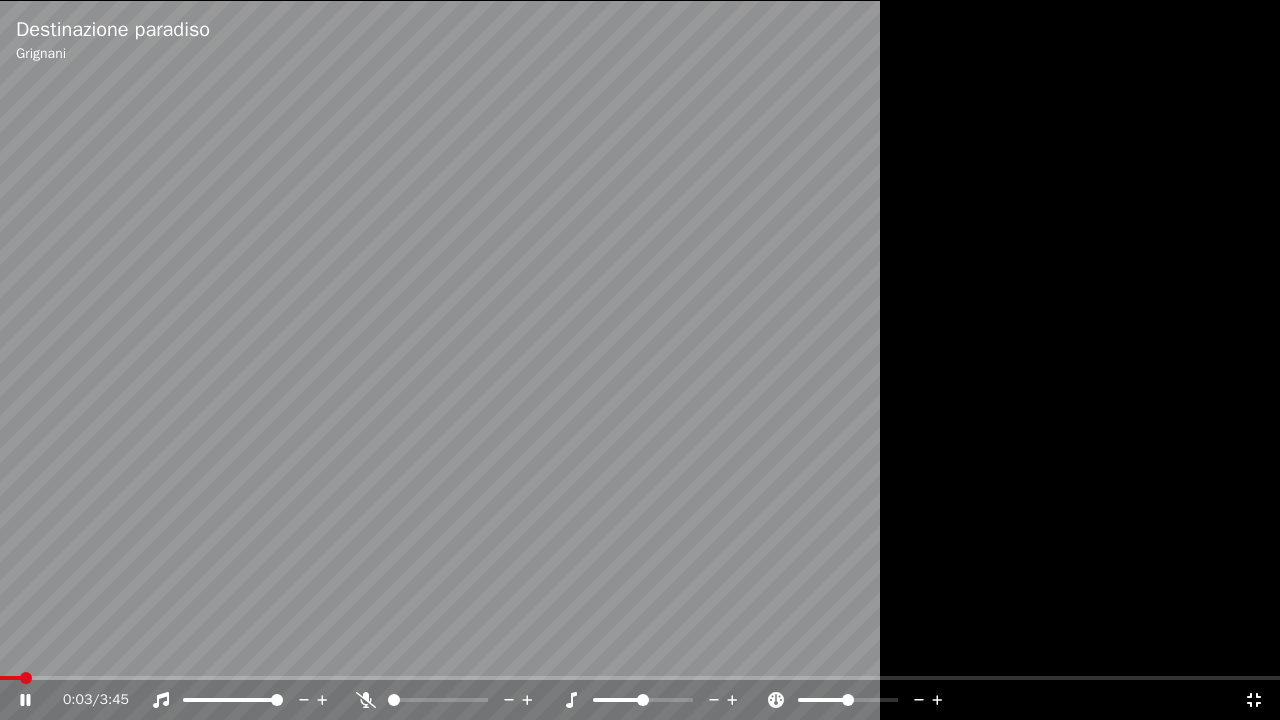 click 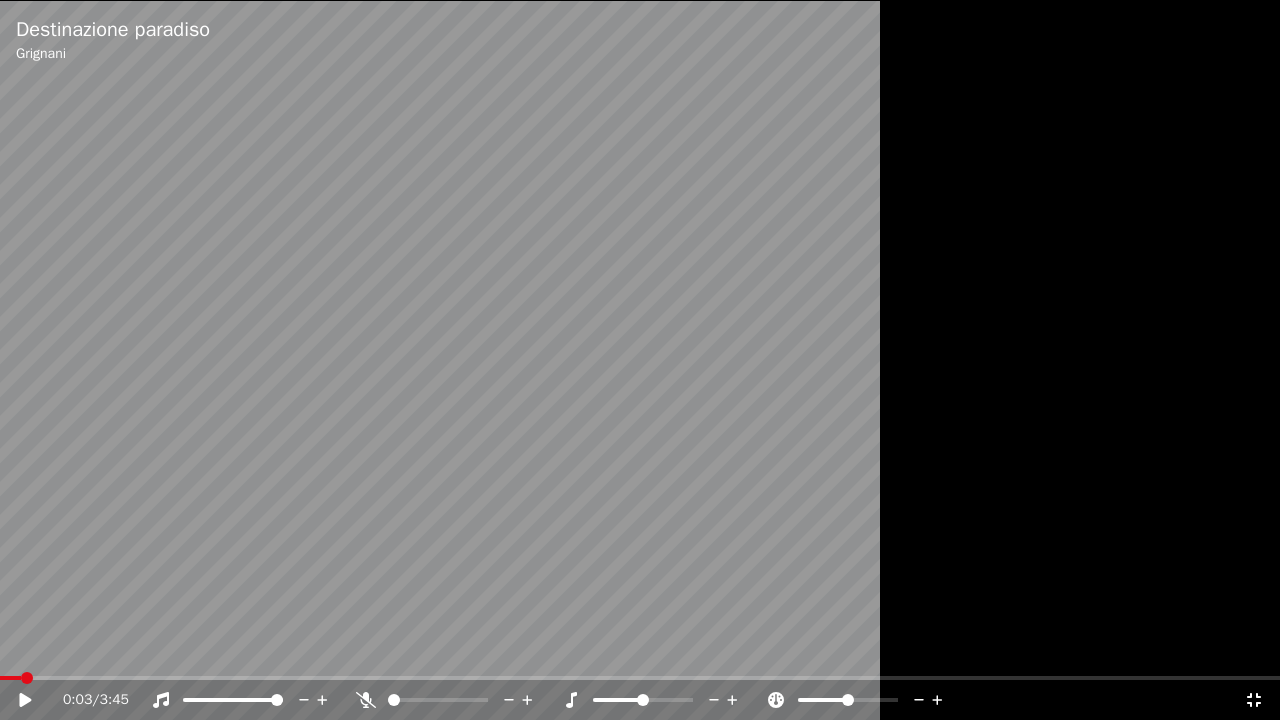 click 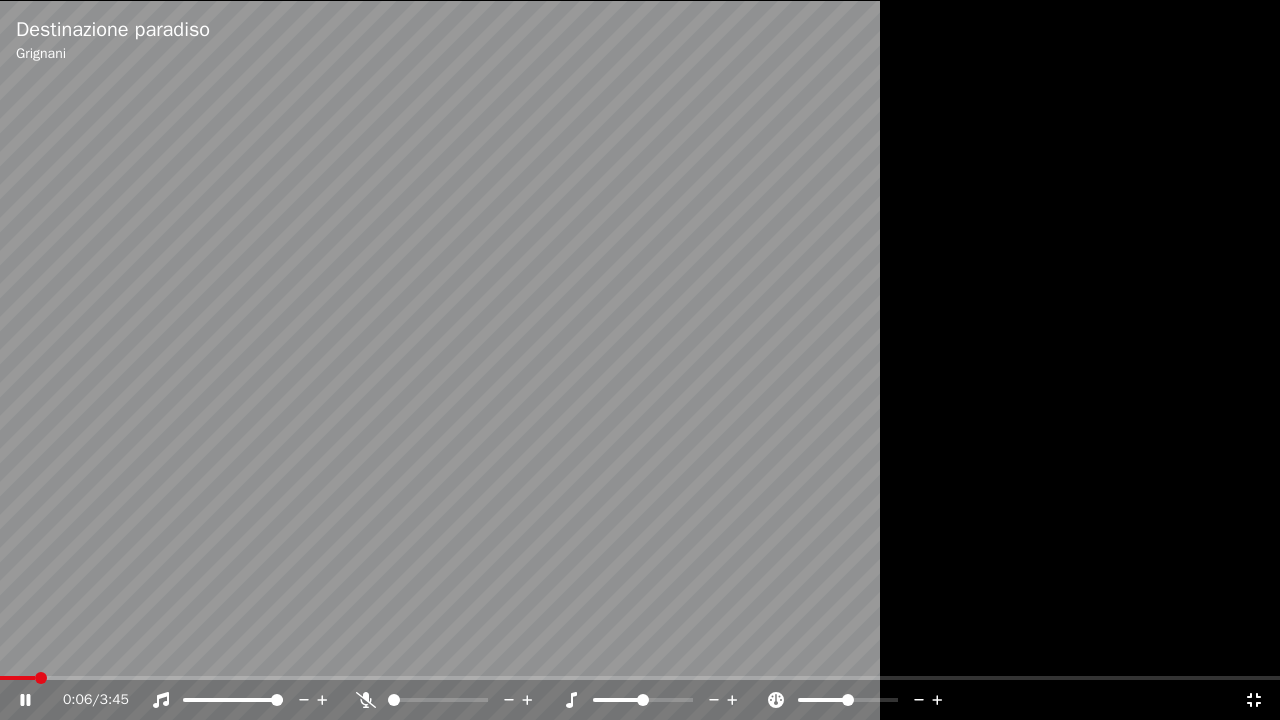 click 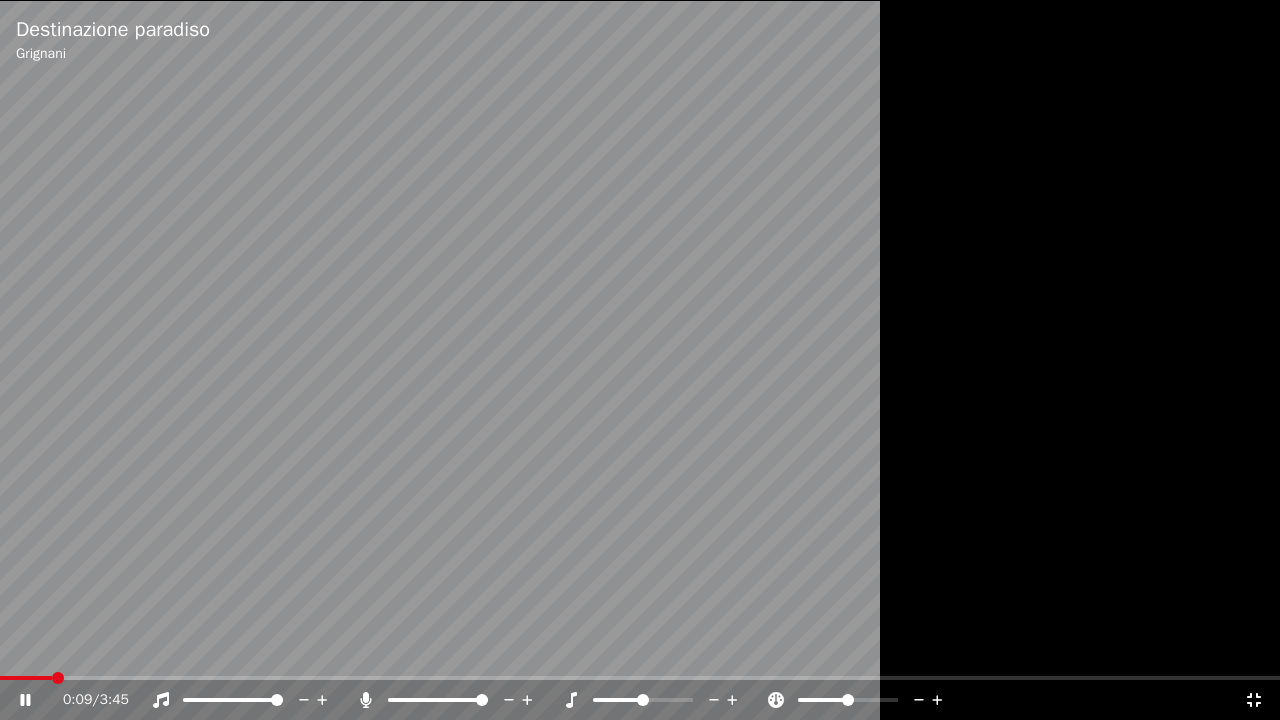 click 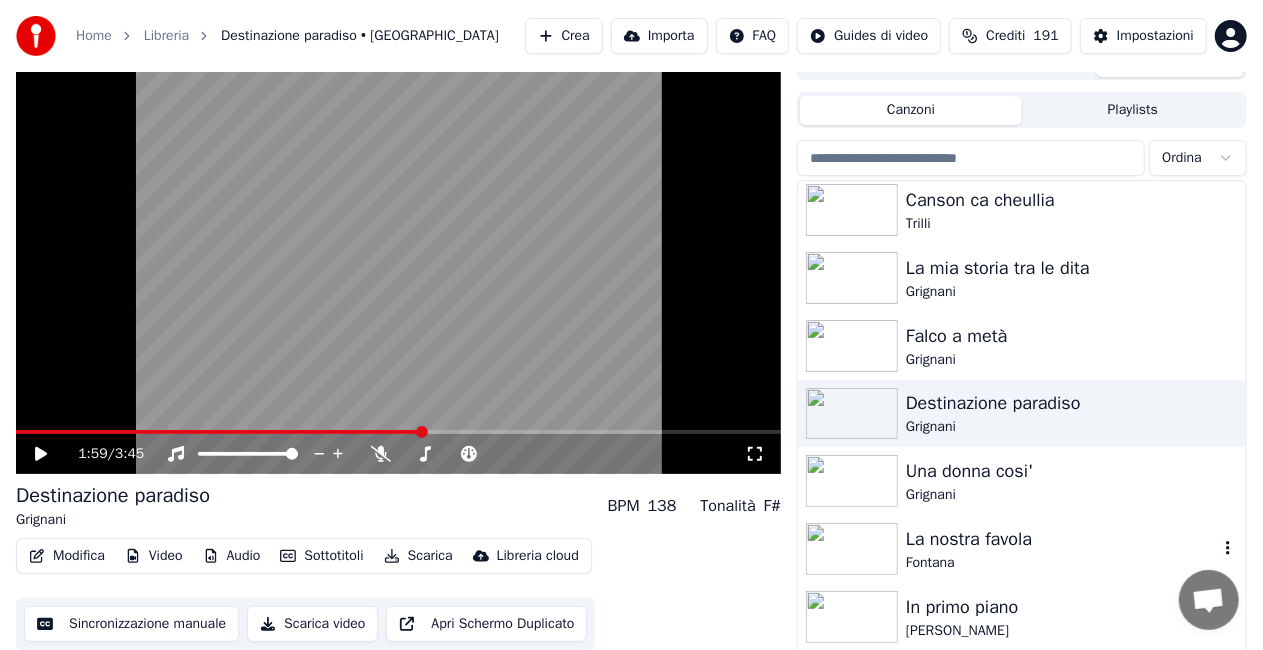 click on "La nostra favola" at bounding box center (1062, 539) 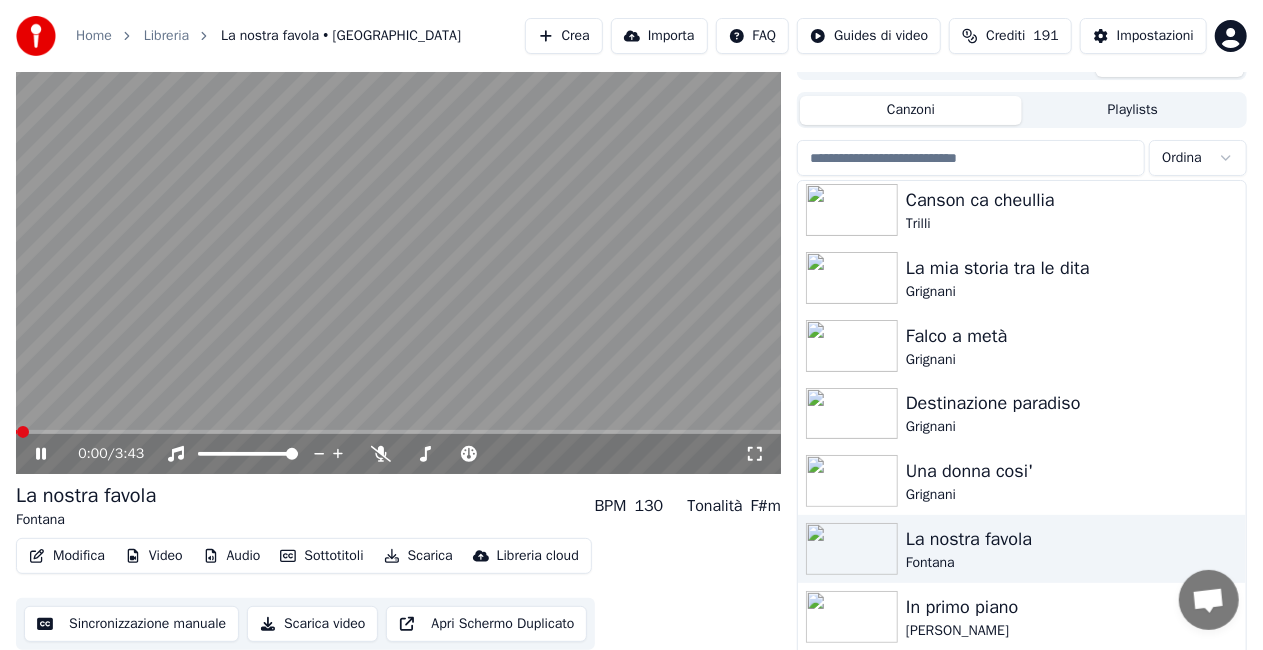 click 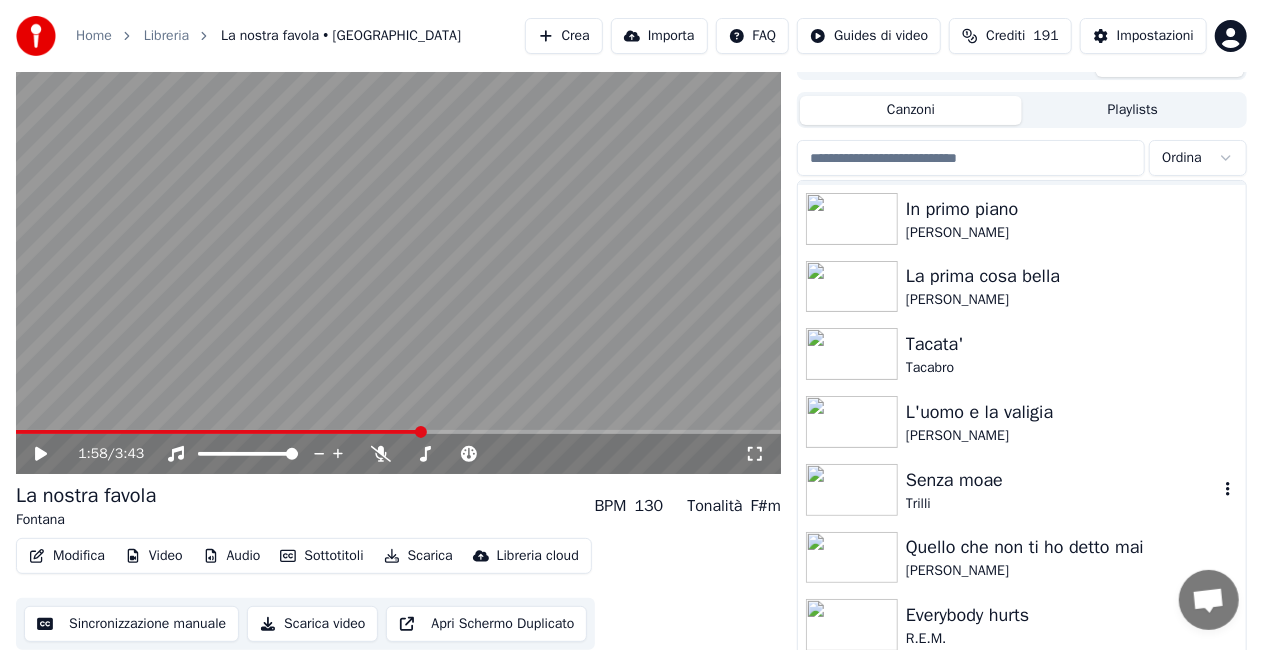 scroll, scrollTop: 27935, scrollLeft: 0, axis: vertical 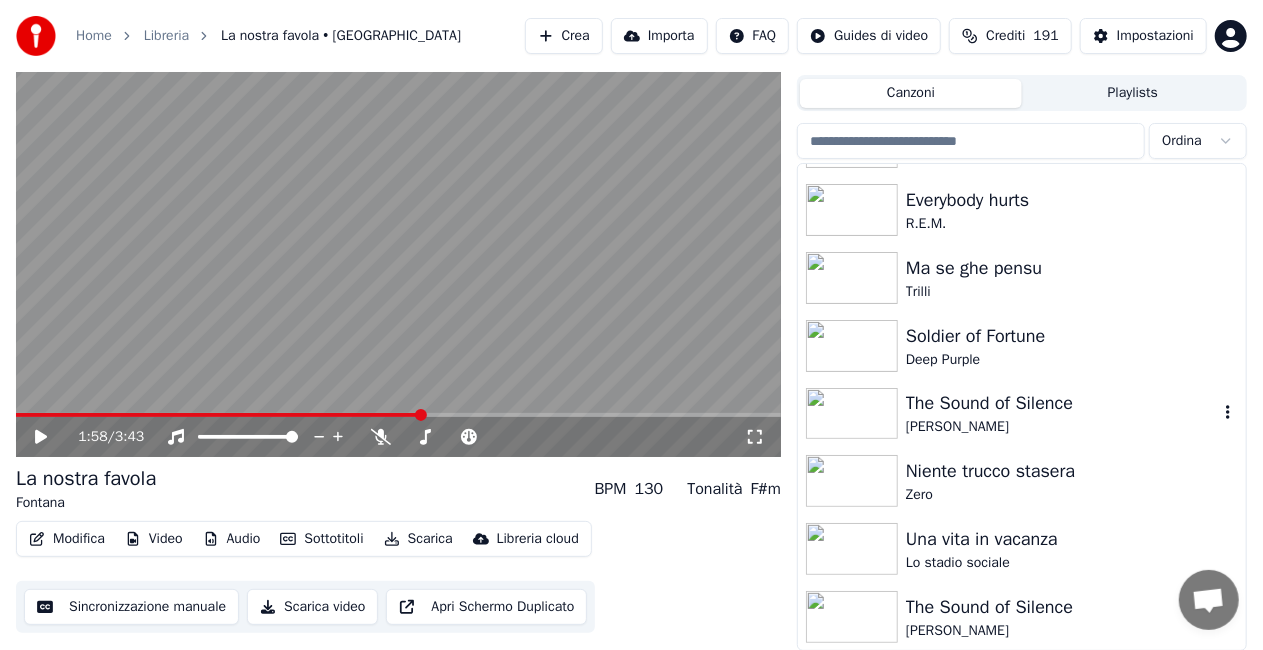 click on "The Sound of Silence" at bounding box center [1062, 403] 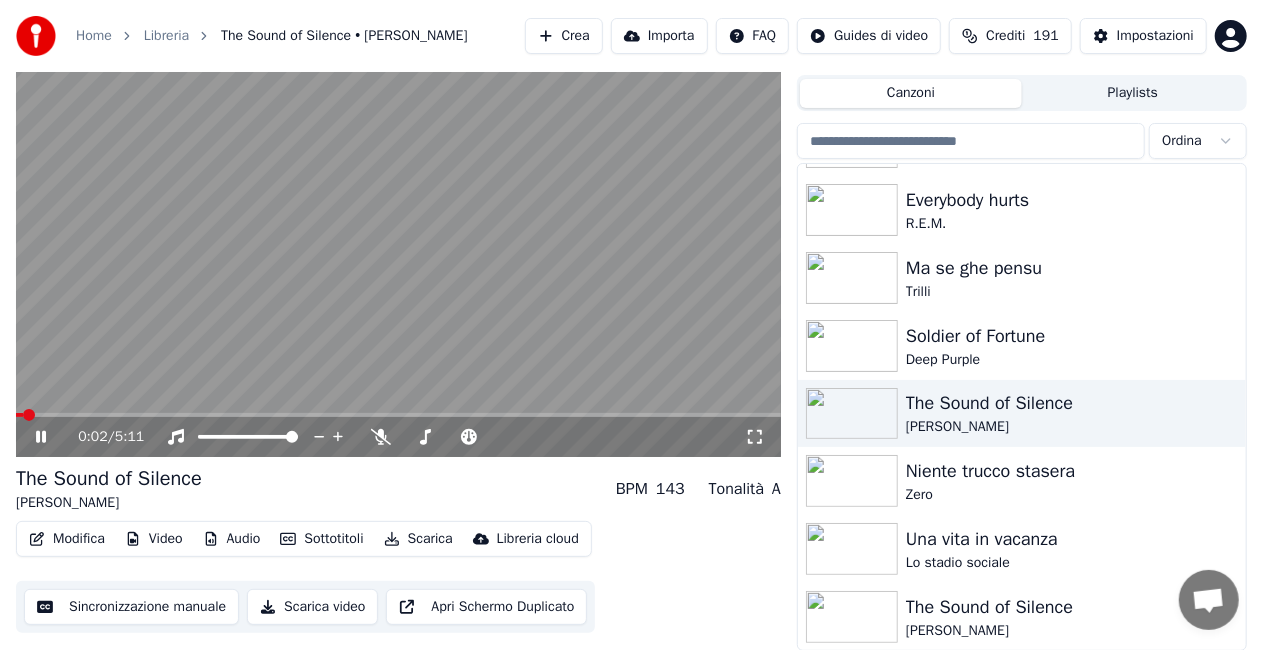 click at bounding box center (398, 242) 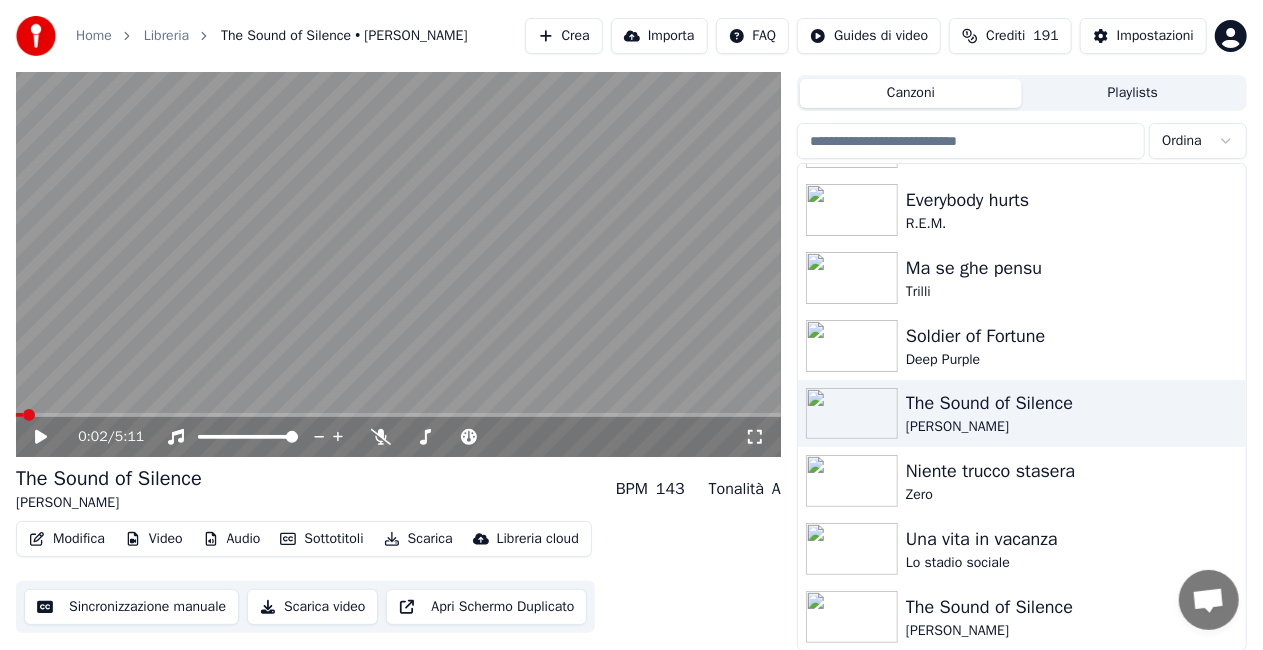 click 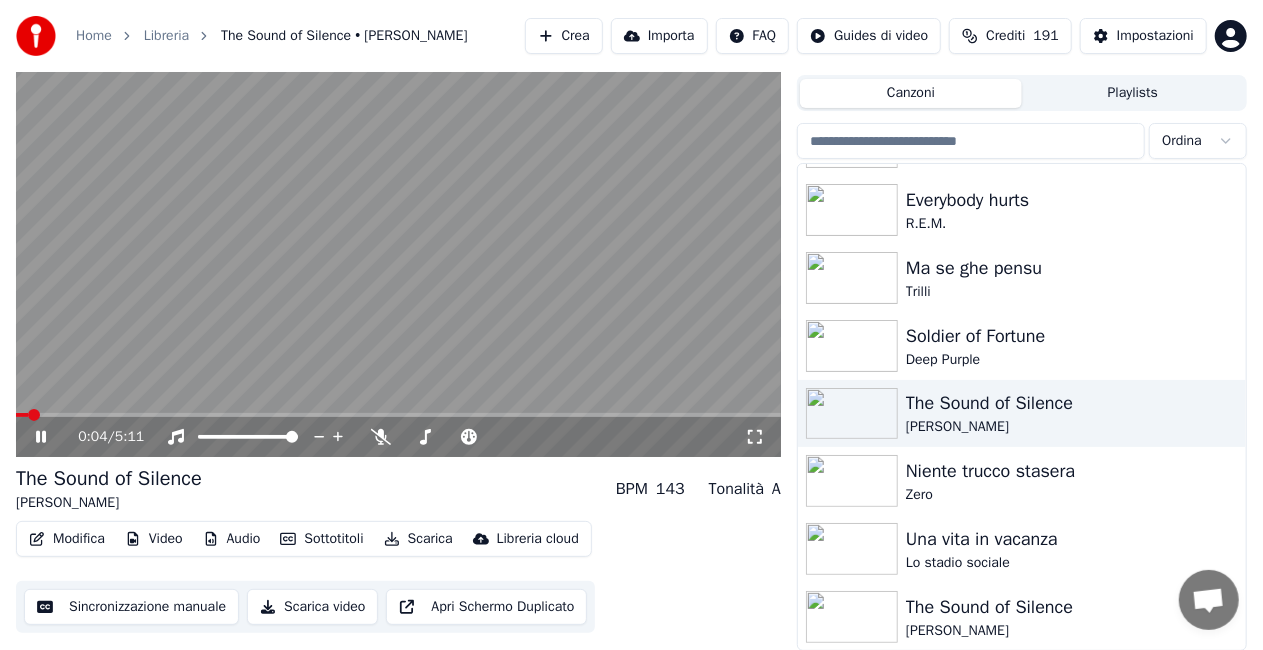 click 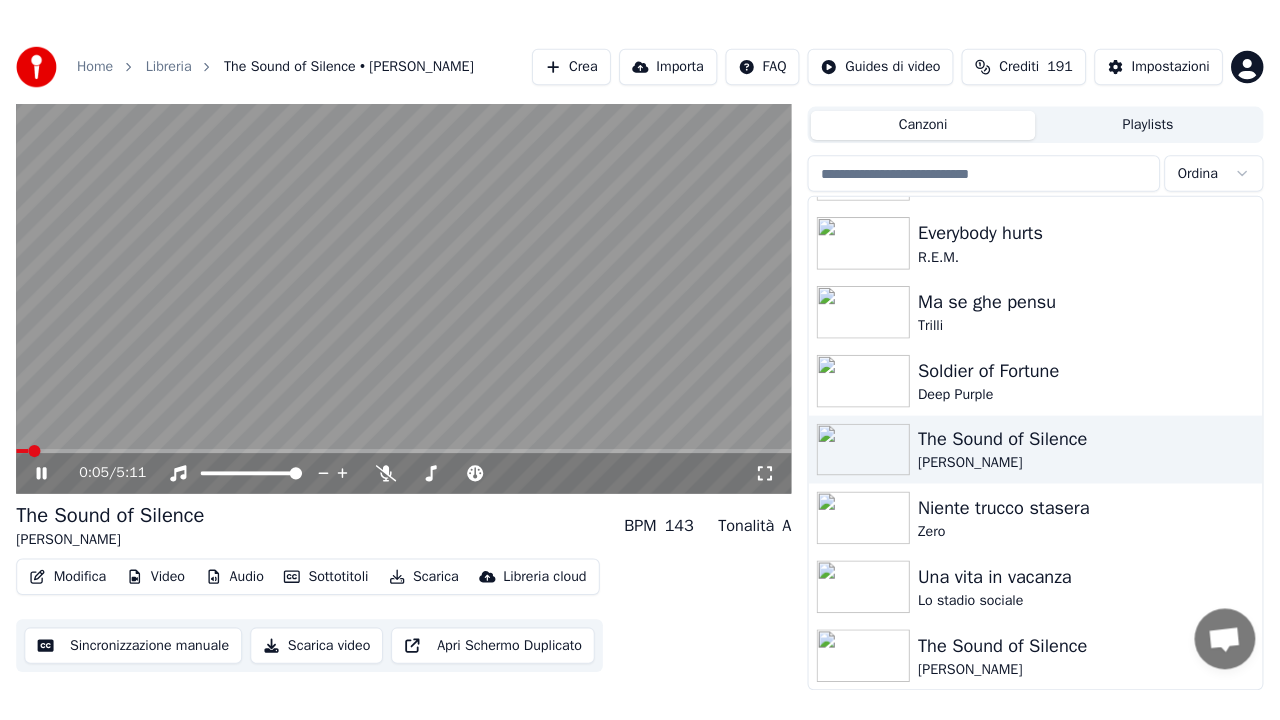 scroll, scrollTop: 28, scrollLeft: 0, axis: vertical 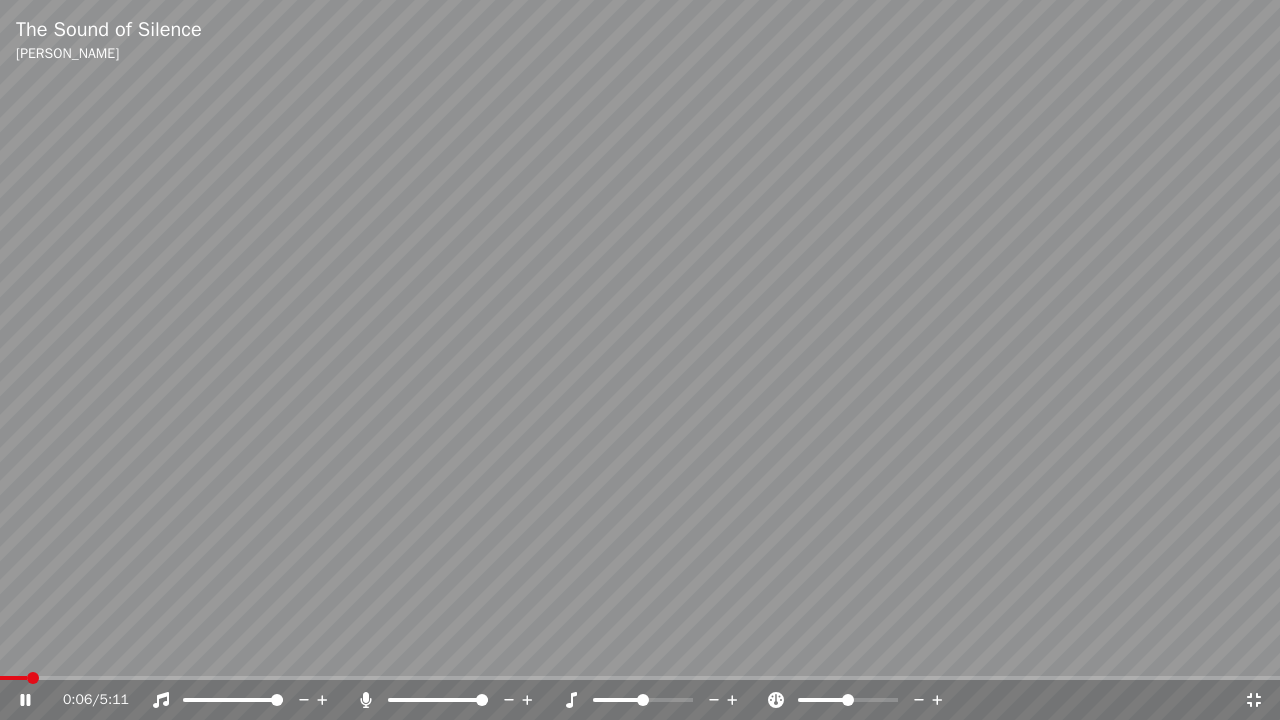 click at bounding box center (482, 700) 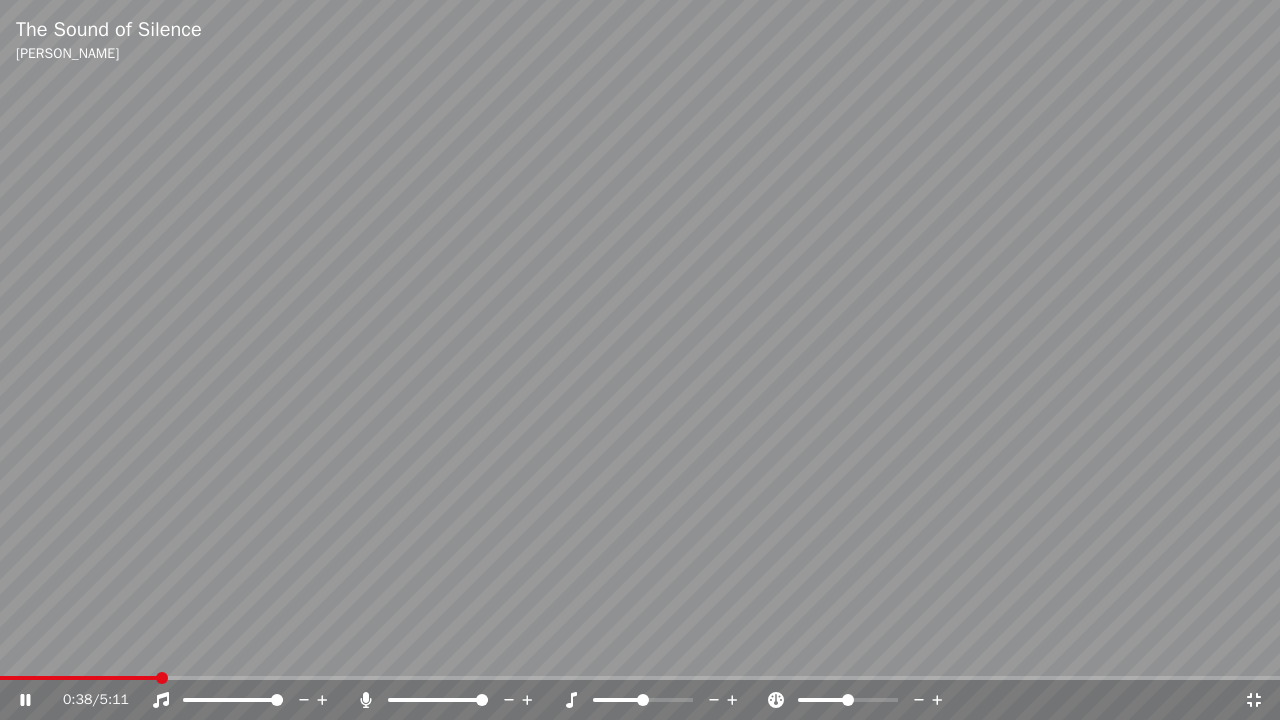 click 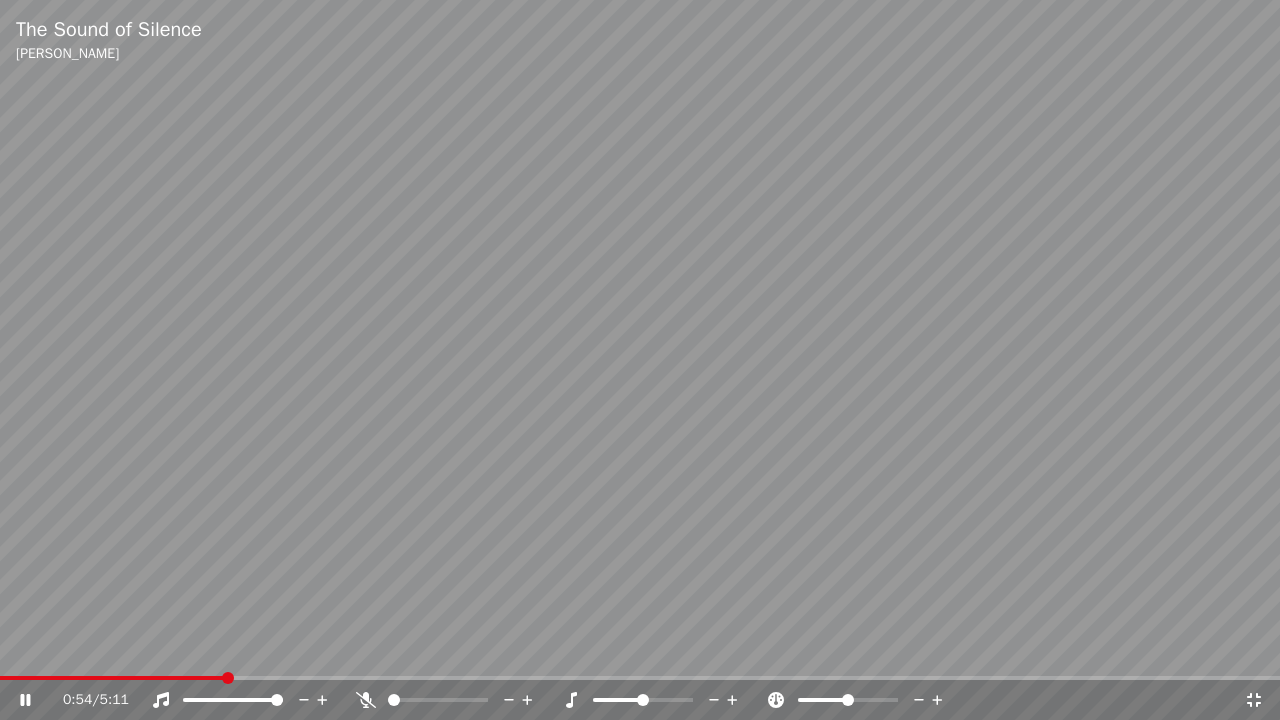 click 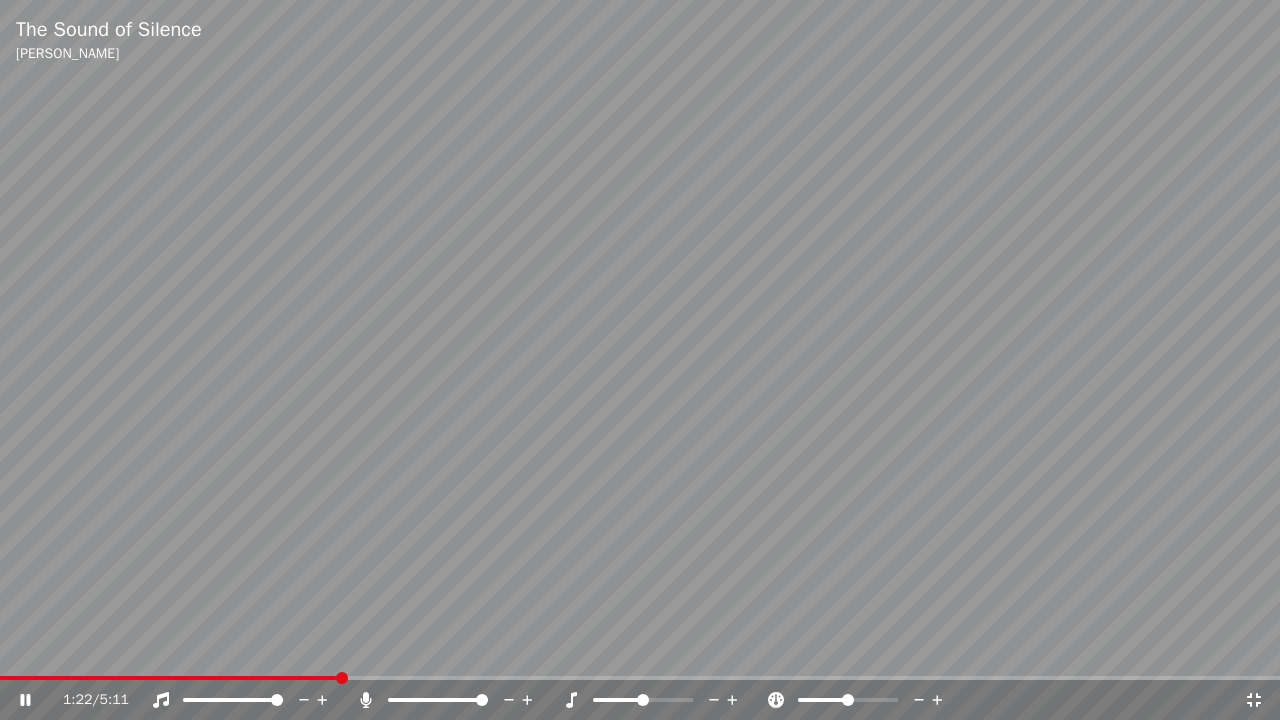 click 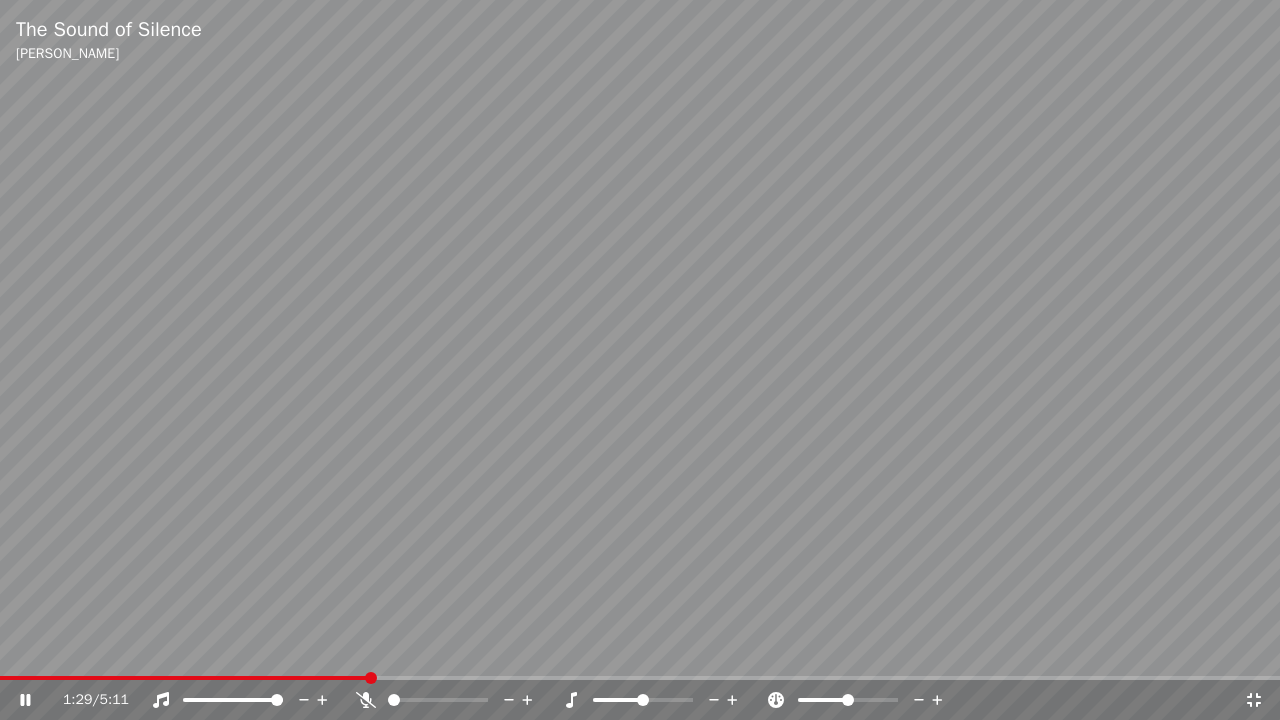 click 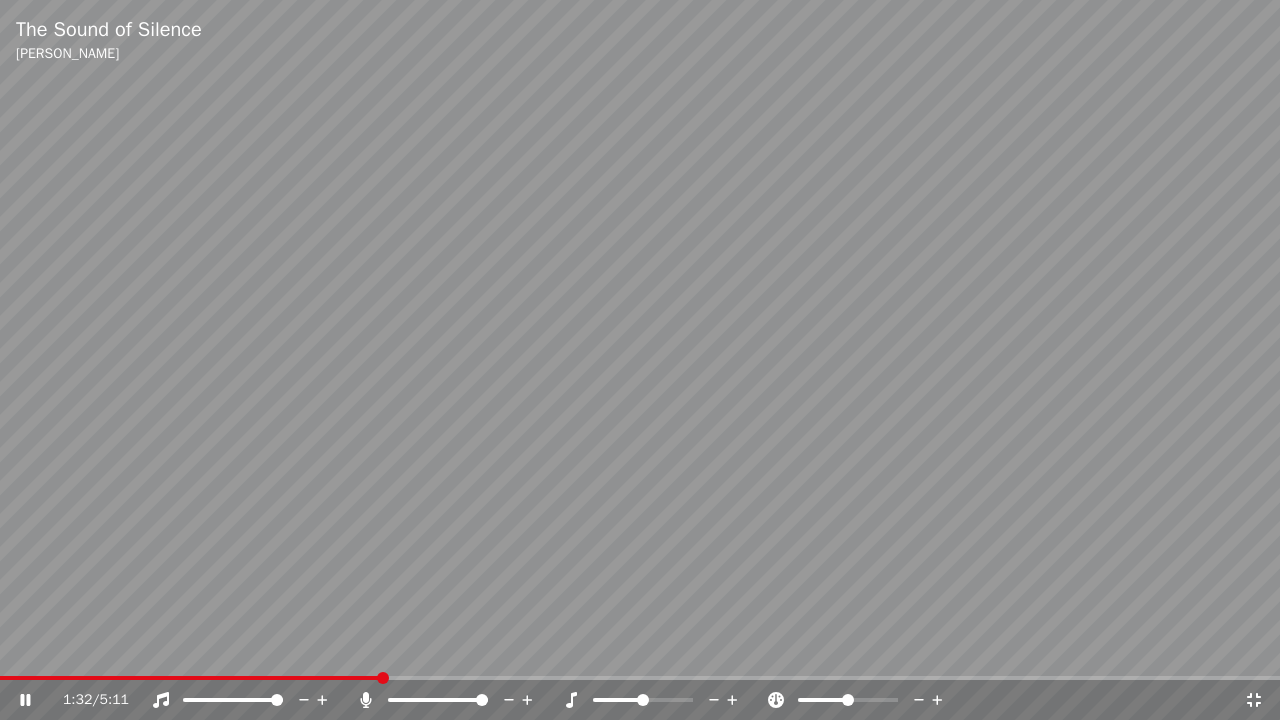 click 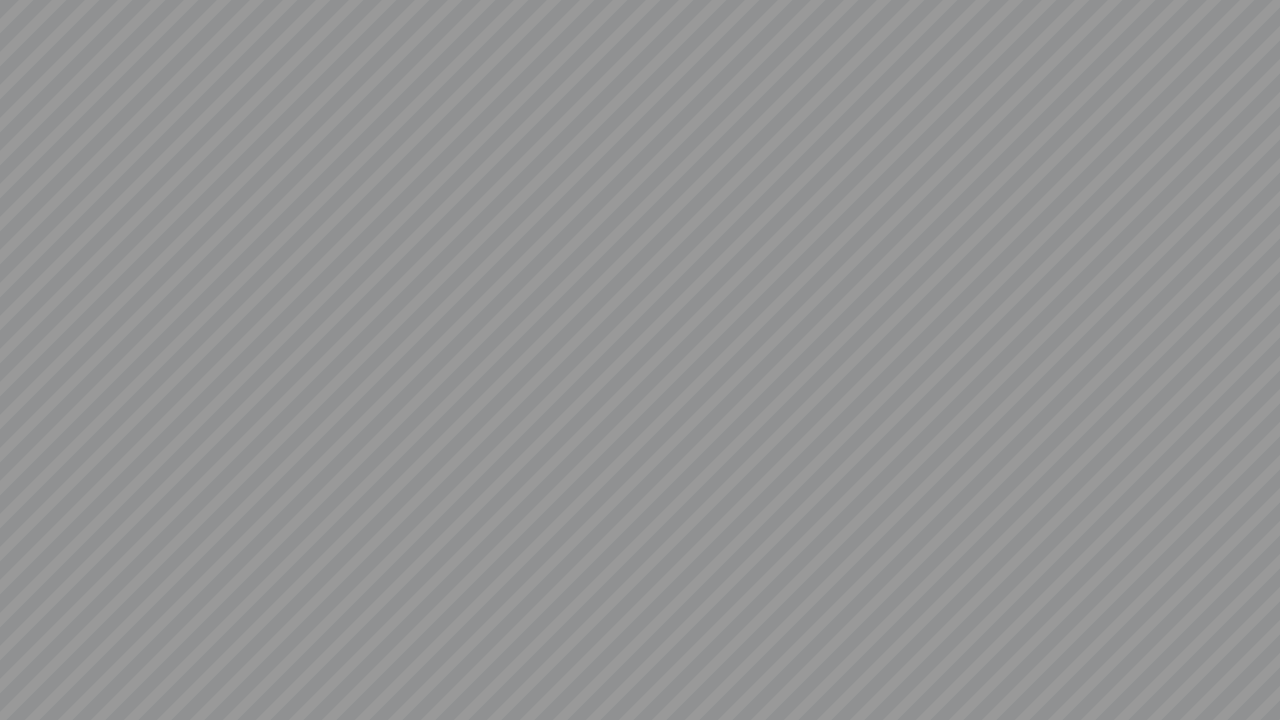 click at bounding box center [640, 360] 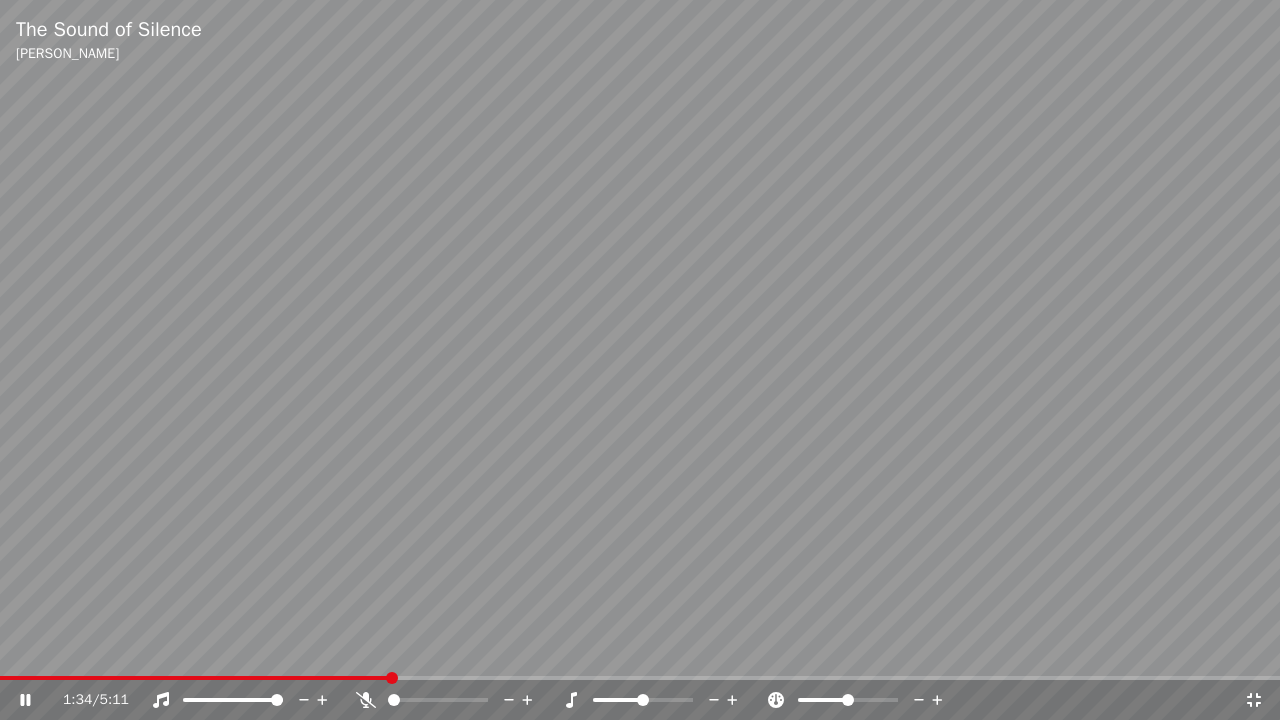 click 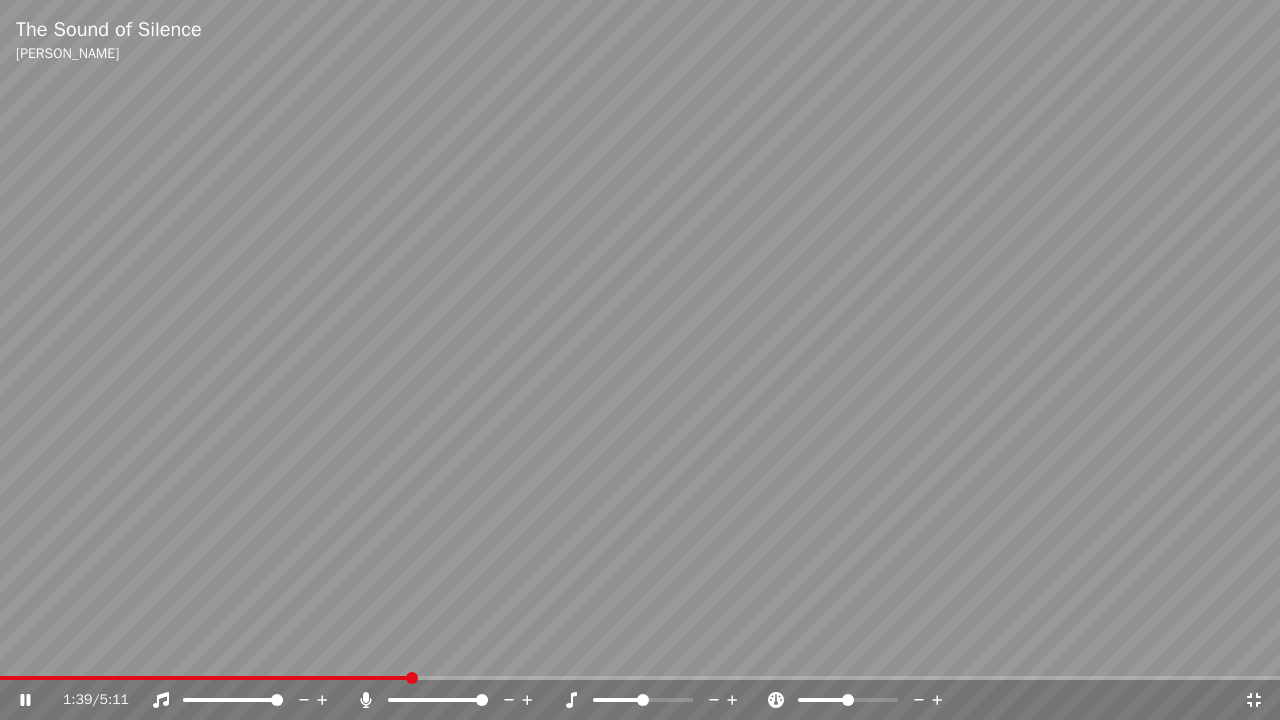 click 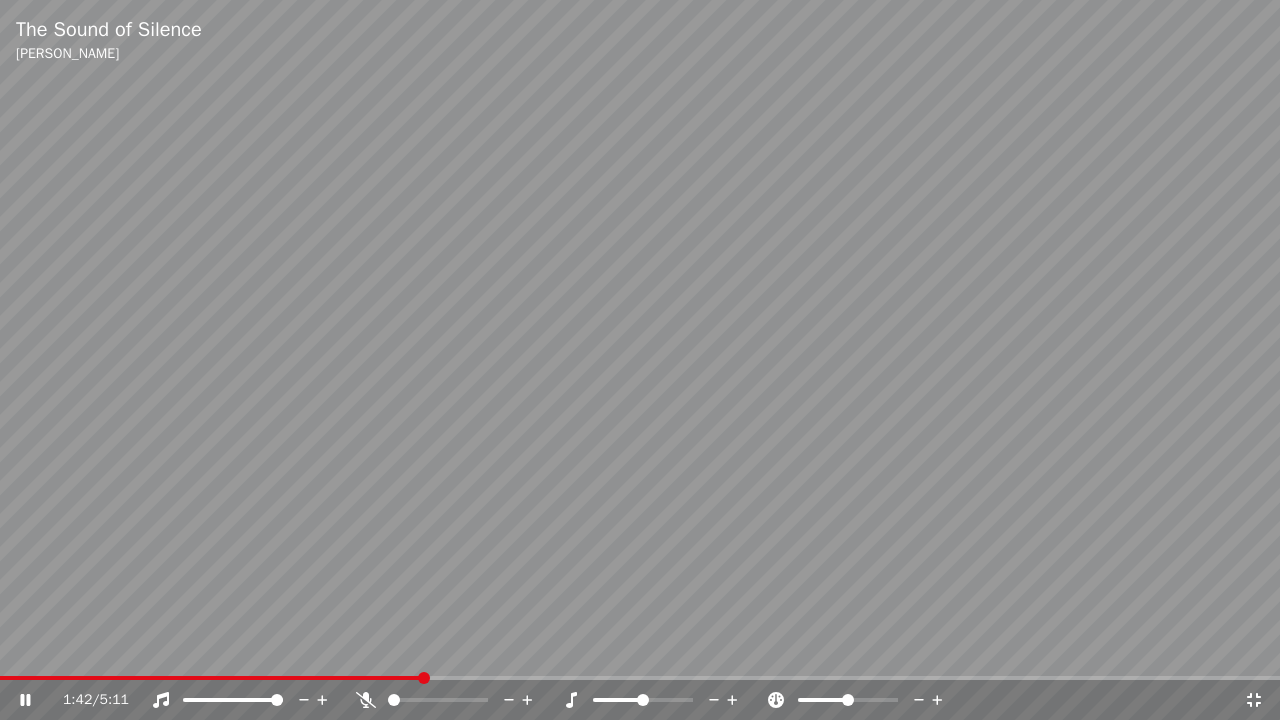 click 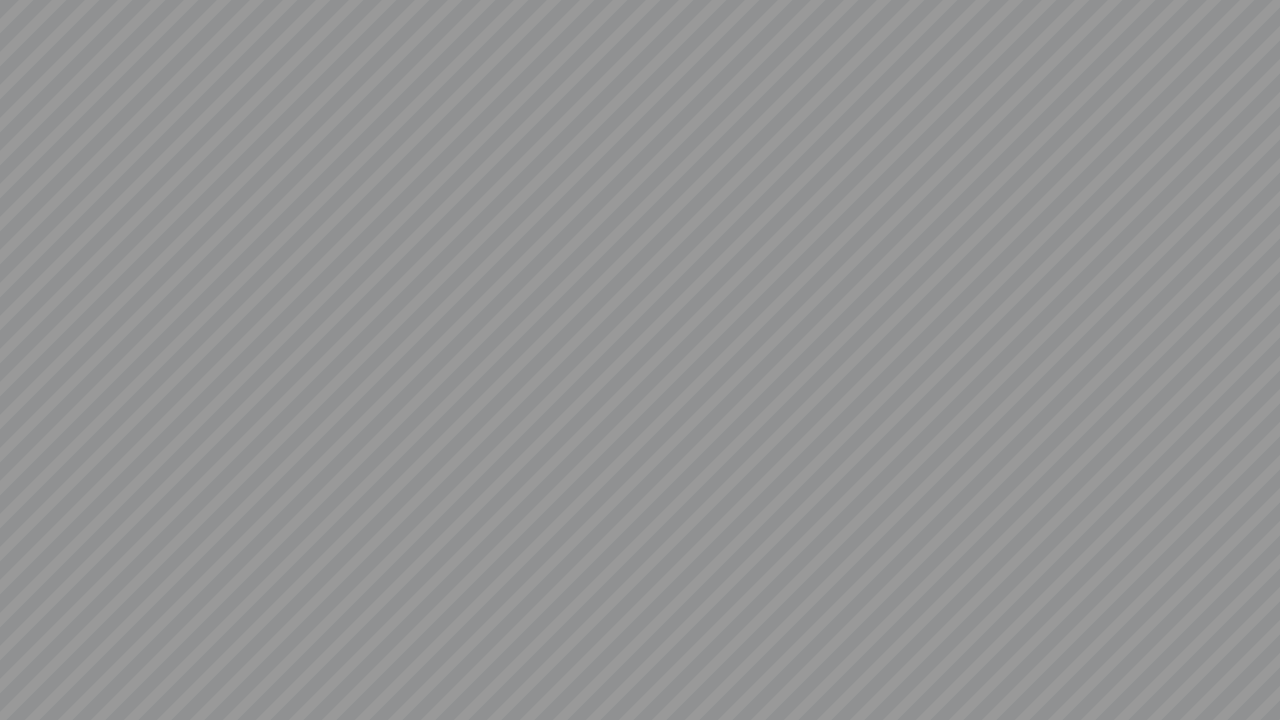 click at bounding box center [640, 360] 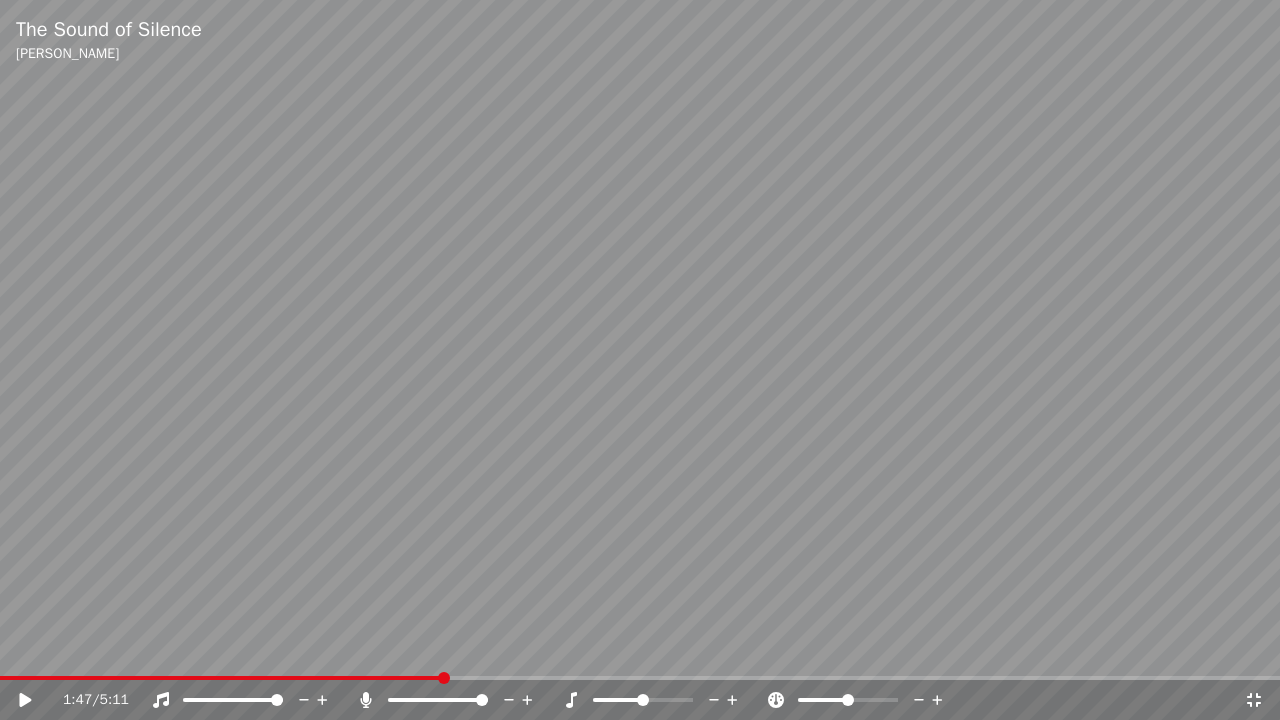 click at bounding box center (640, 360) 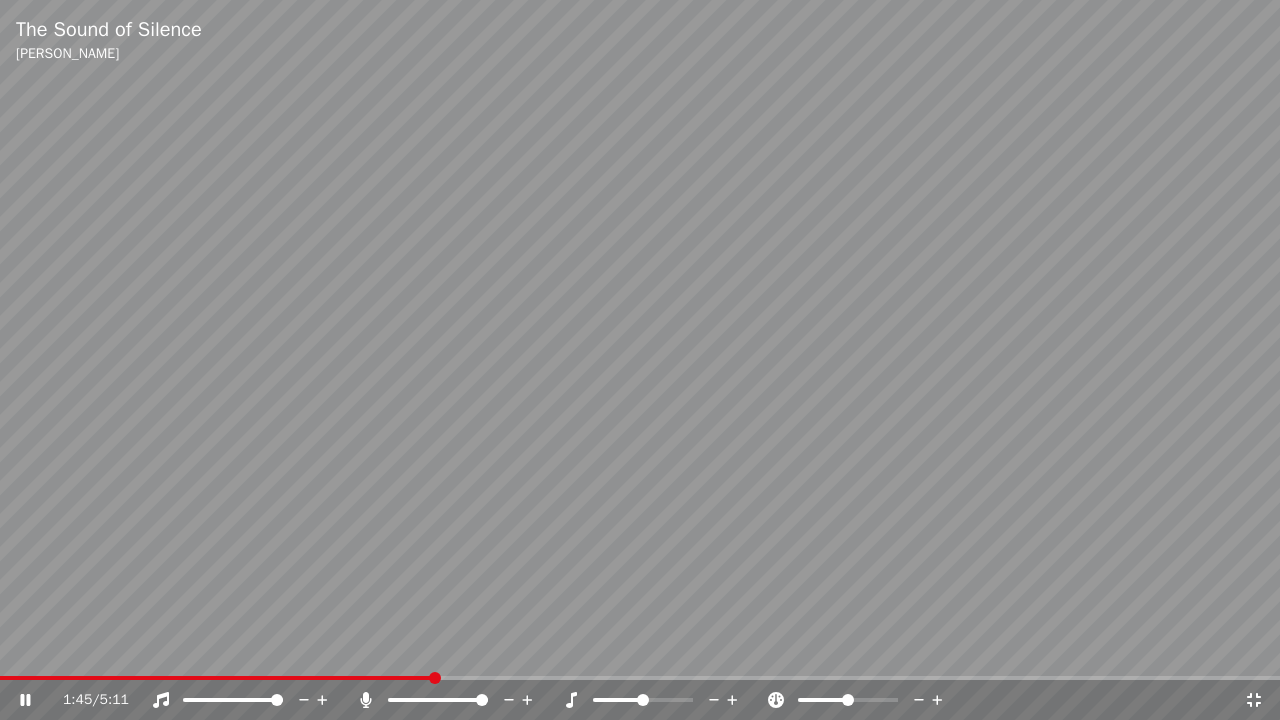 click 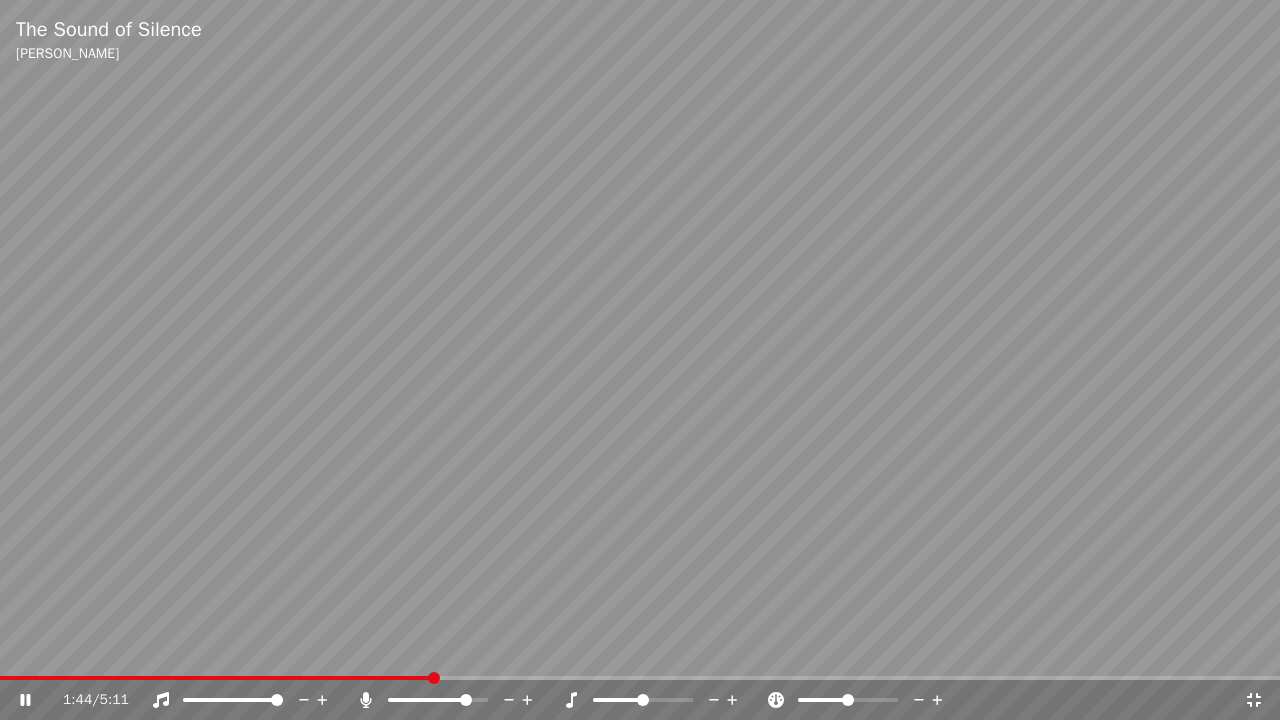 click at bounding box center (466, 700) 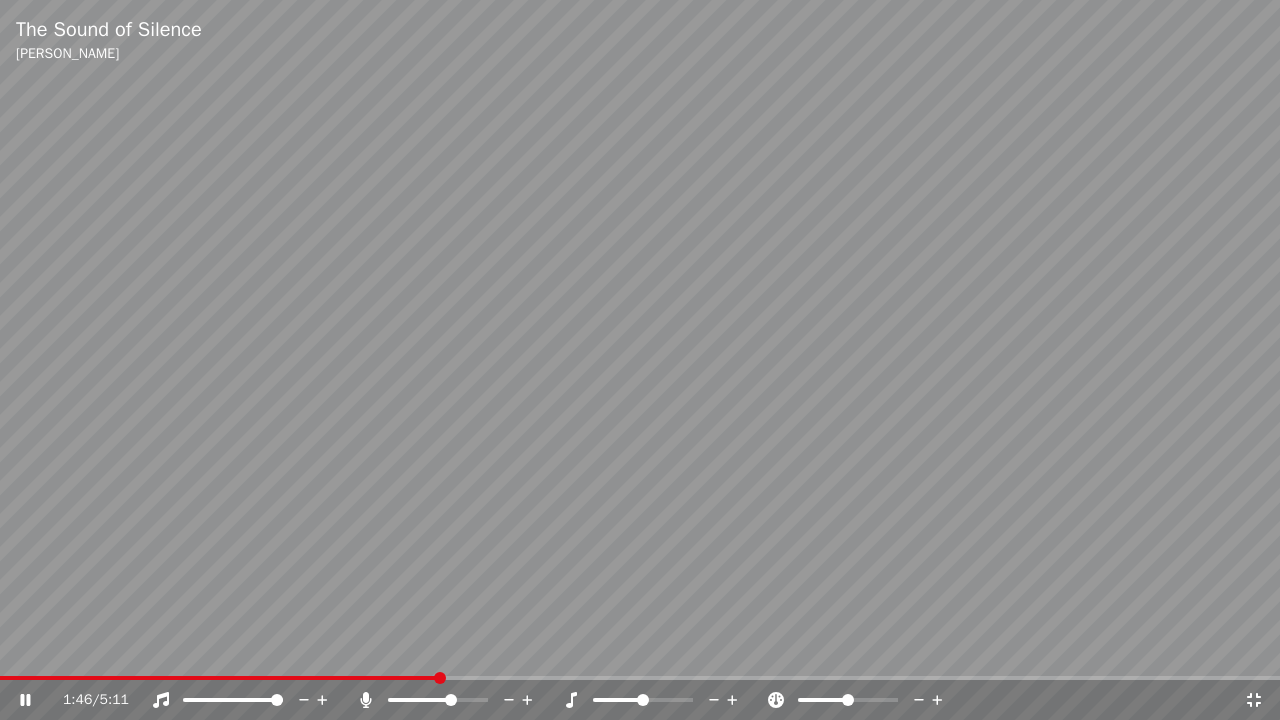 click at bounding box center [451, 700] 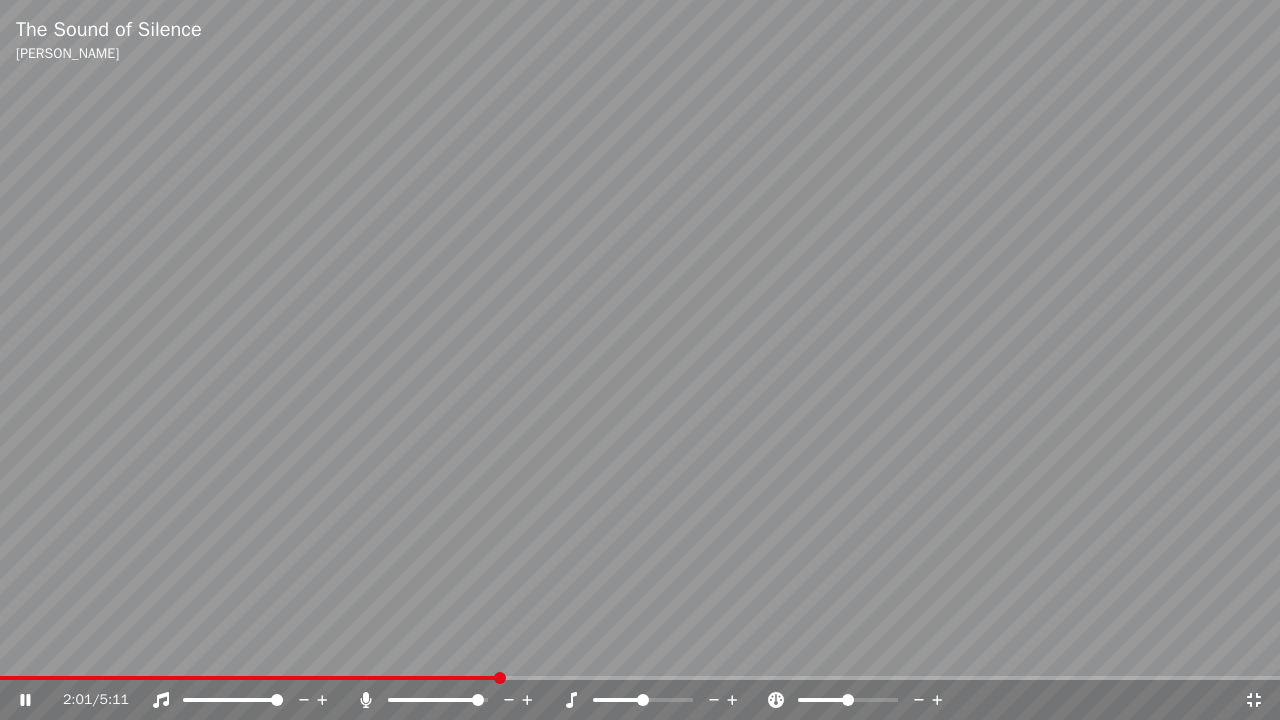 click at bounding box center [478, 700] 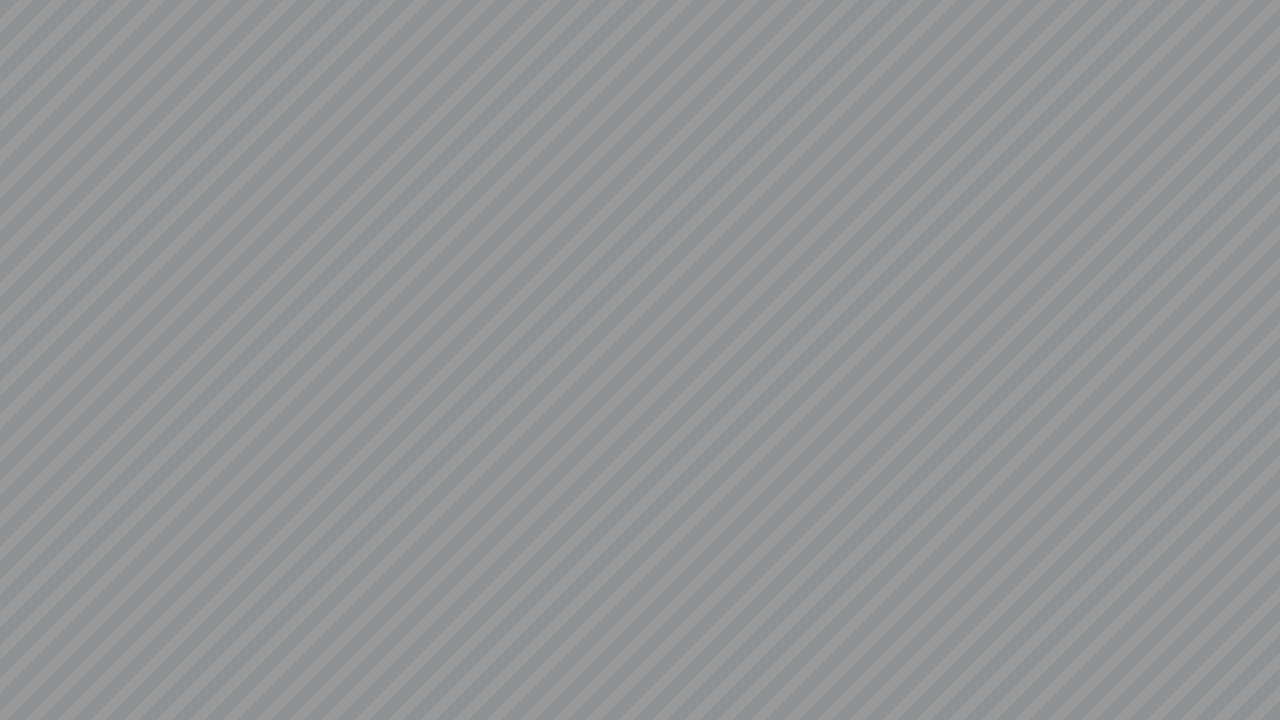 click at bounding box center (640, 360) 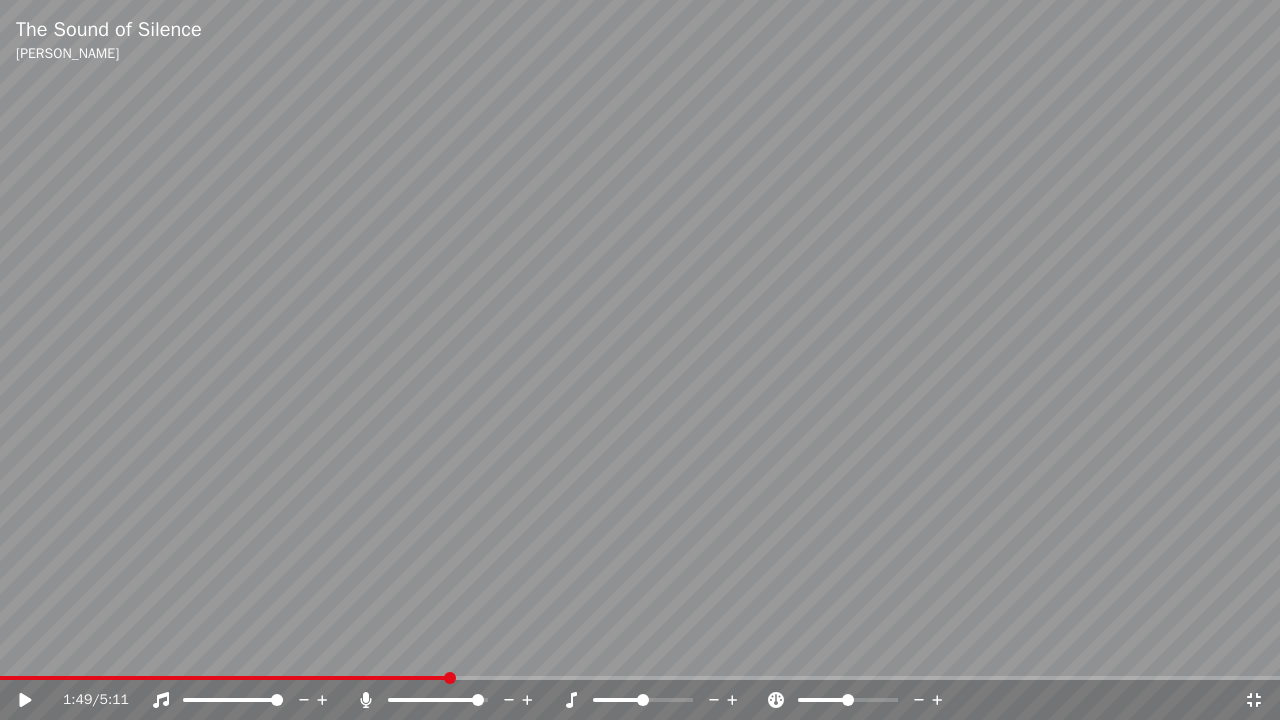 click at bounding box center [224, 678] 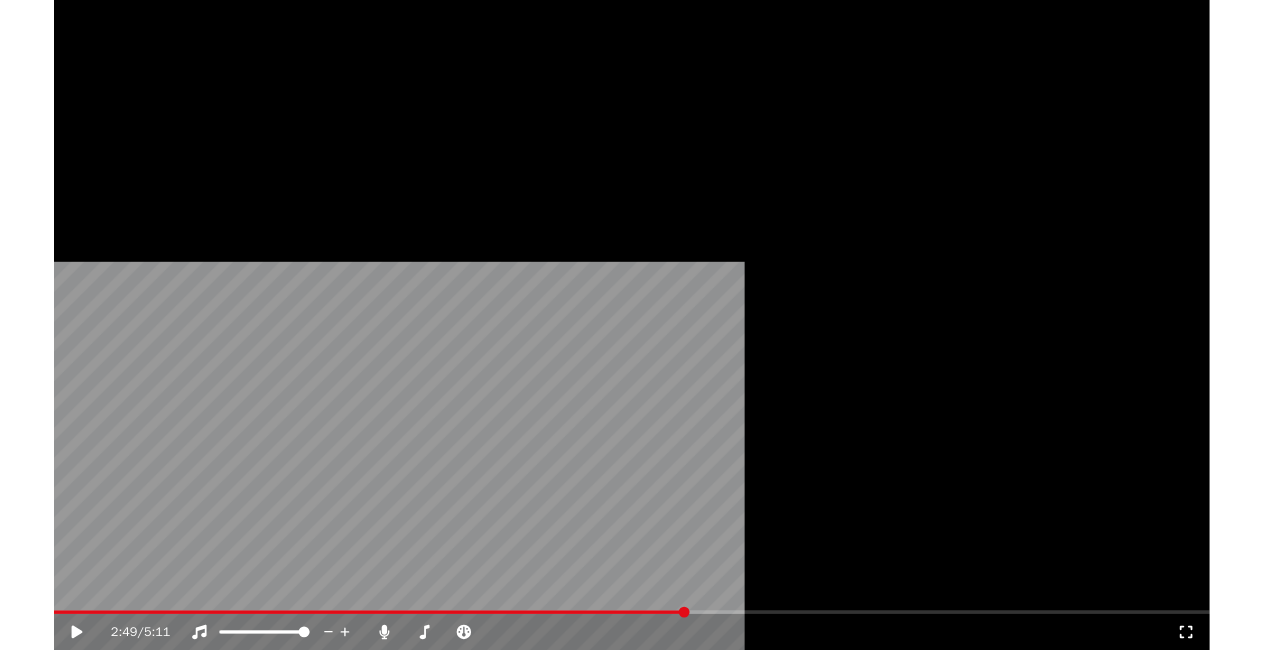 scroll, scrollTop: 27935, scrollLeft: 0, axis: vertical 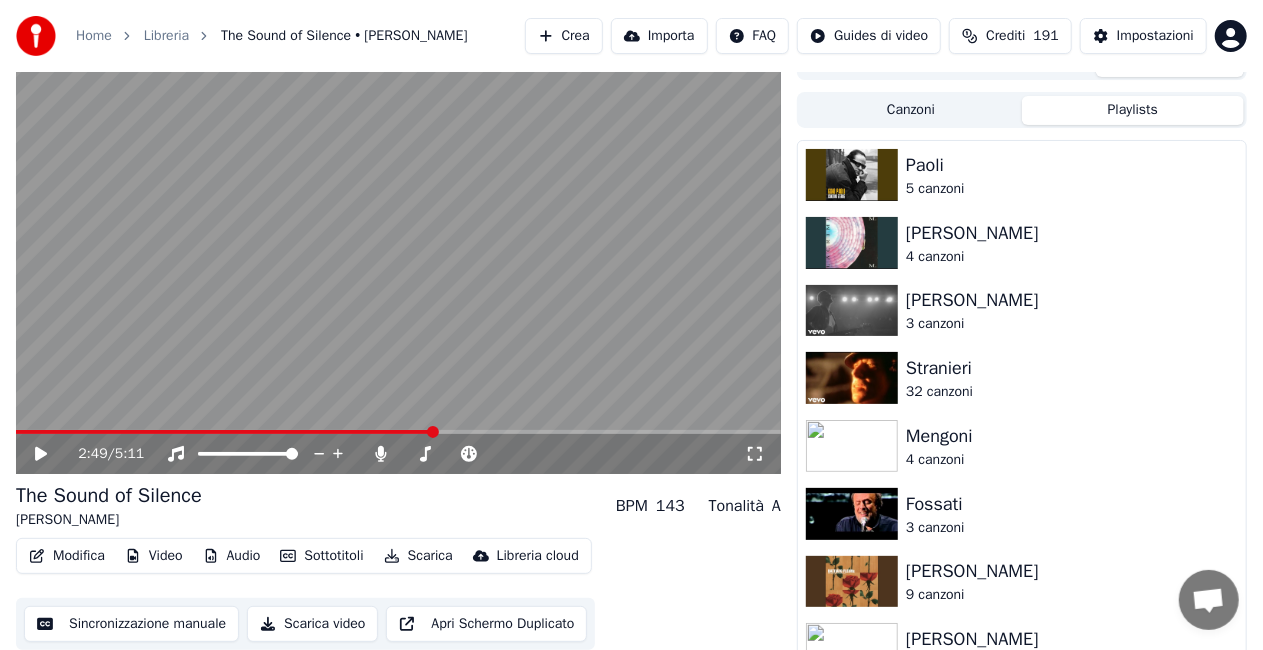 click on "Playlists" at bounding box center (1133, 110) 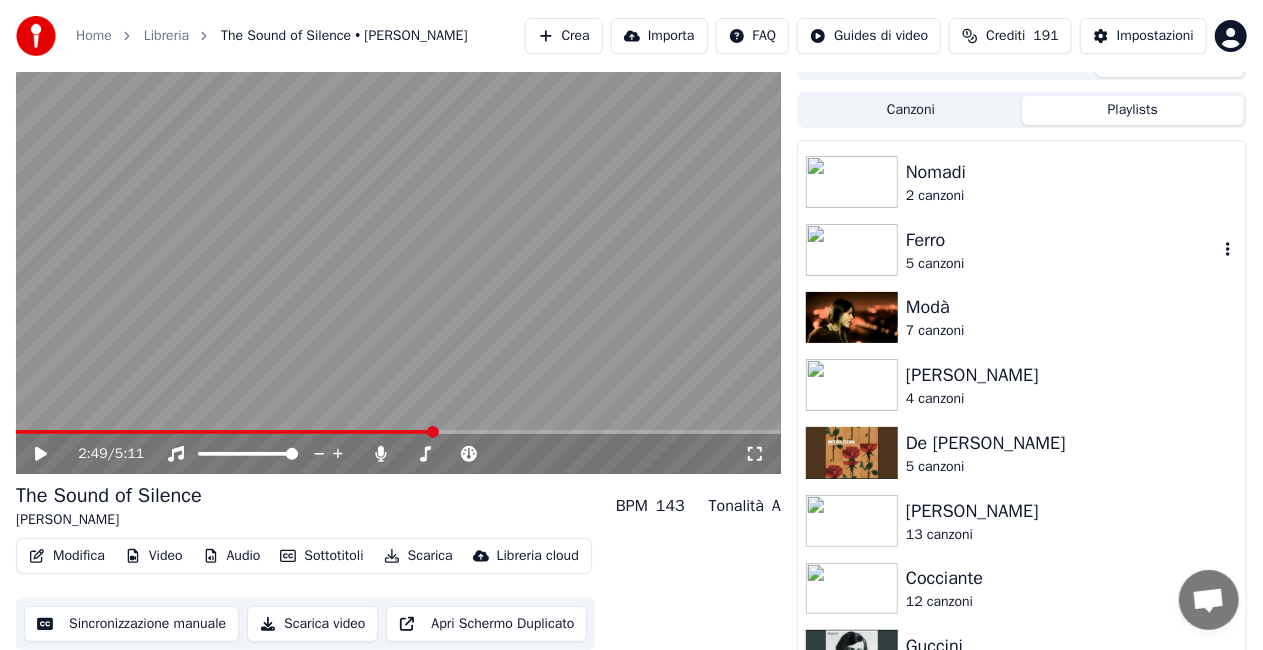 scroll, scrollTop: 2191, scrollLeft: 0, axis: vertical 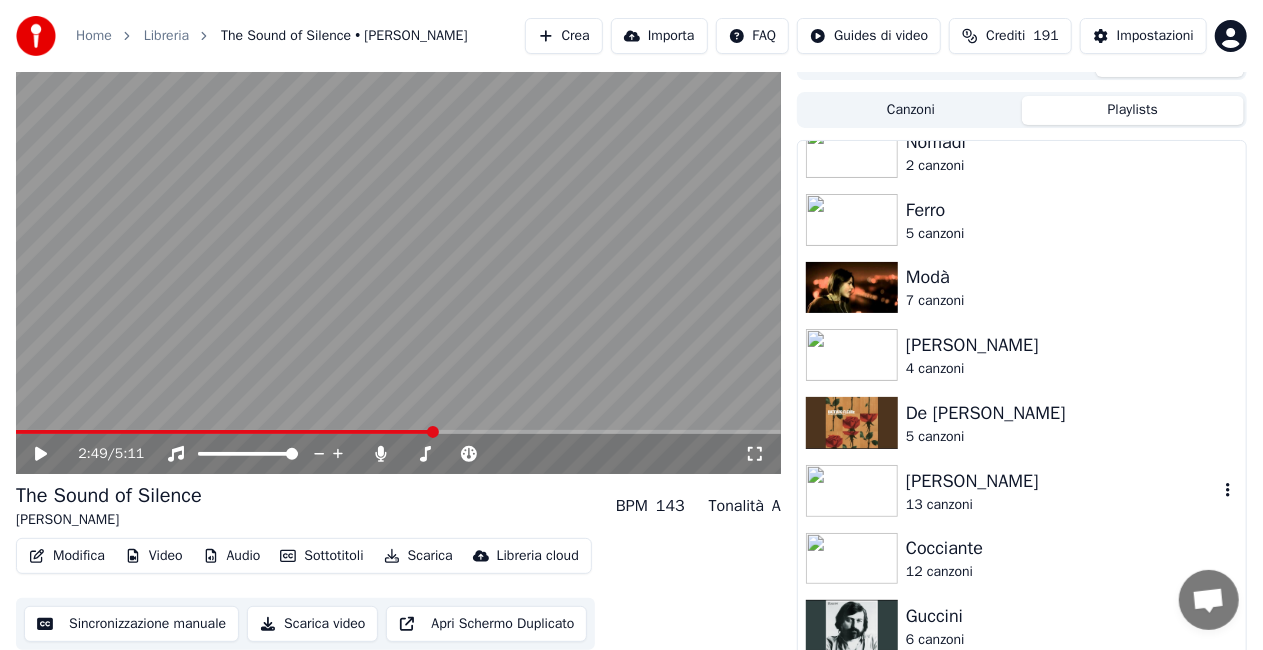 click on "13 canzoni" at bounding box center (1062, 505) 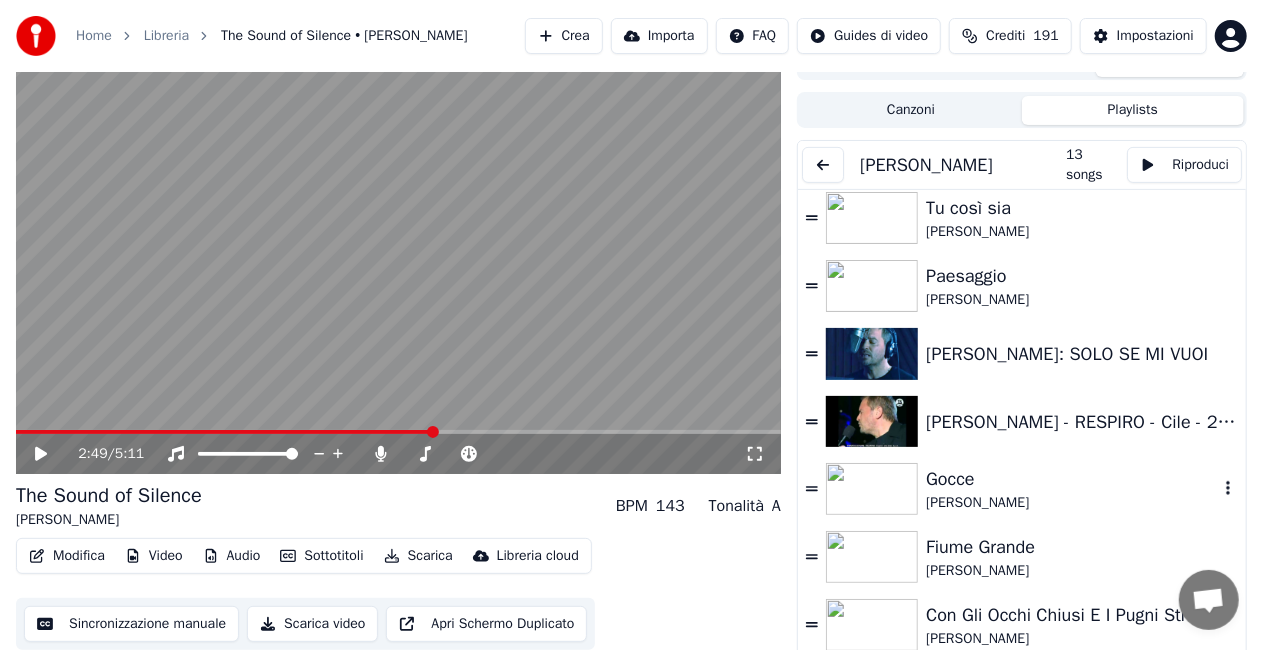 scroll, scrollTop: 411, scrollLeft: 0, axis: vertical 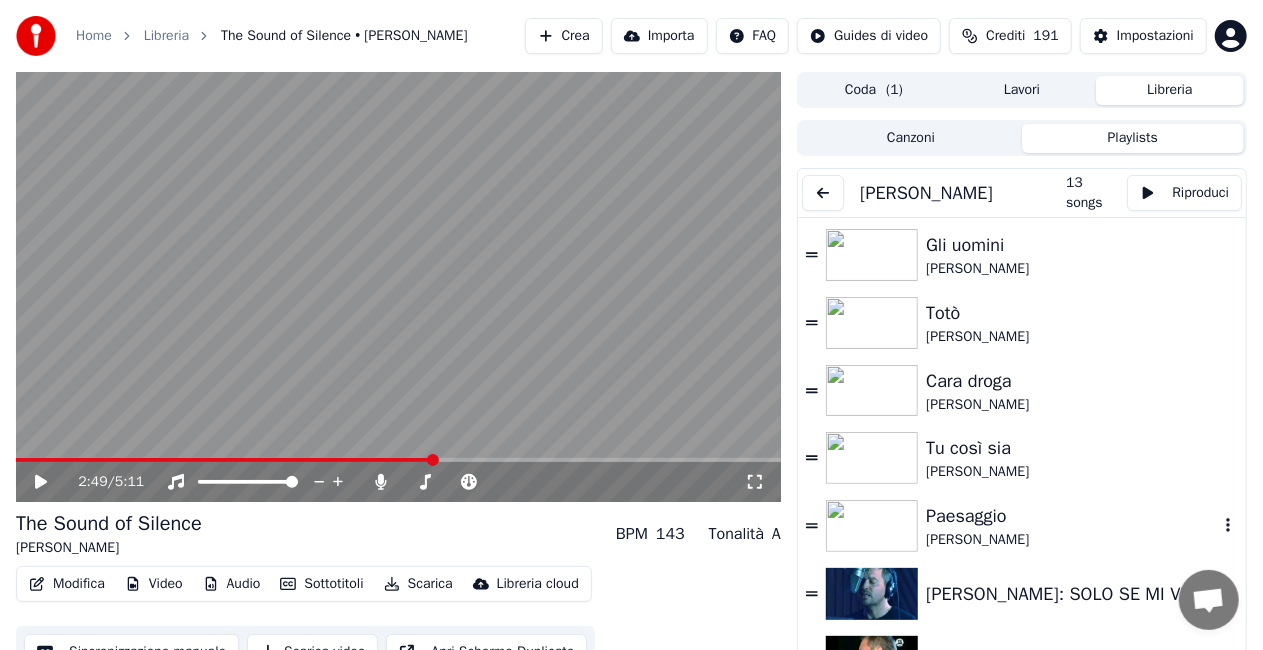 click on "Paesaggio" at bounding box center [1072, 516] 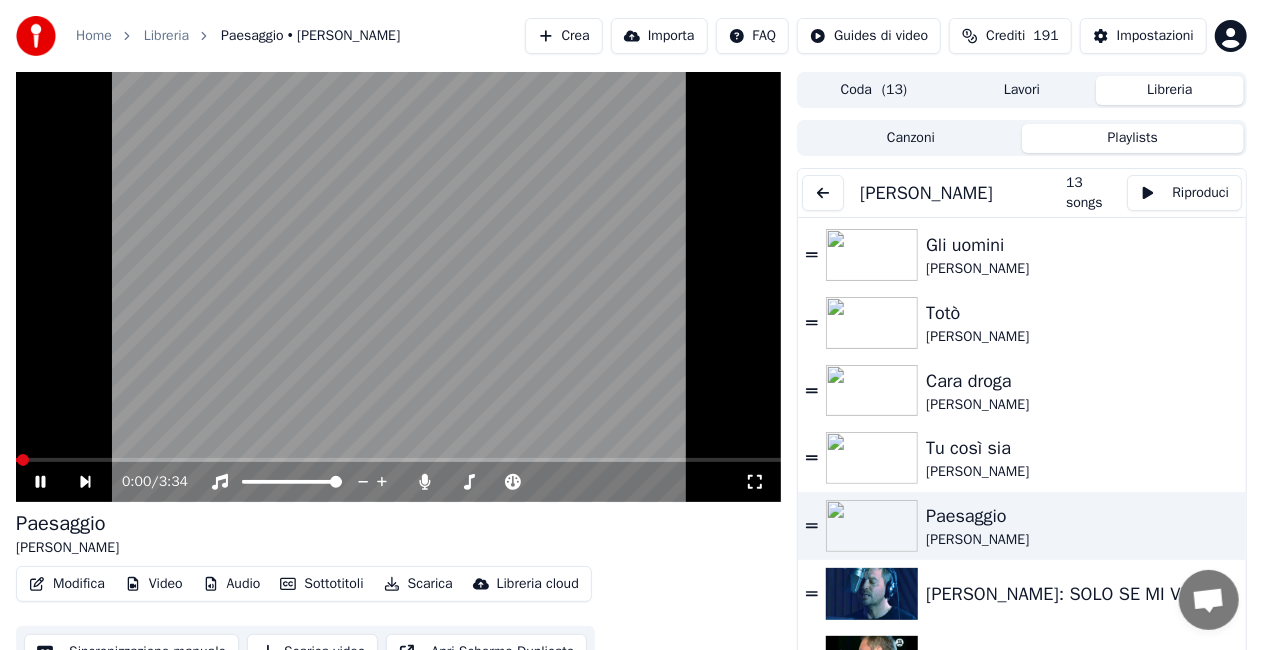 click 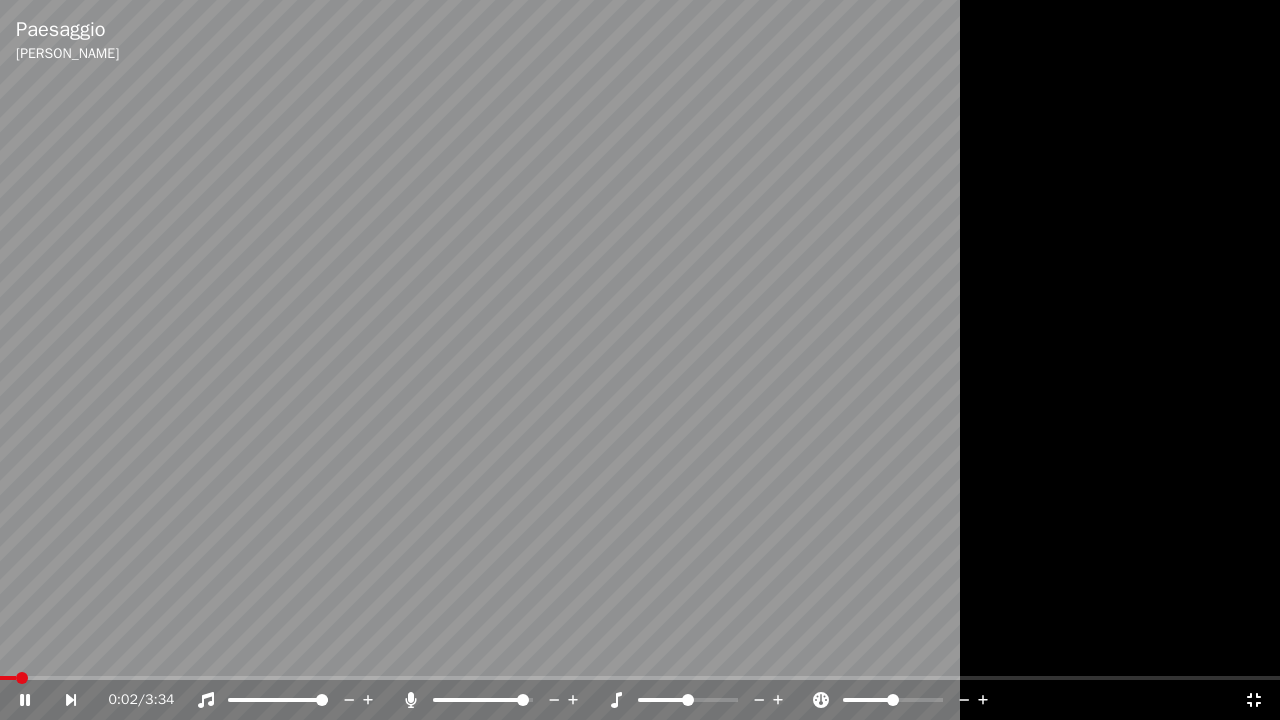 click 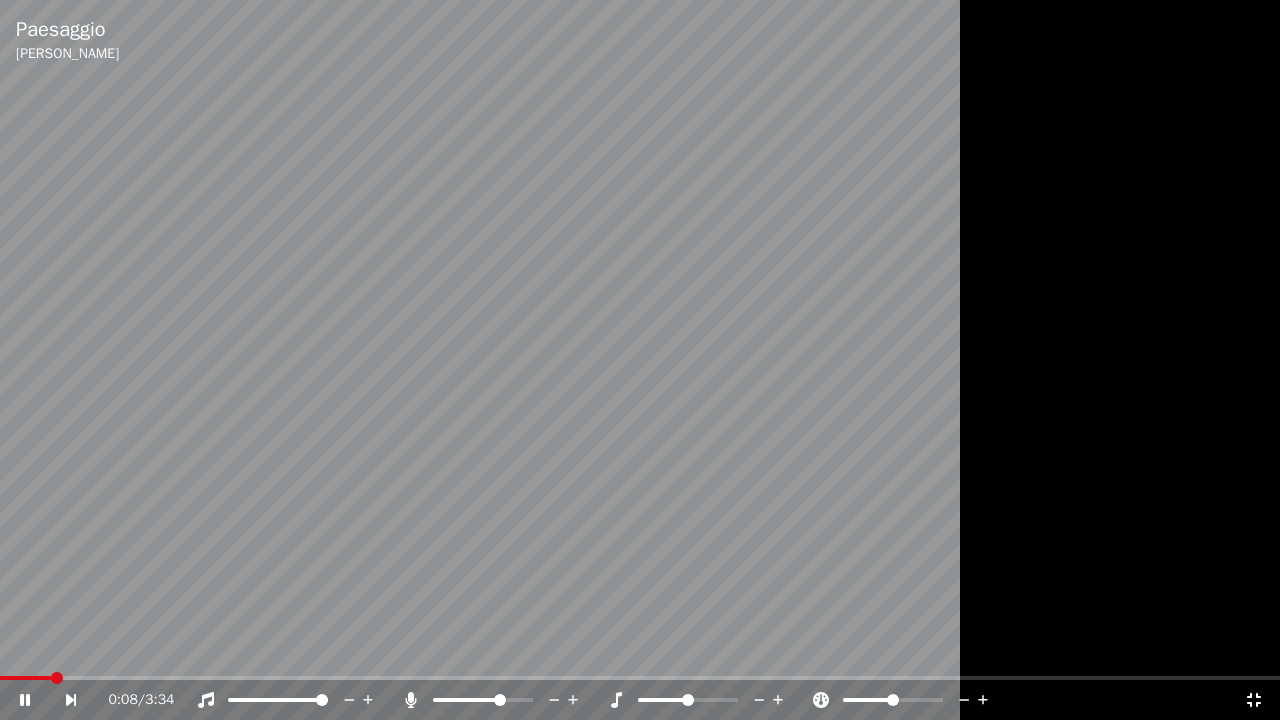 click at bounding box center (500, 700) 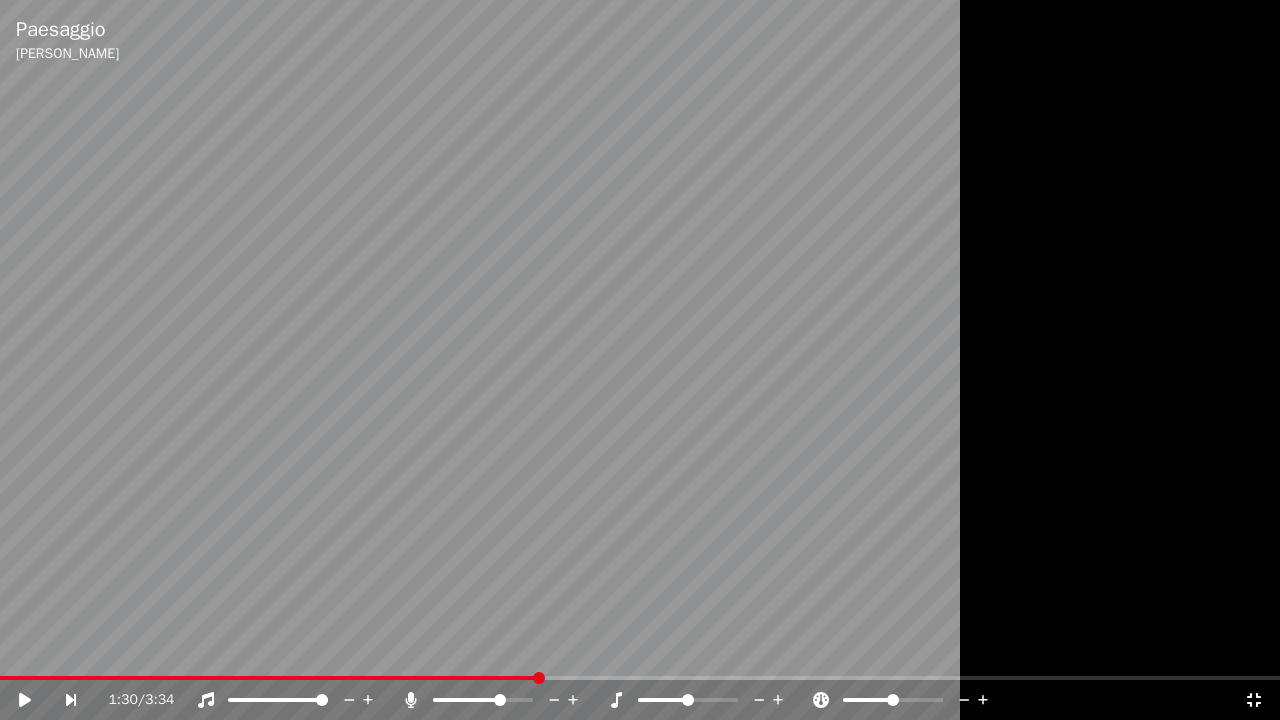 click at bounding box center (269, 678) 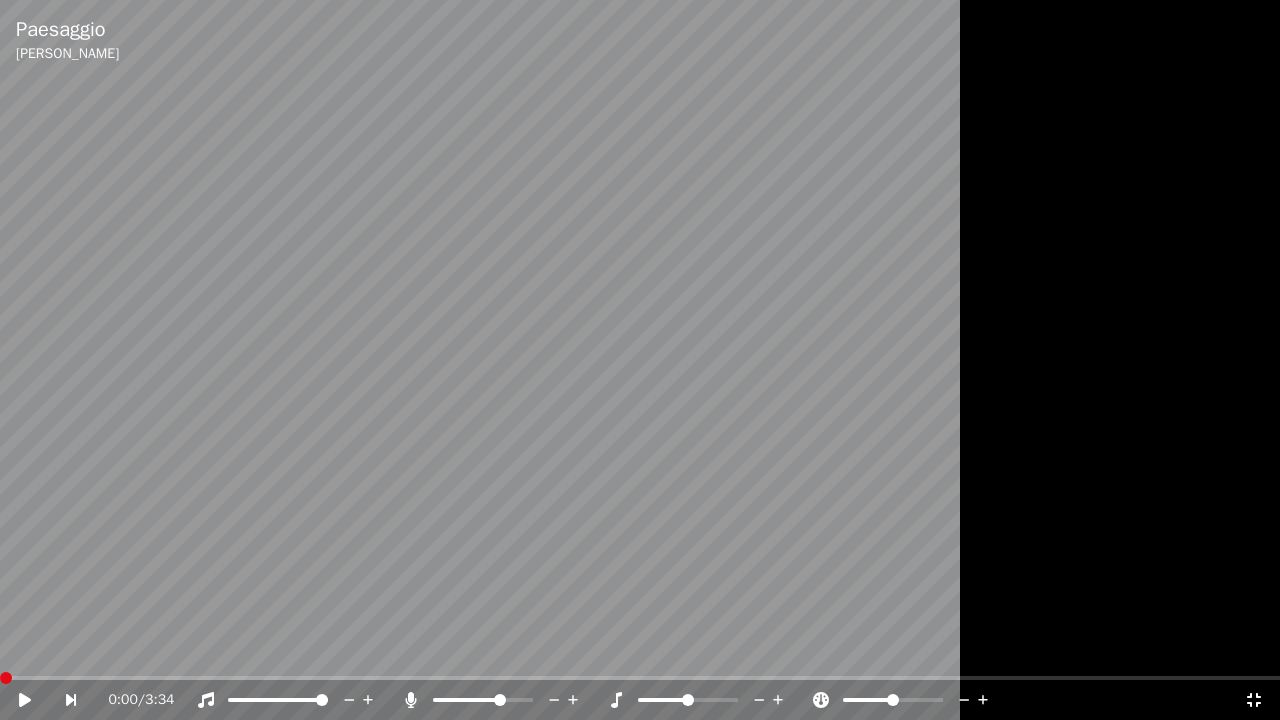 click 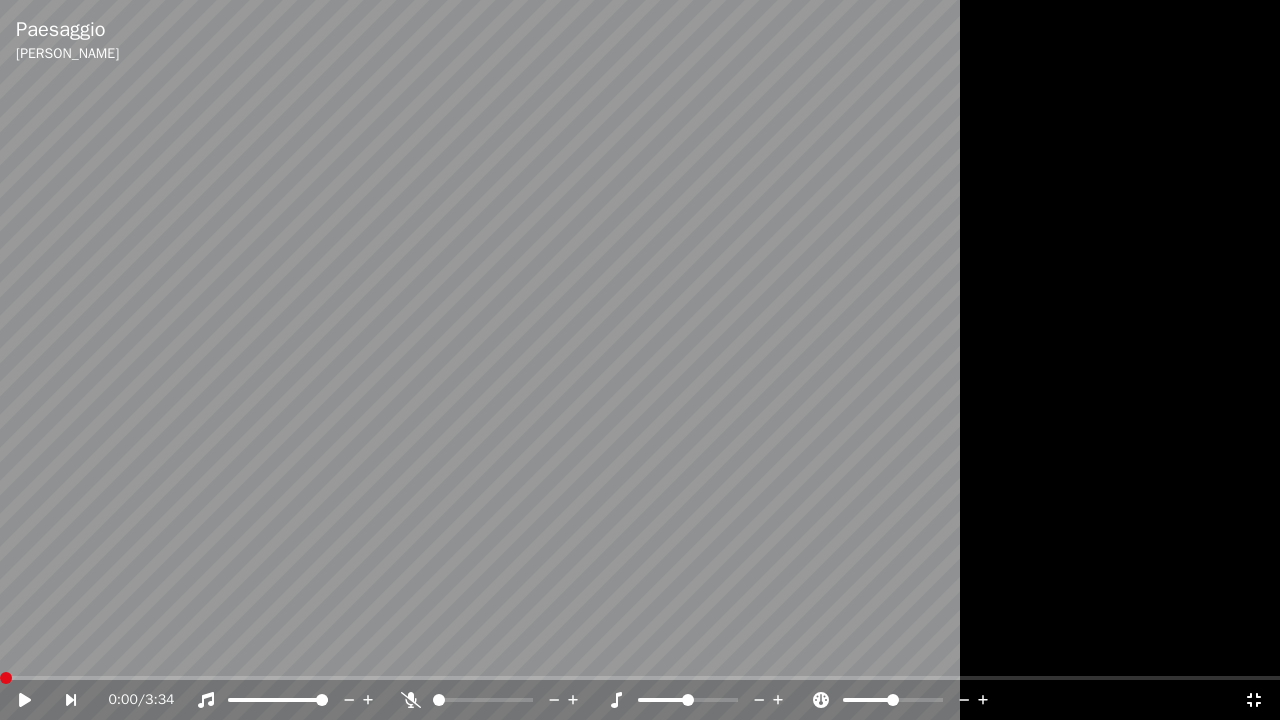 click 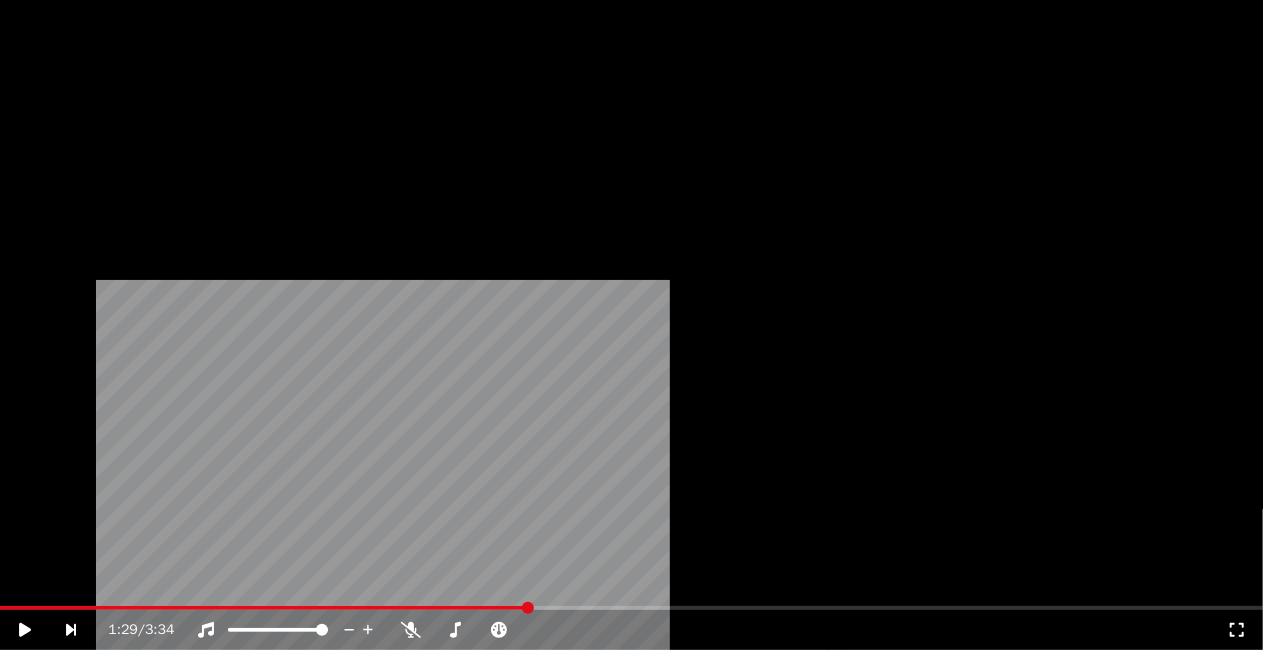 scroll, scrollTop: 0, scrollLeft: 0, axis: both 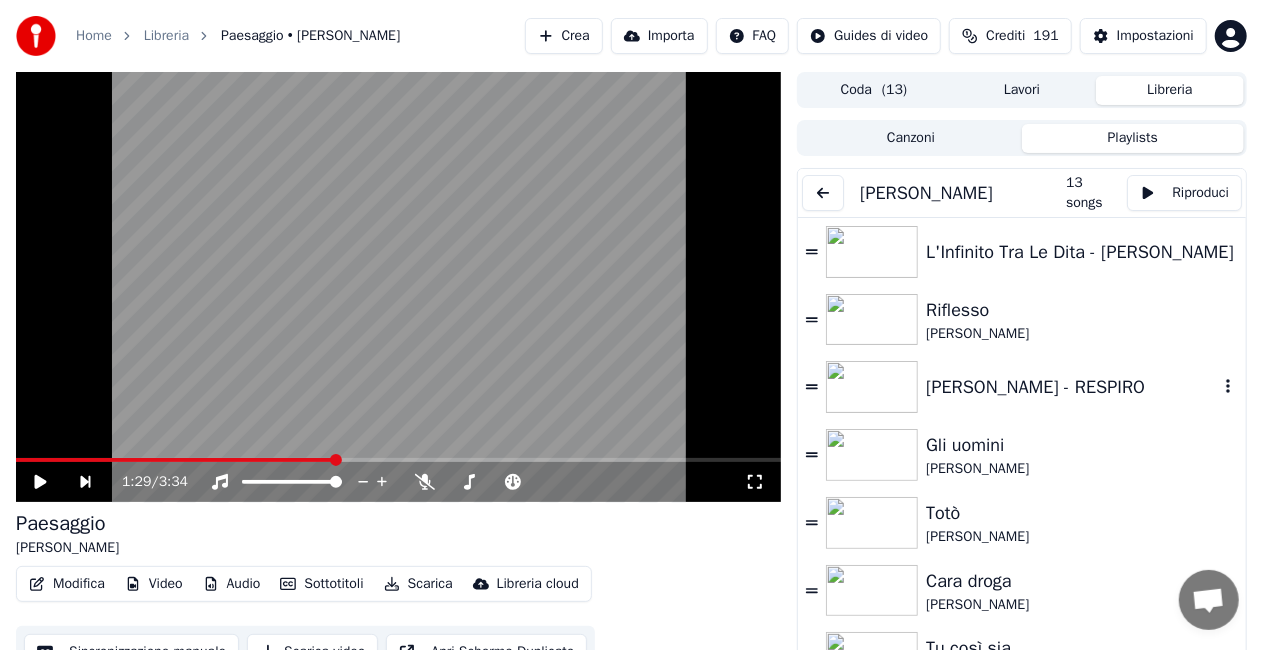 click on "[PERSON_NAME] - RESPIRO" at bounding box center [1072, 387] 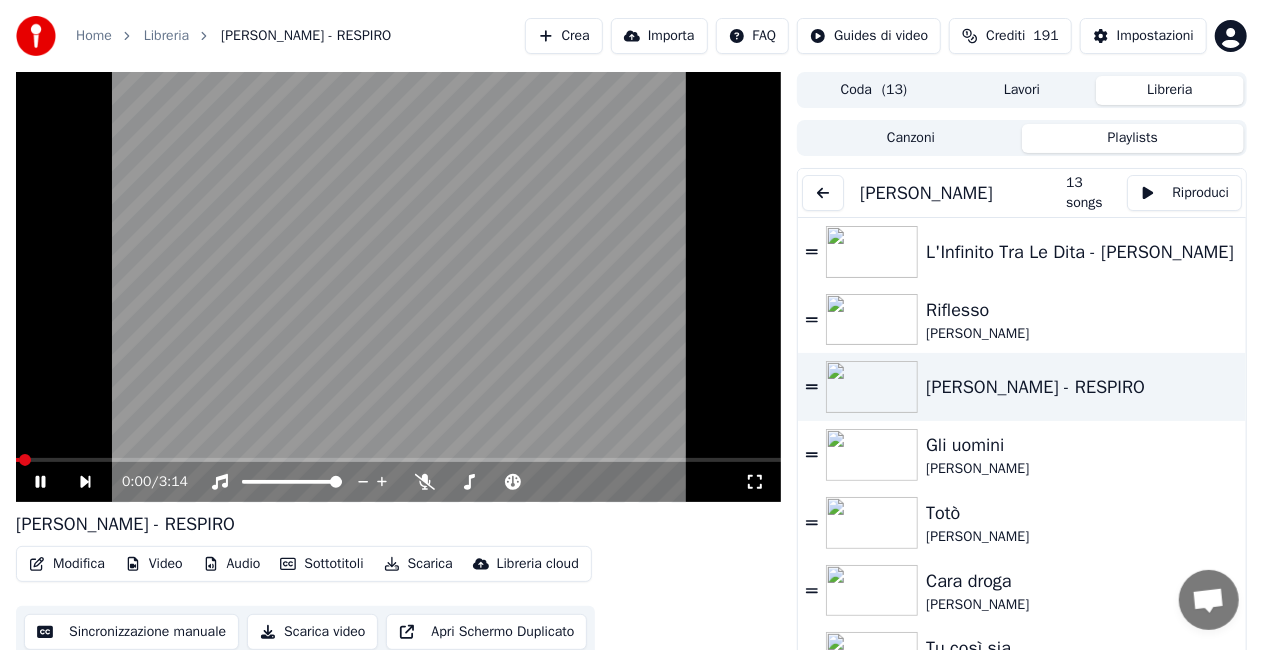 click 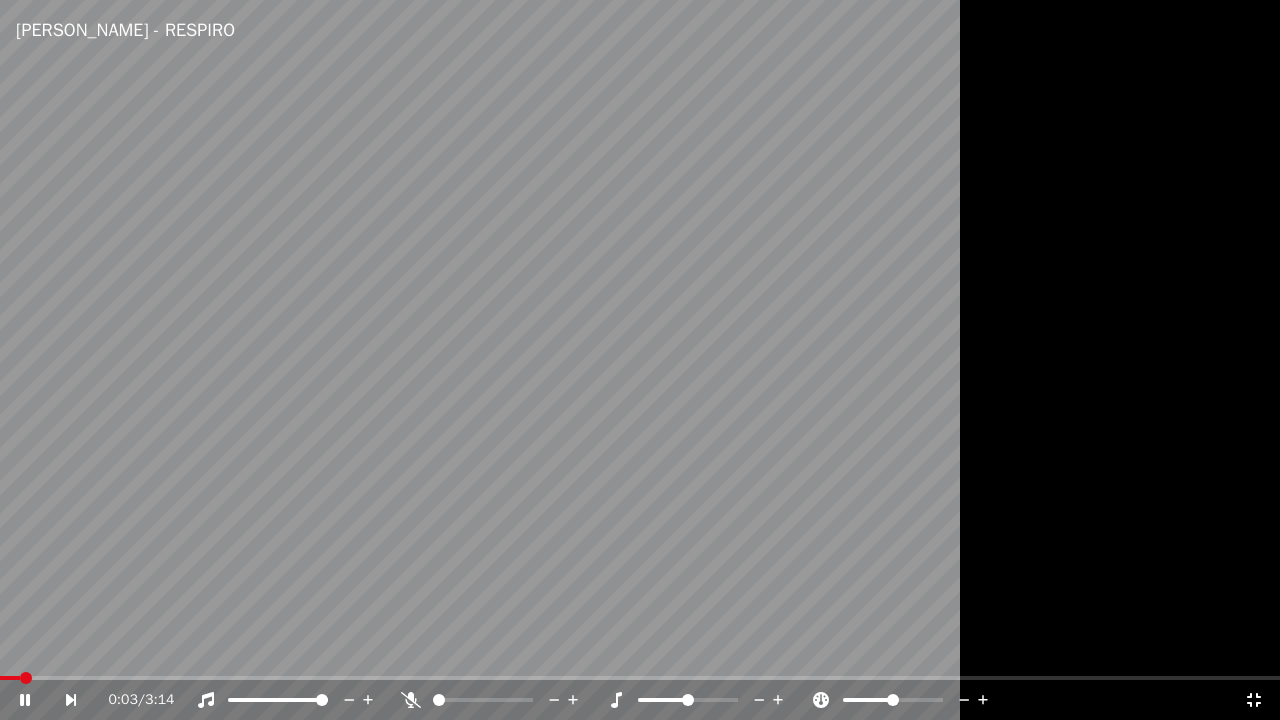 click 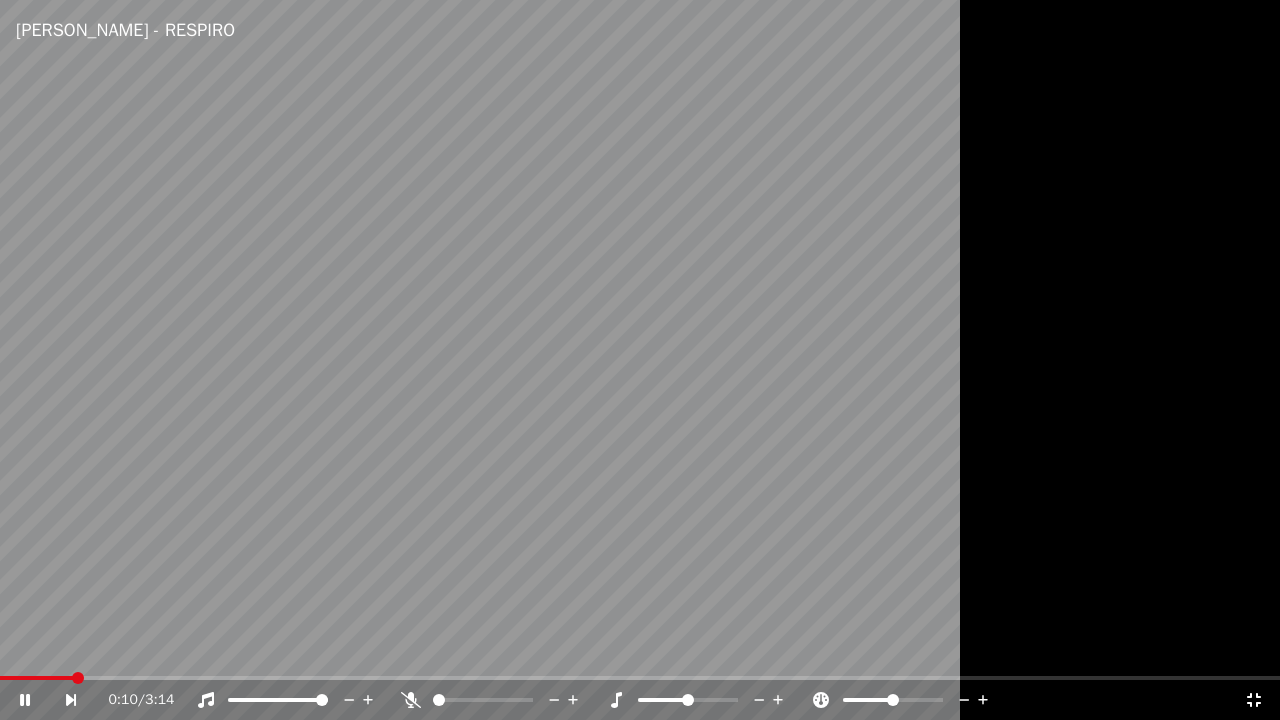 click 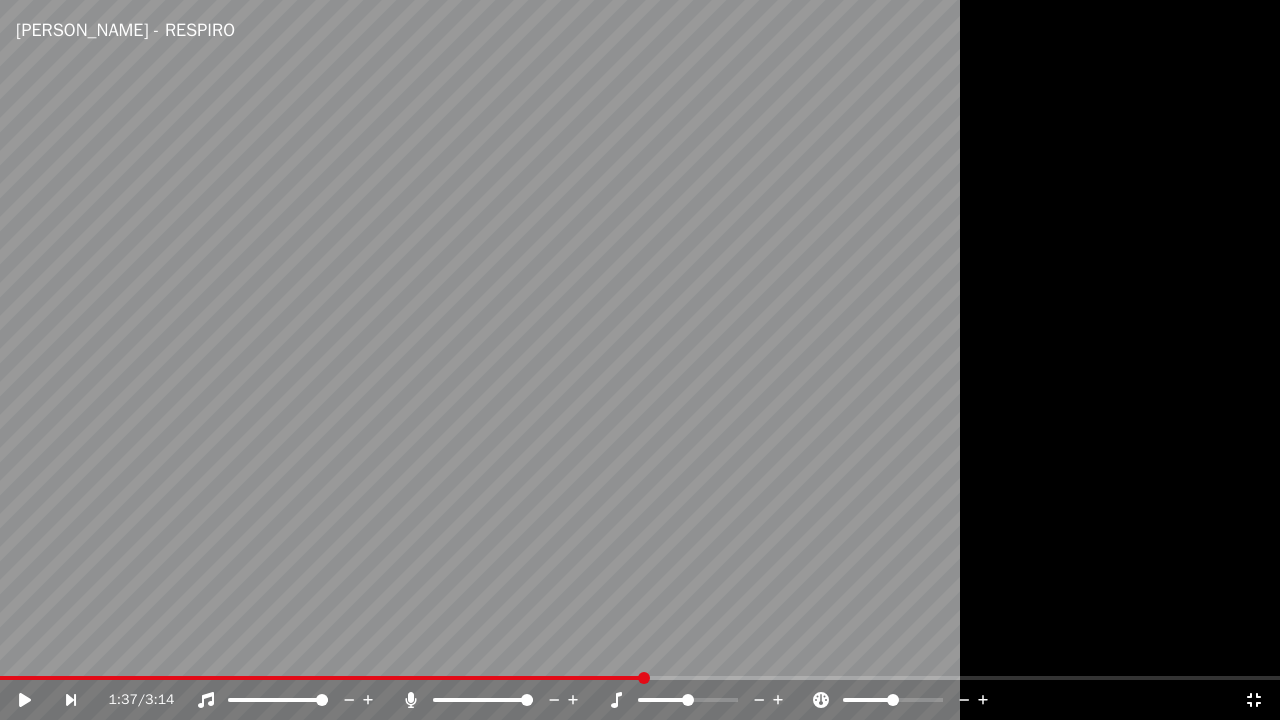 click at bounding box center [640, 360] 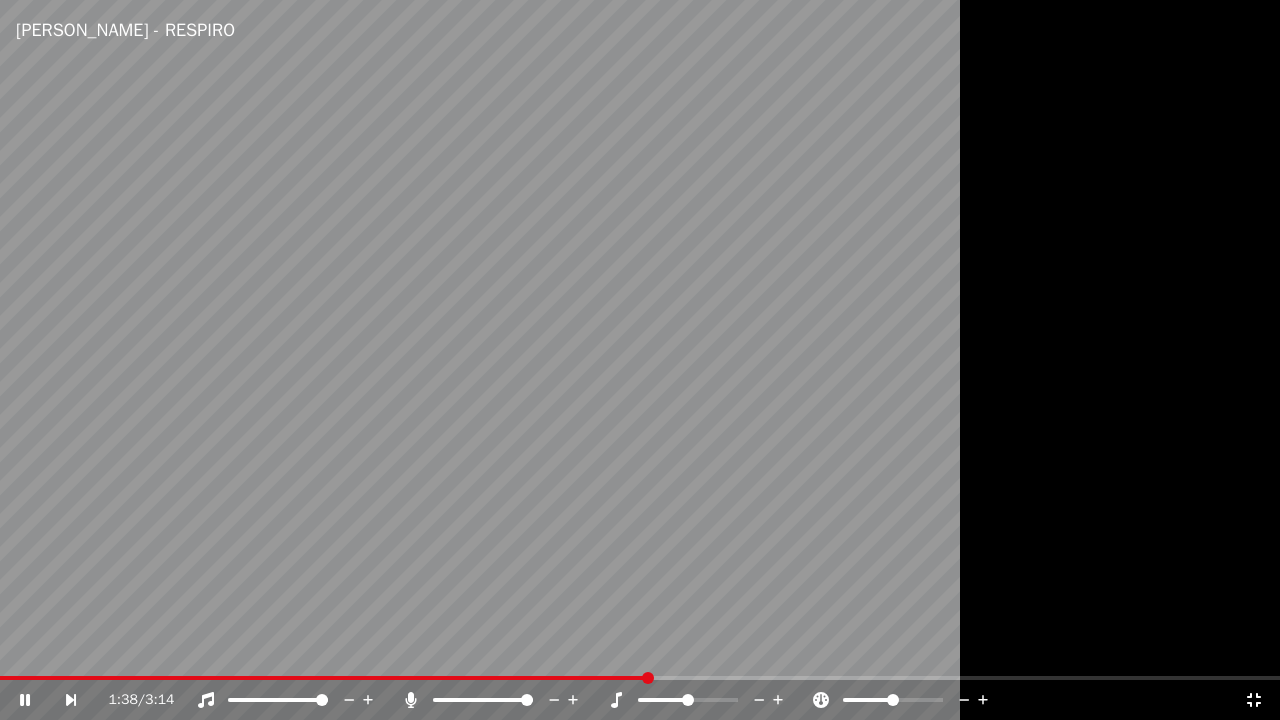 click at bounding box center [640, 360] 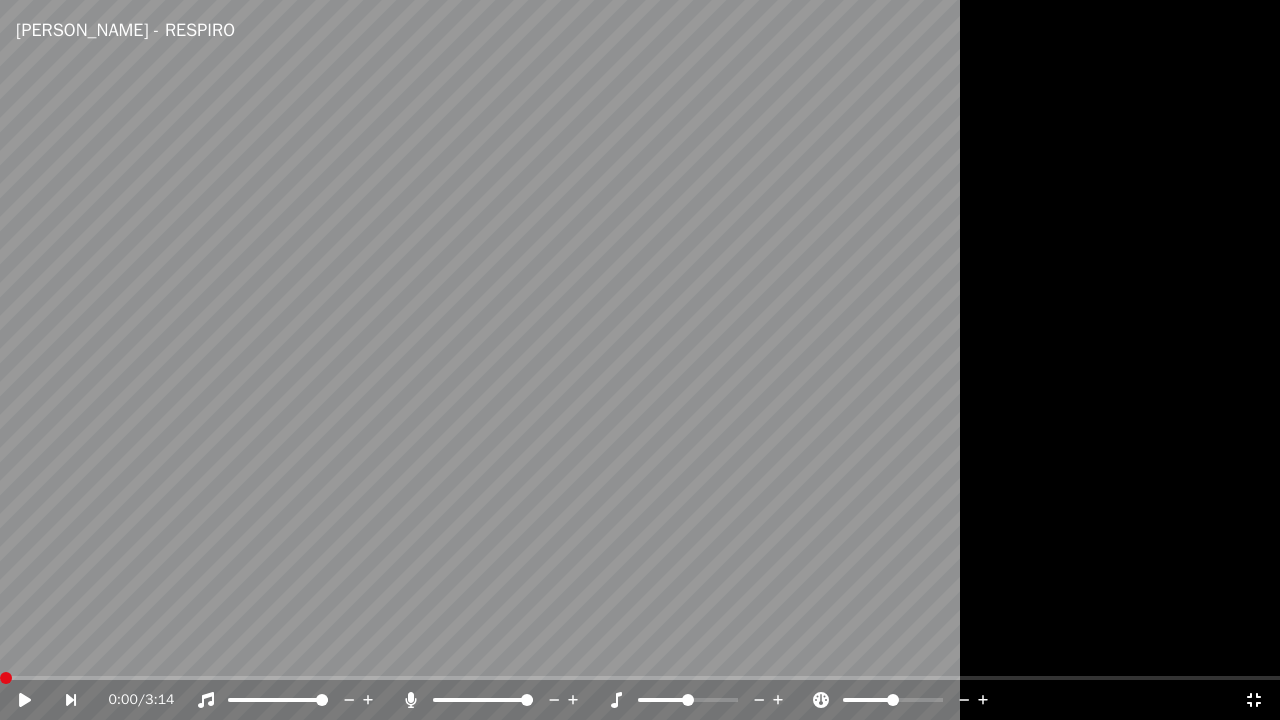 click at bounding box center (0, 678) 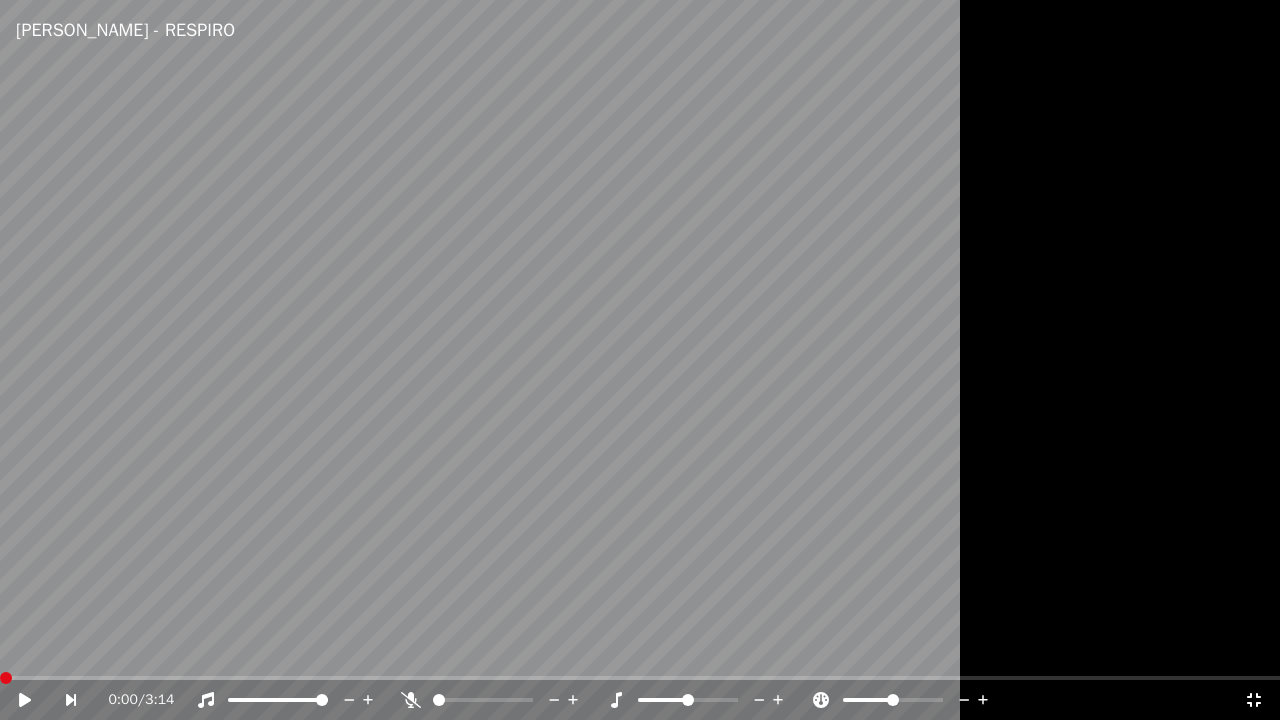 click 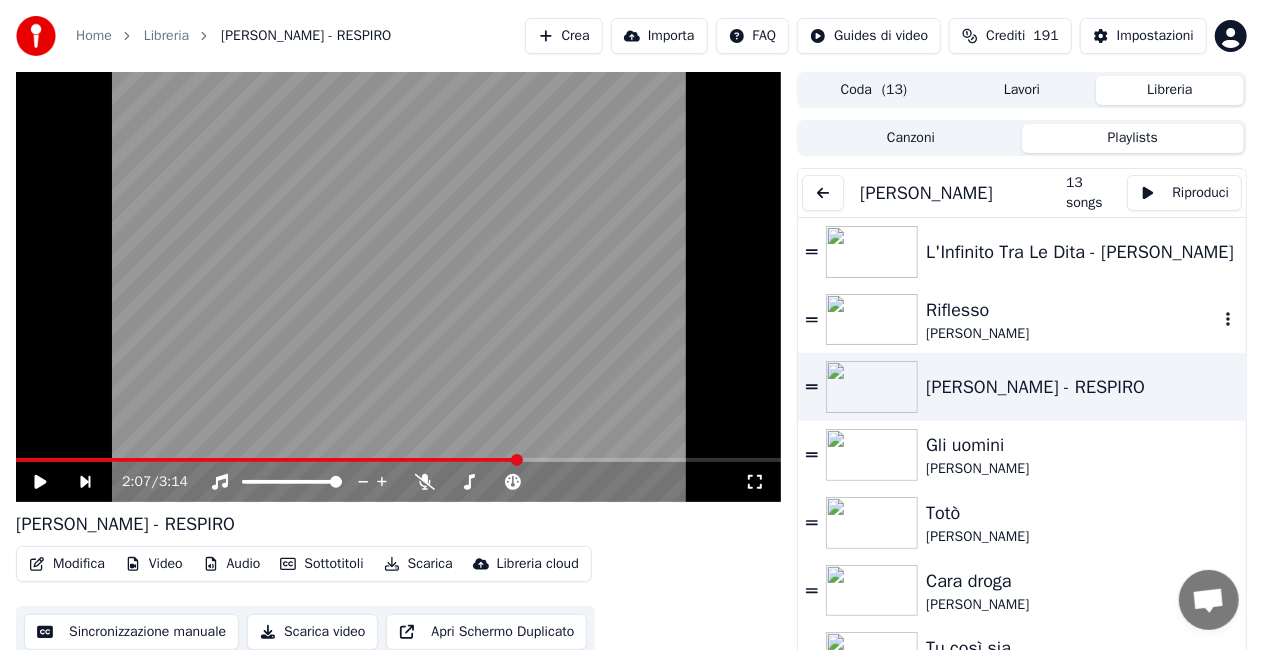 click on "Riflesso" at bounding box center [1072, 310] 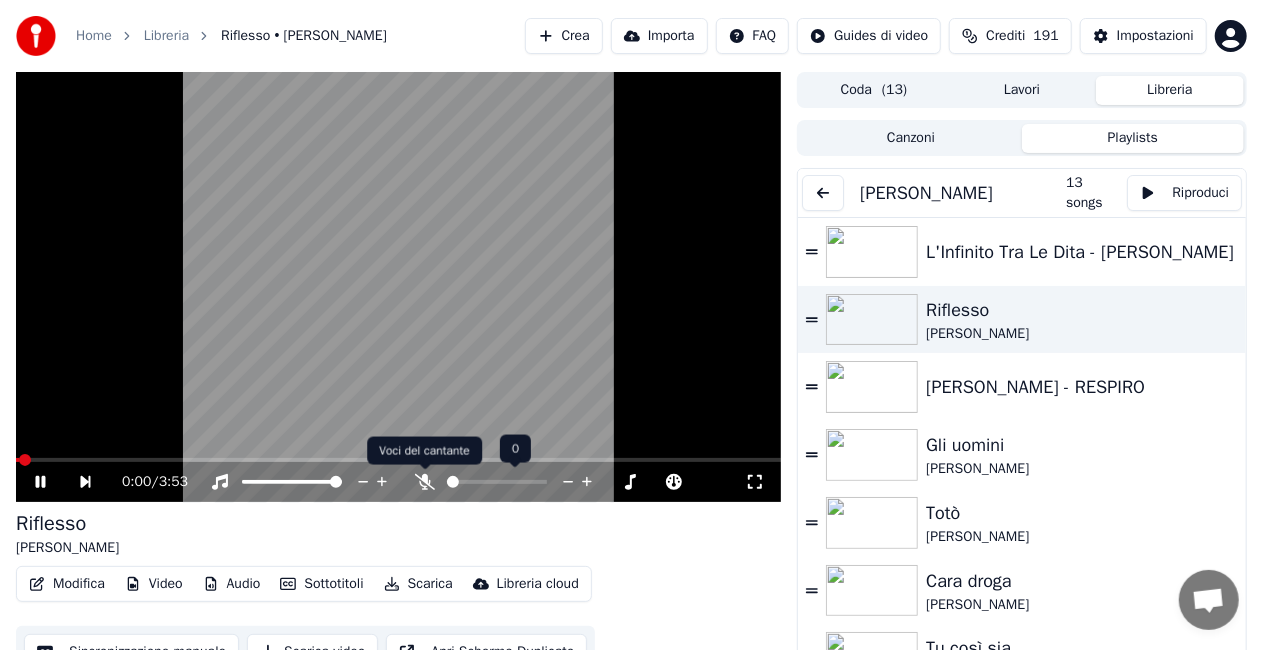 click at bounding box center [515, 482] 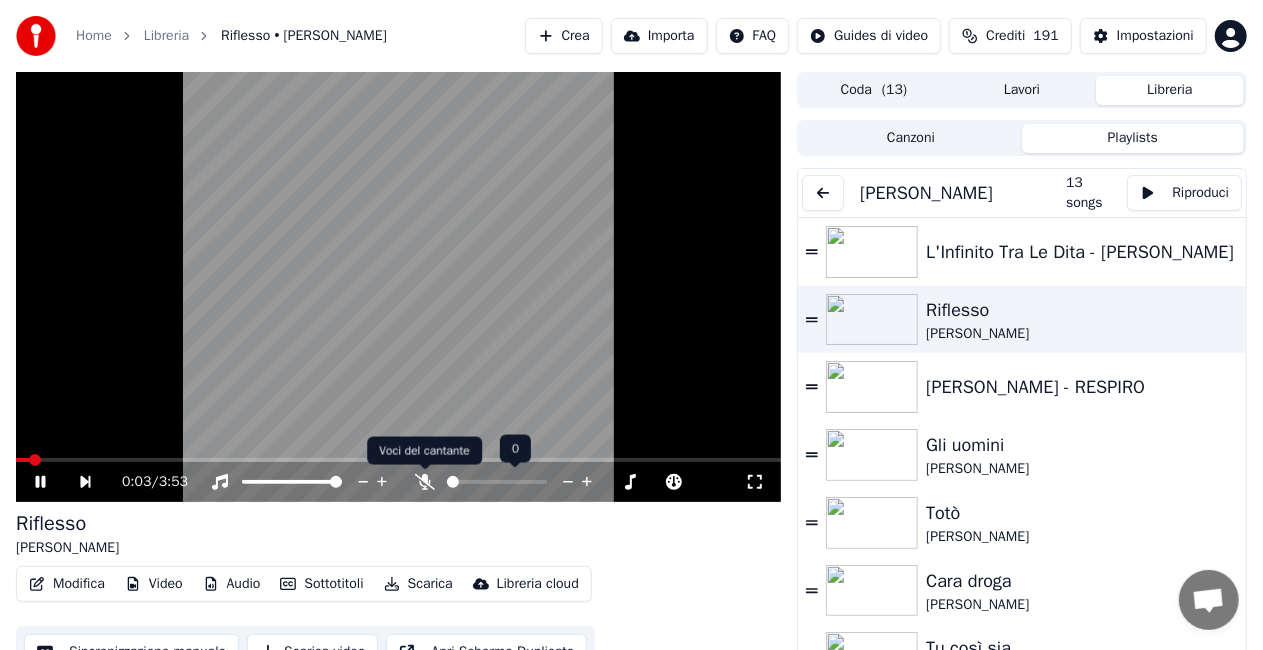 click 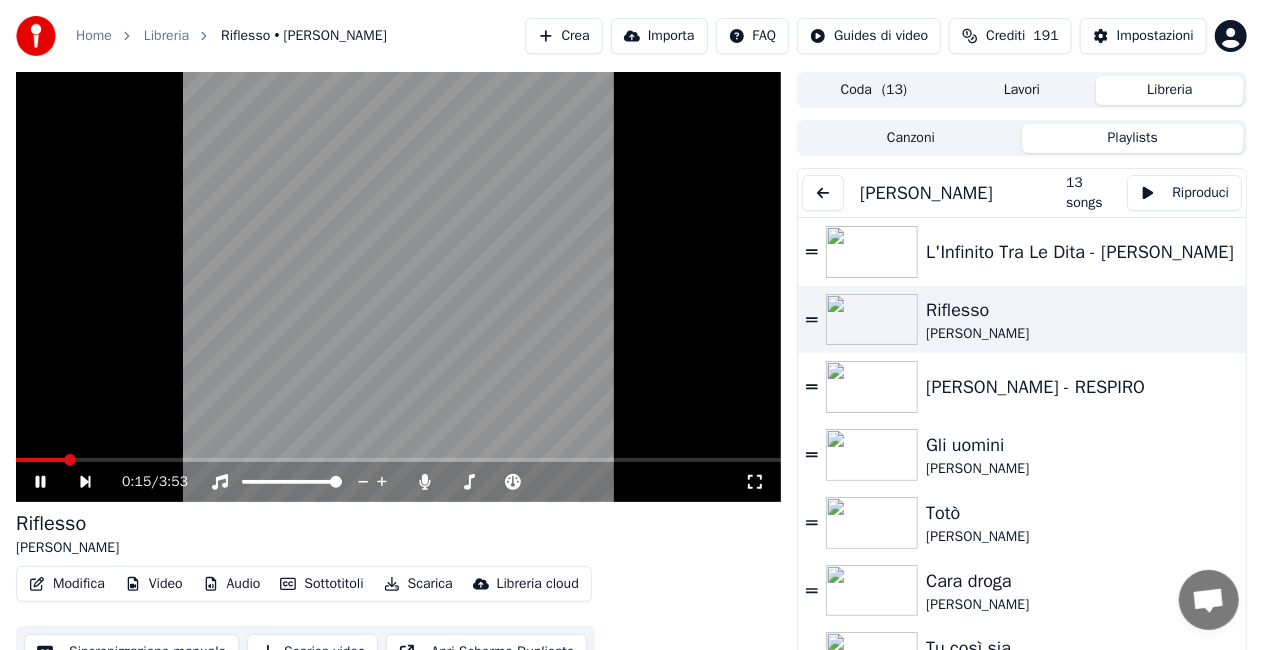 click at bounding box center [398, 460] 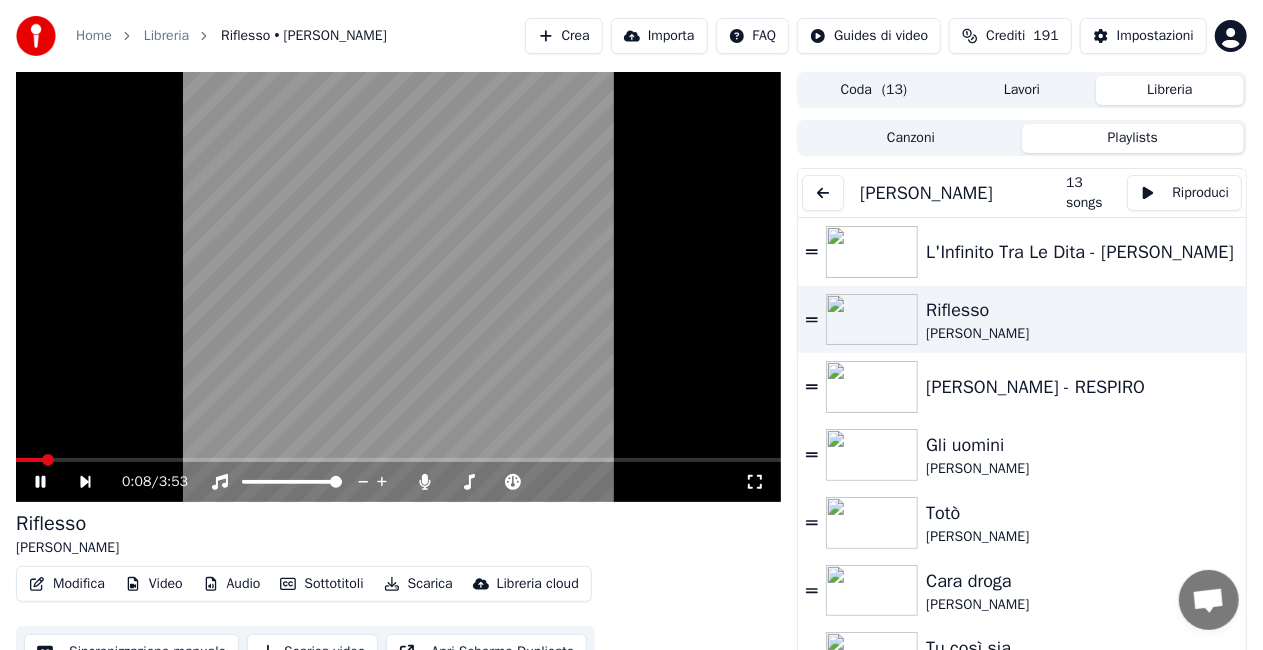 click at bounding box center (29, 460) 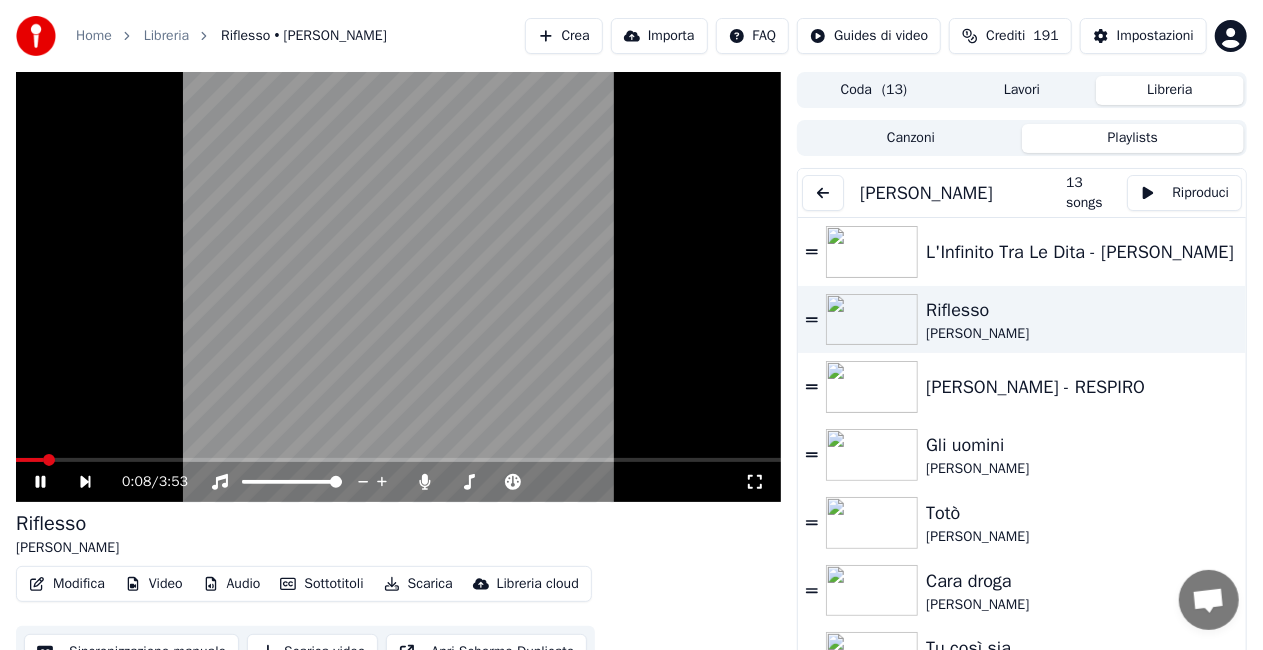 click 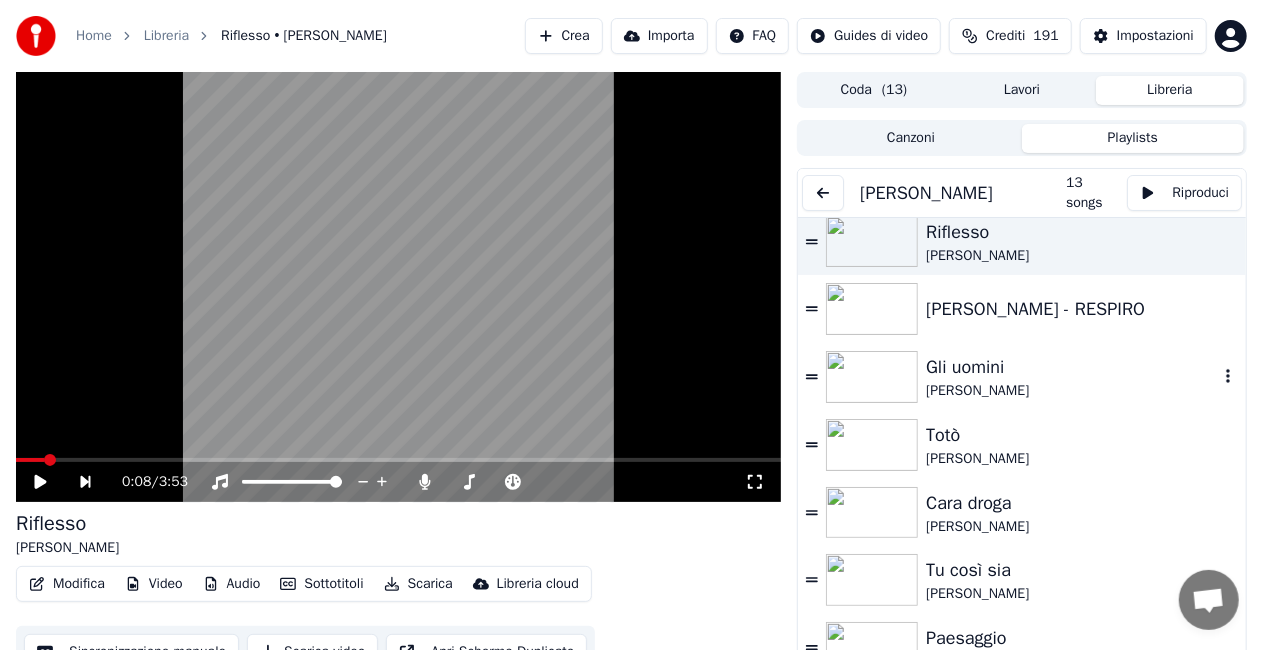 scroll, scrollTop: 200, scrollLeft: 0, axis: vertical 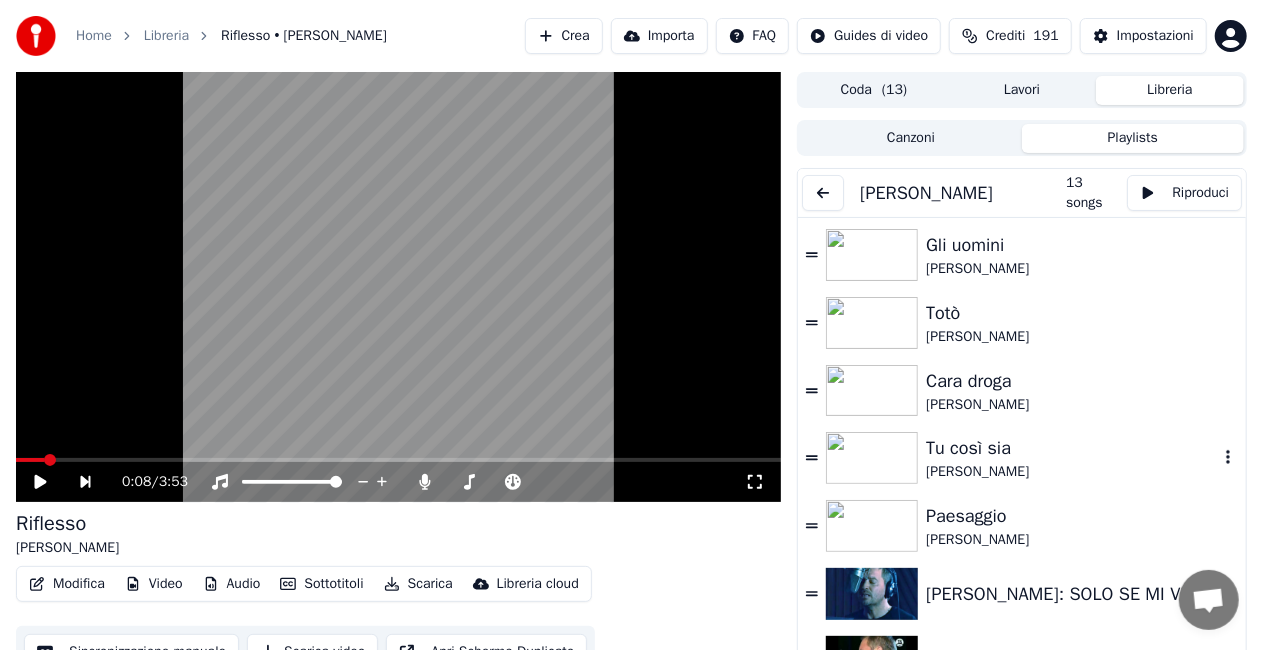 click on "Tu così sia [PERSON_NAME]" at bounding box center [1022, 458] 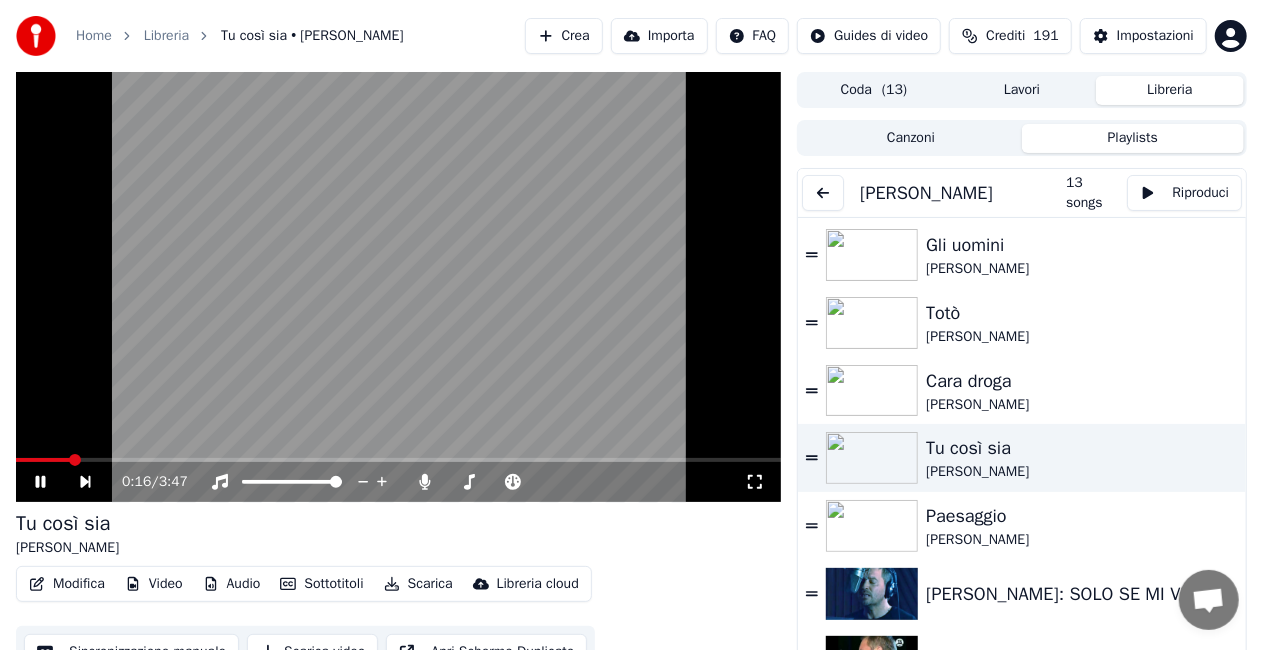 click at bounding box center [398, 460] 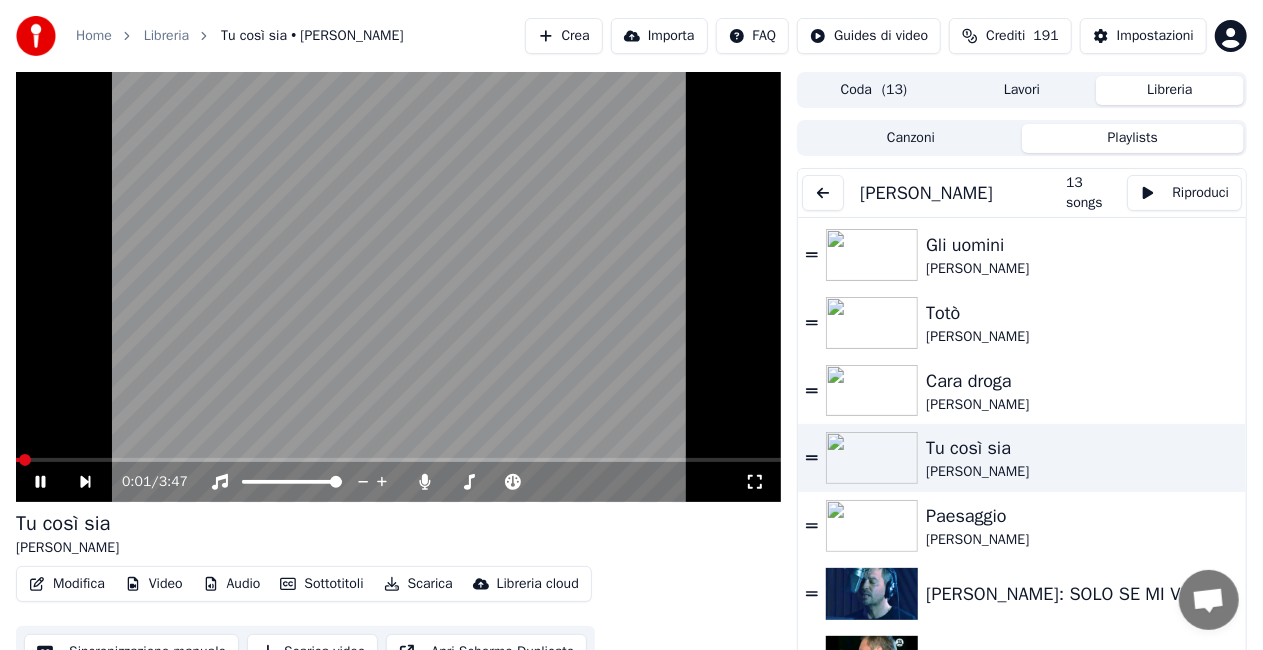 click at bounding box center (17, 460) 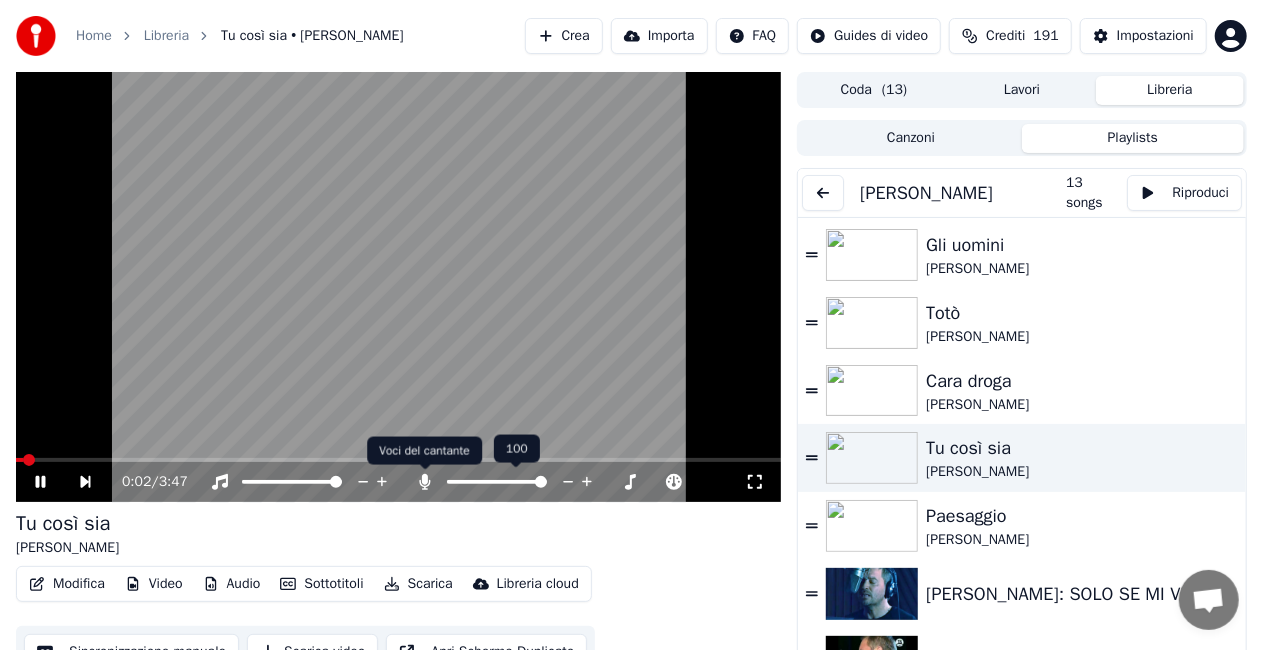 click 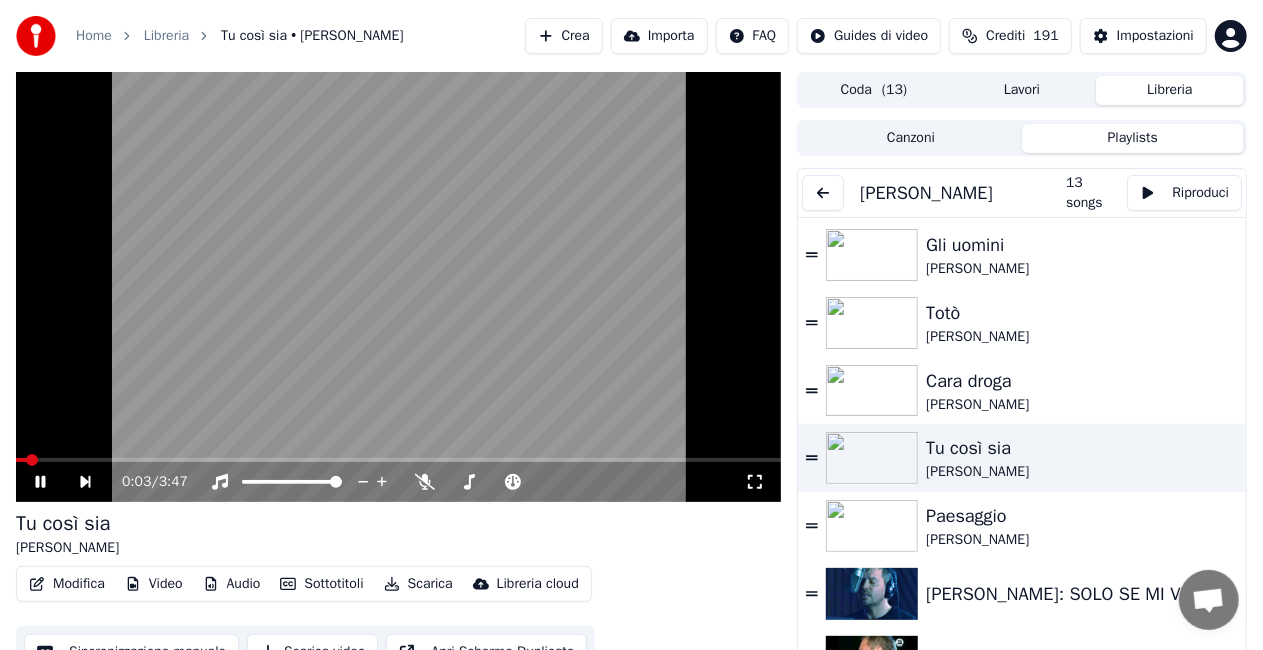 click 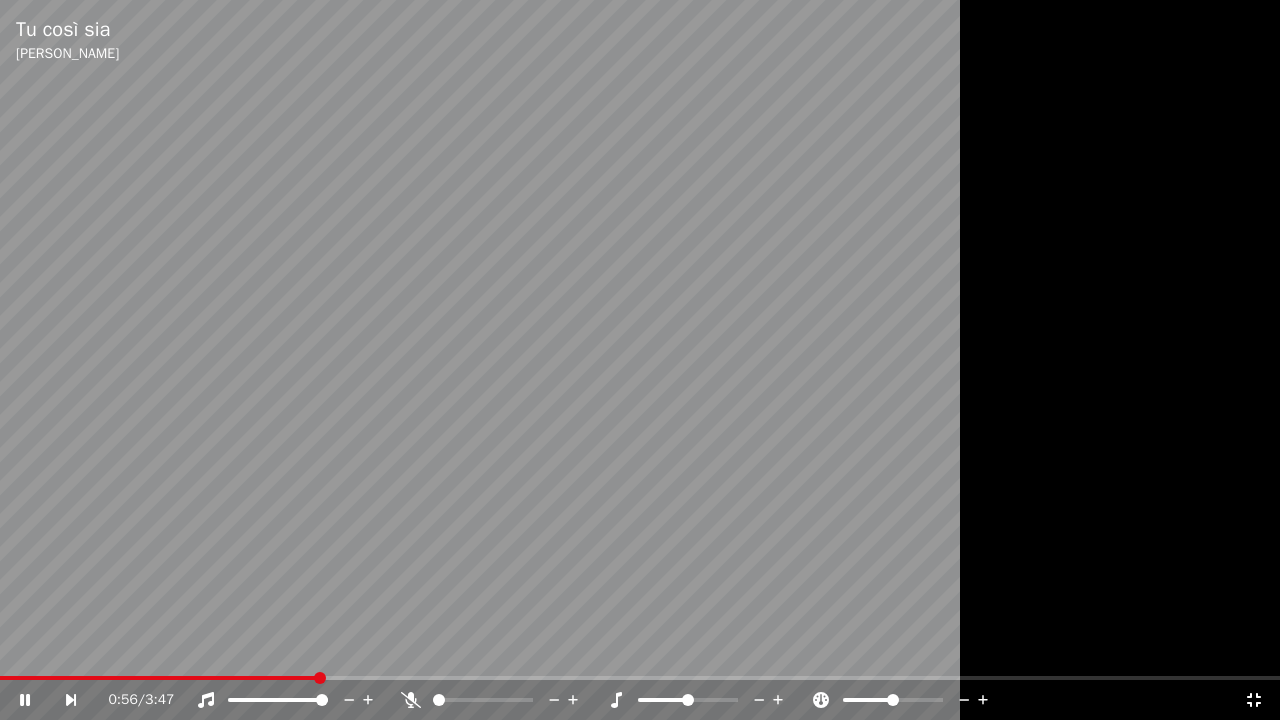 click 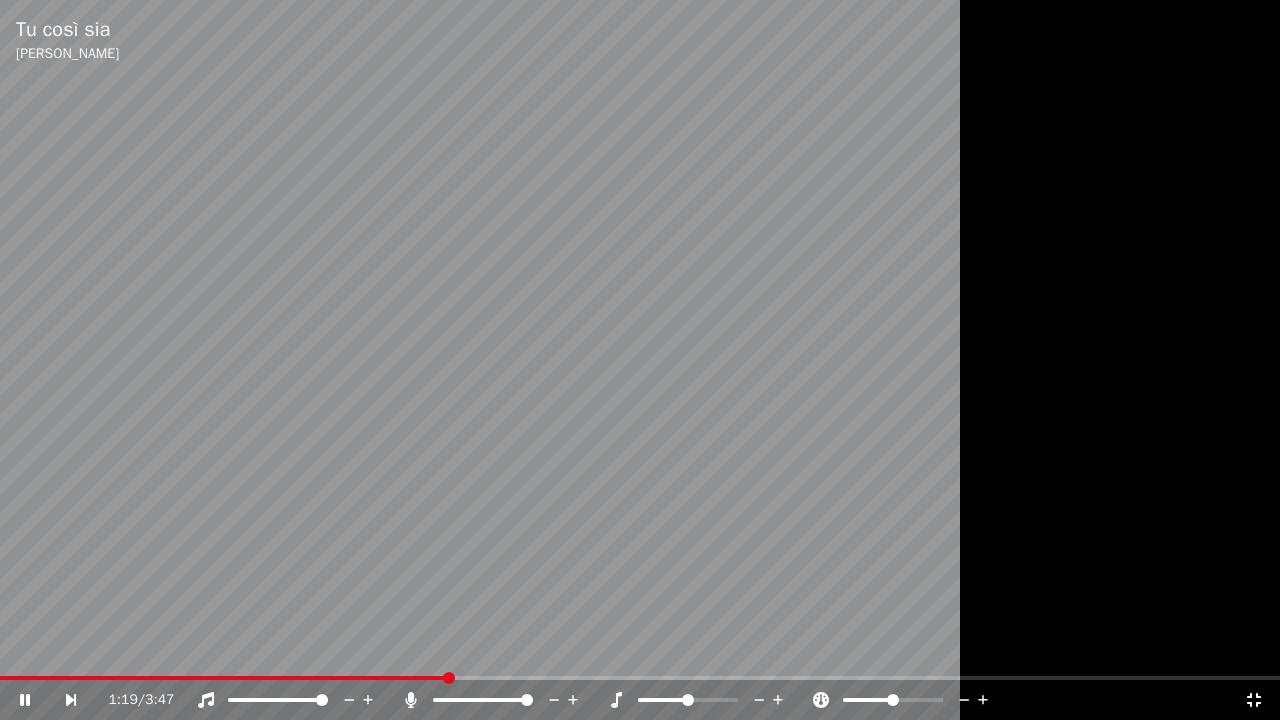click 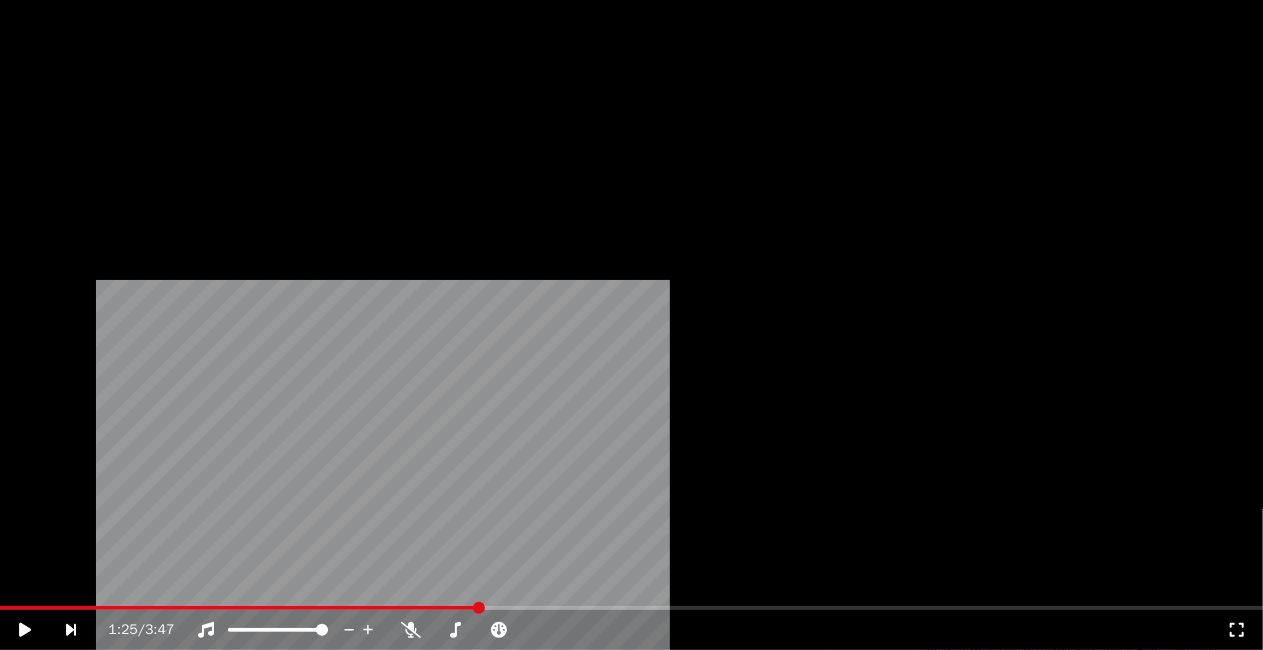 scroll, scrollTop: 411, scrollLeft: 0, axis: vertical 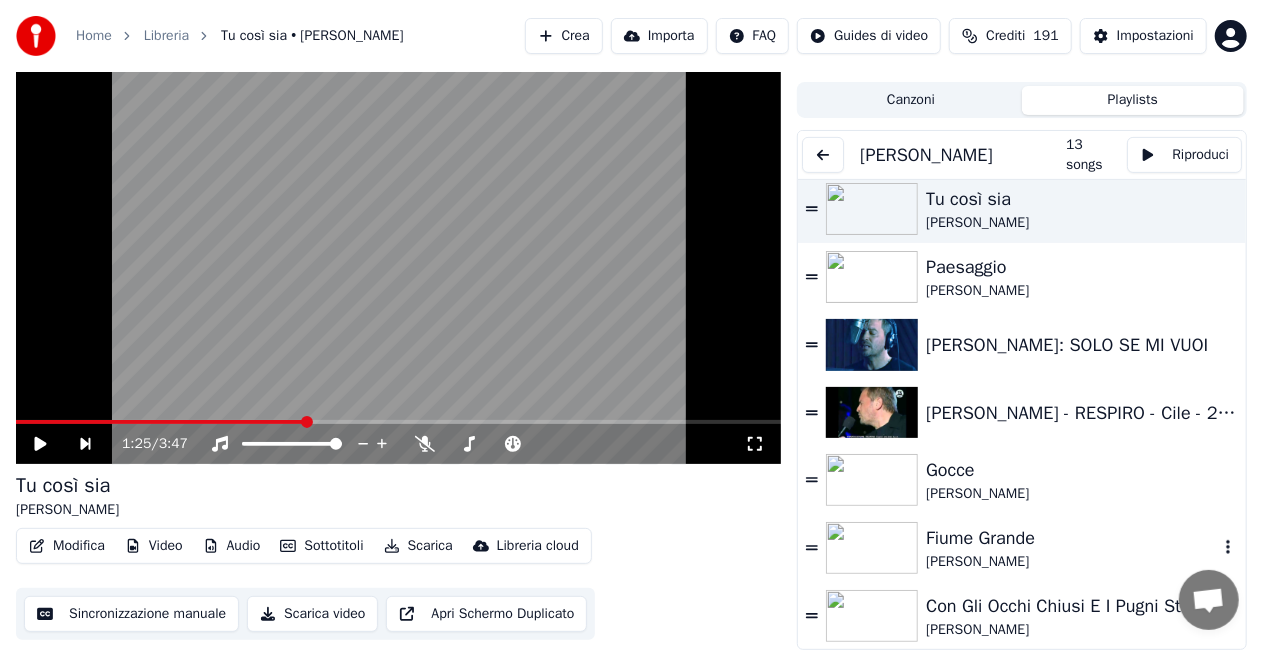 click on "Fiume Grande" at bounding box center (1072, 538) 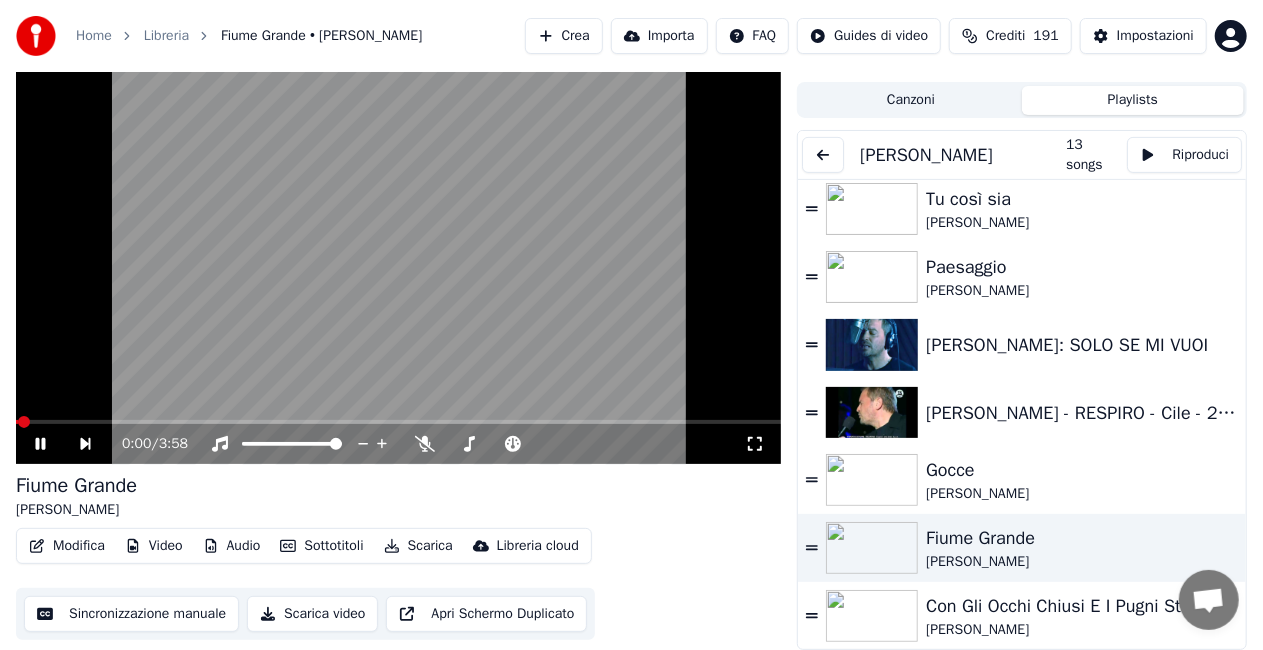 click 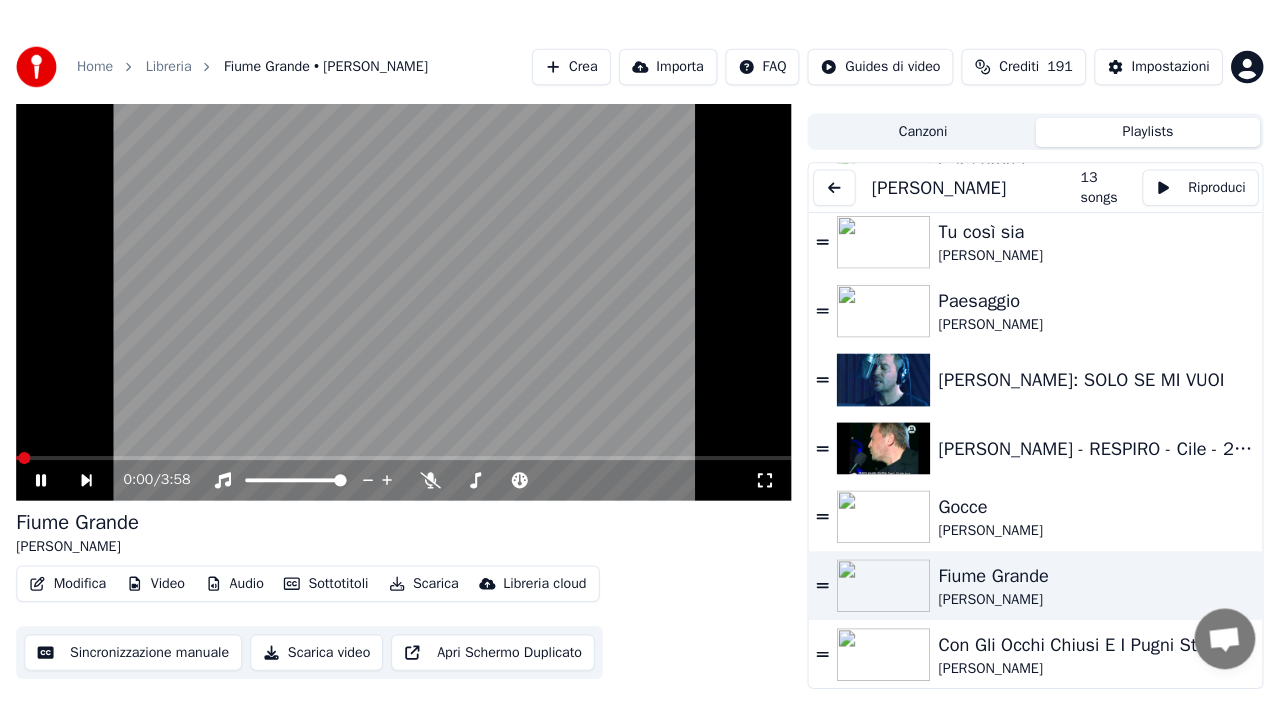scroll, scrollTop: 24, scrollLeft: 0, axis: vertical 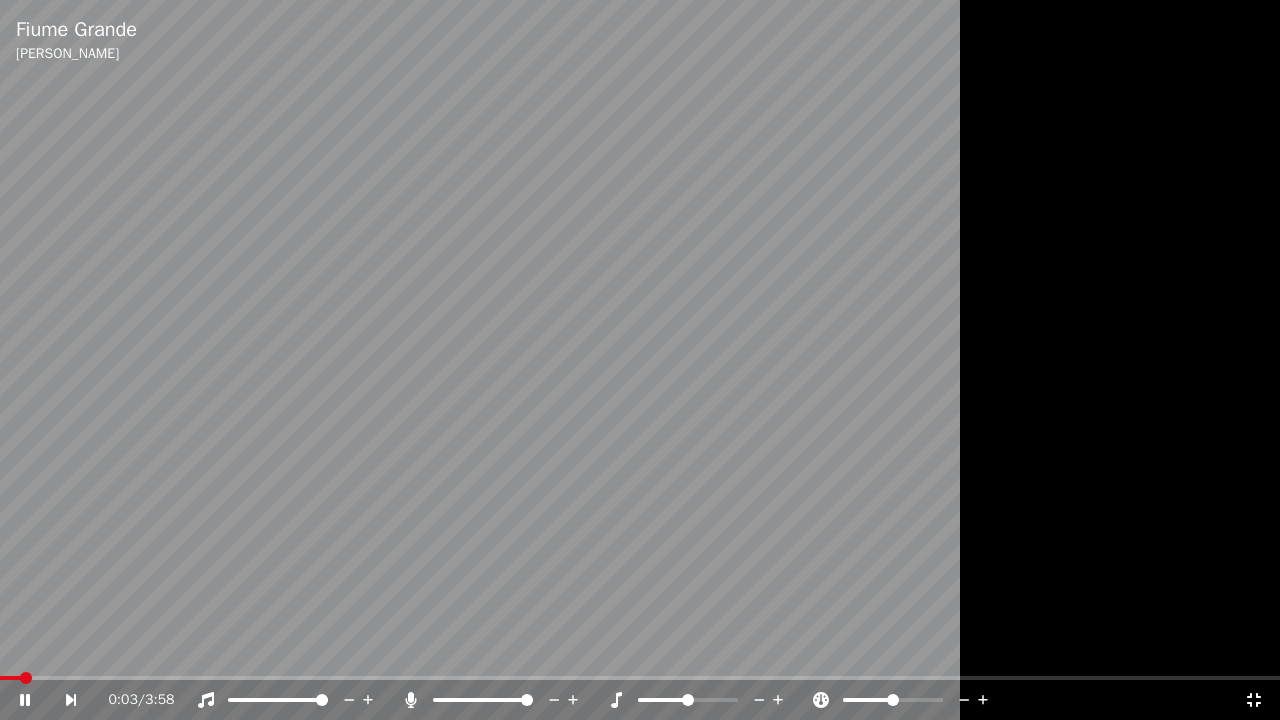 click at bounding box center (527, 700) 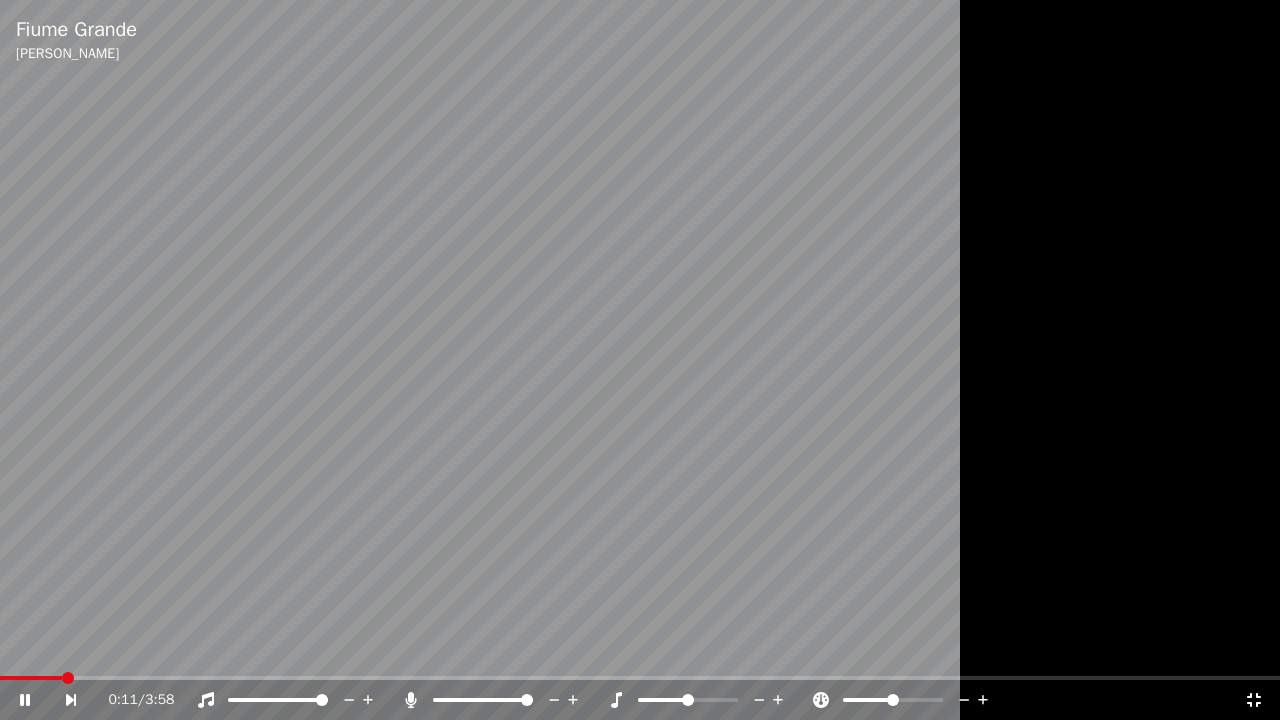 click 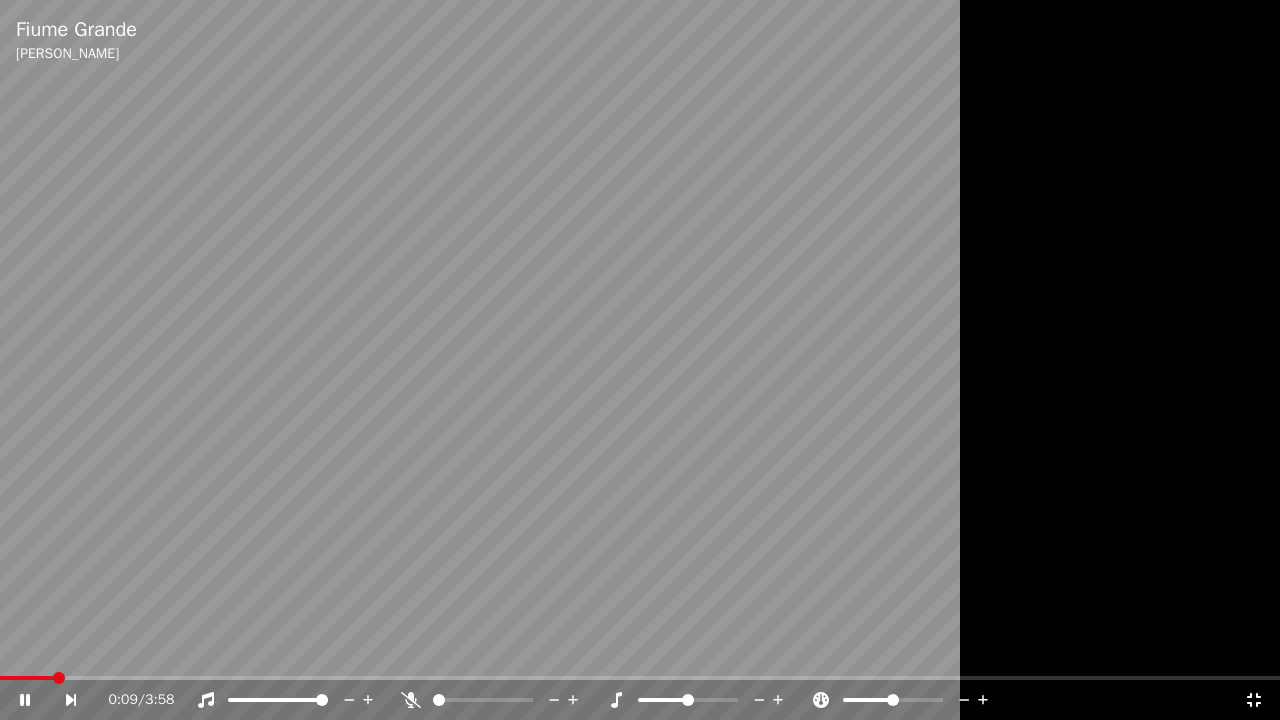 click 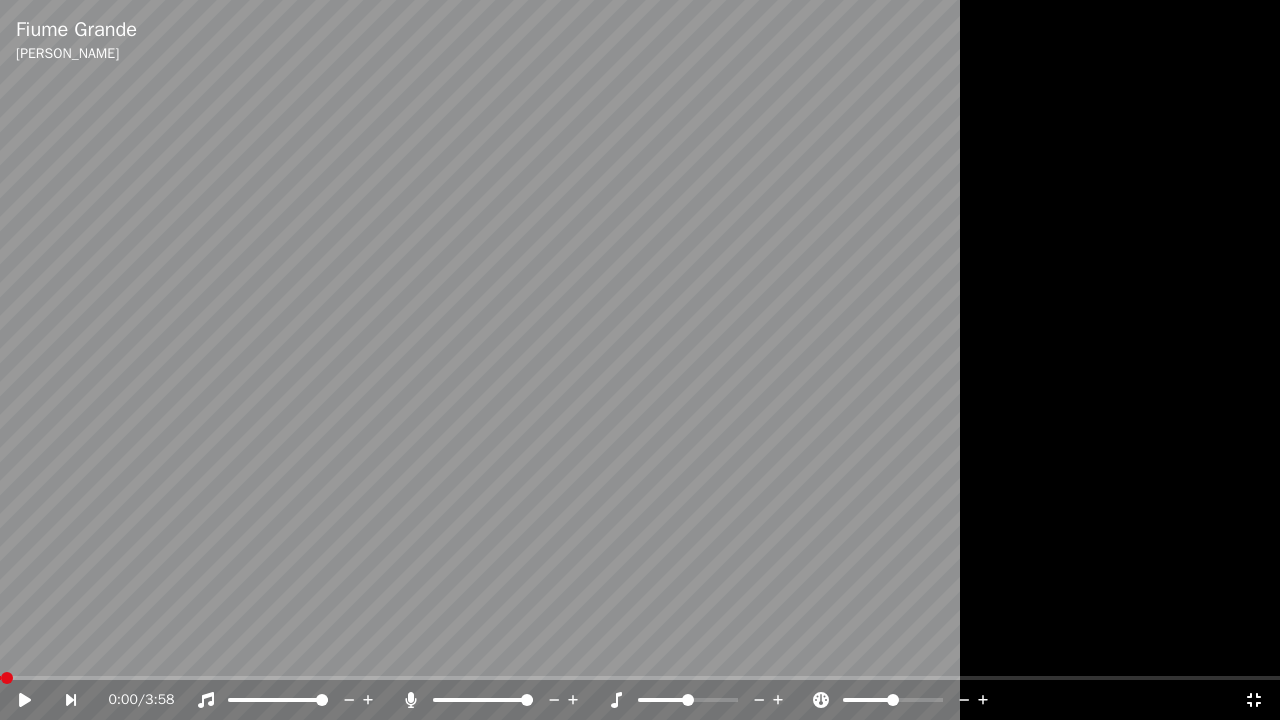click 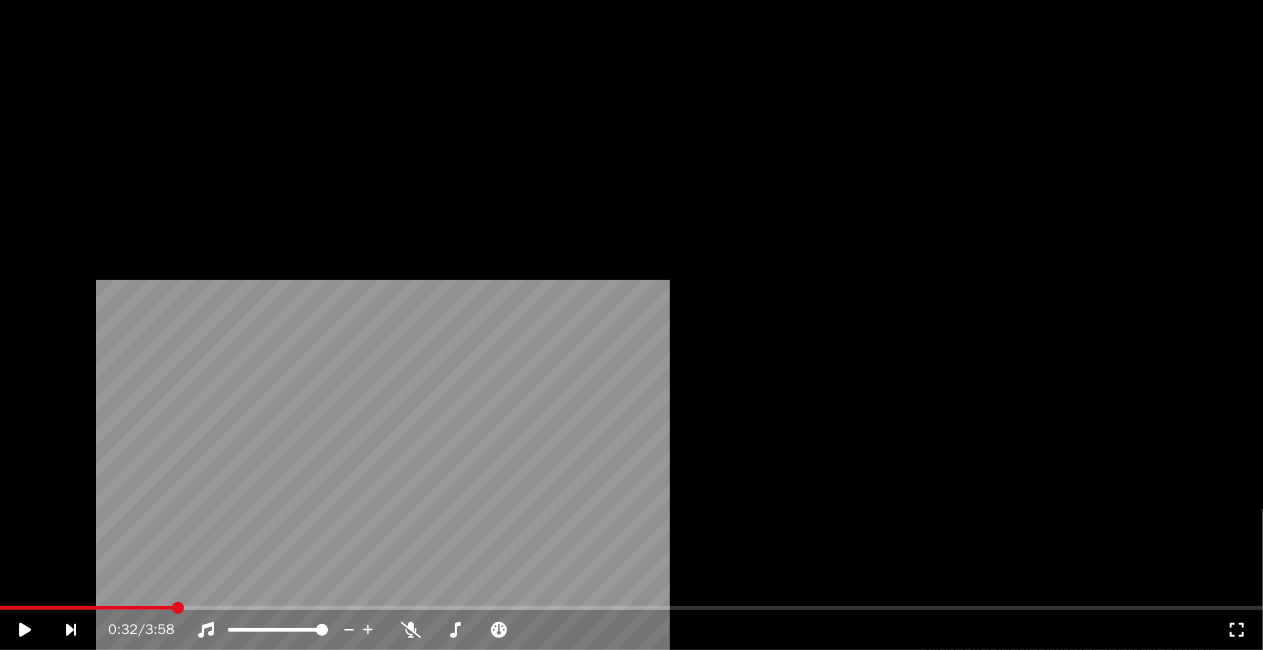 scroll, scrollTop: 411, scrollLeft: 0, axis: vertical 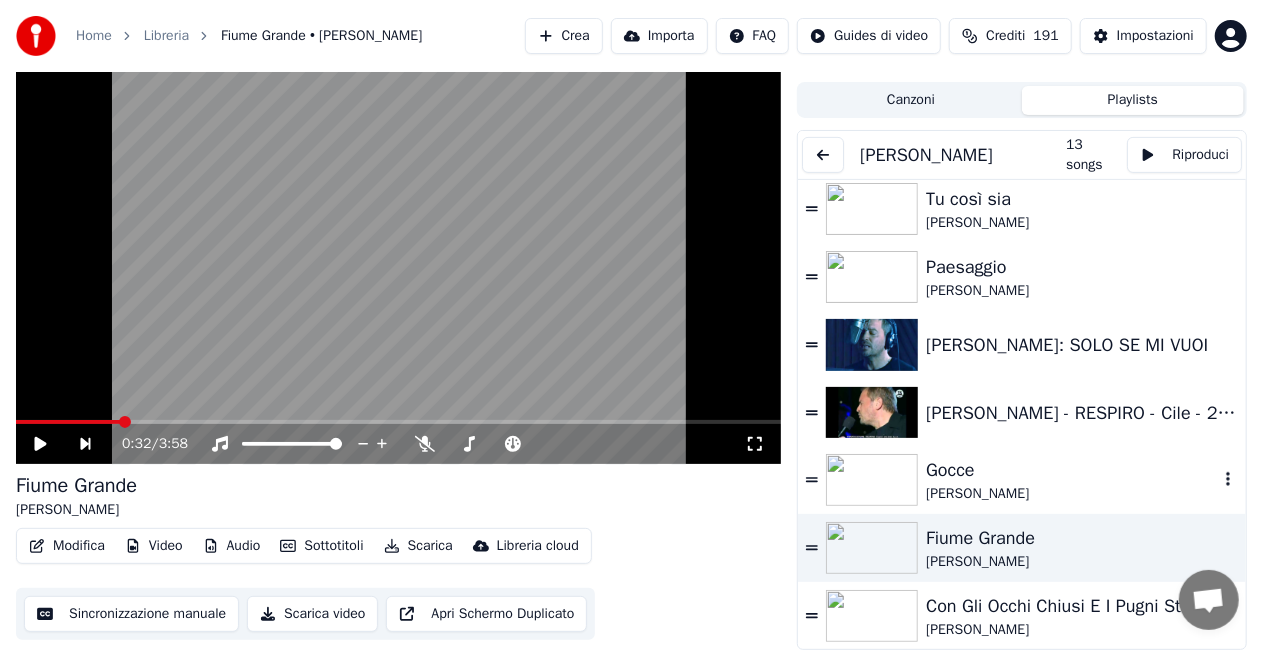 click on "Gocce" at bounding box center [1072, 470] 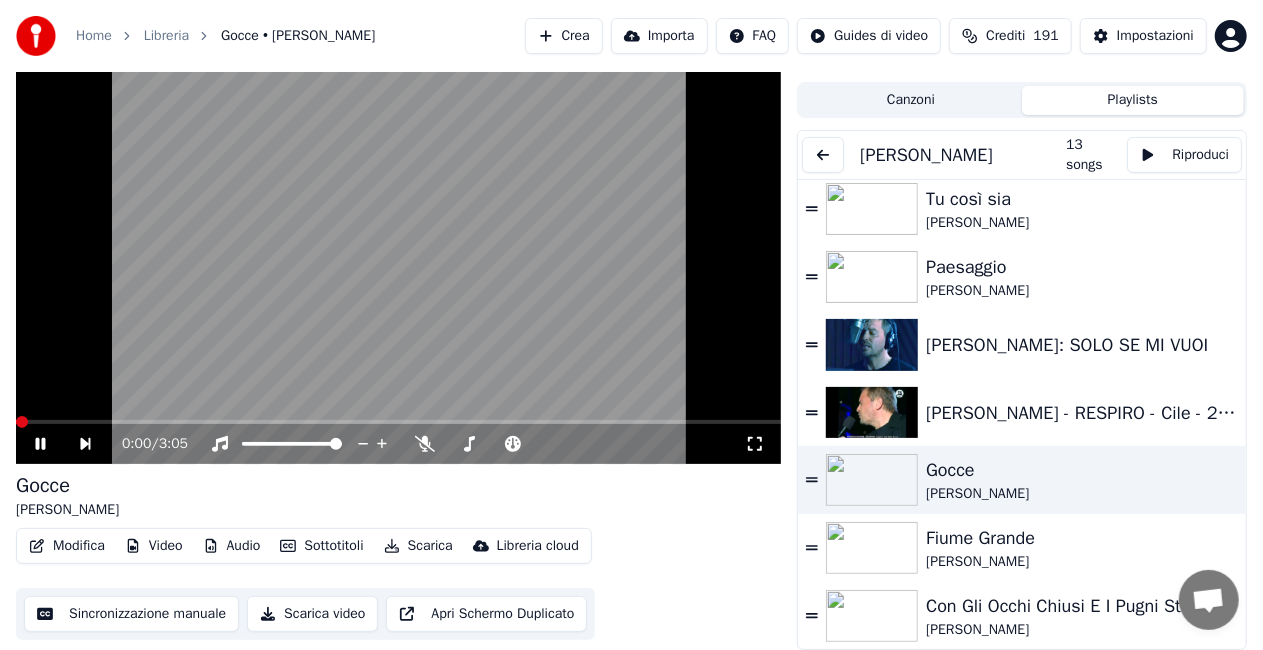 drag, startPoint x: 761, startPoint y: 440, endPoint x: 762, endPoint y: 464, distance: 24.020824 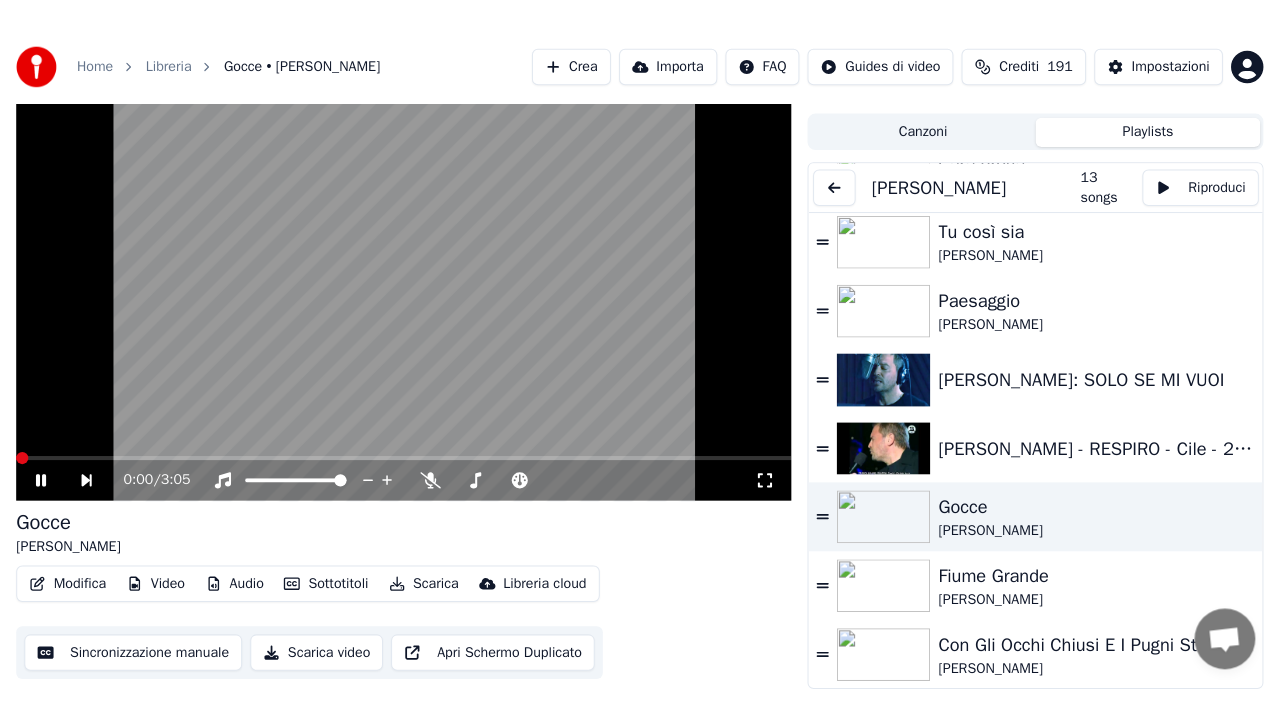 scroll, scrollTop: 24, scrollLeft: 0, axis: vertical 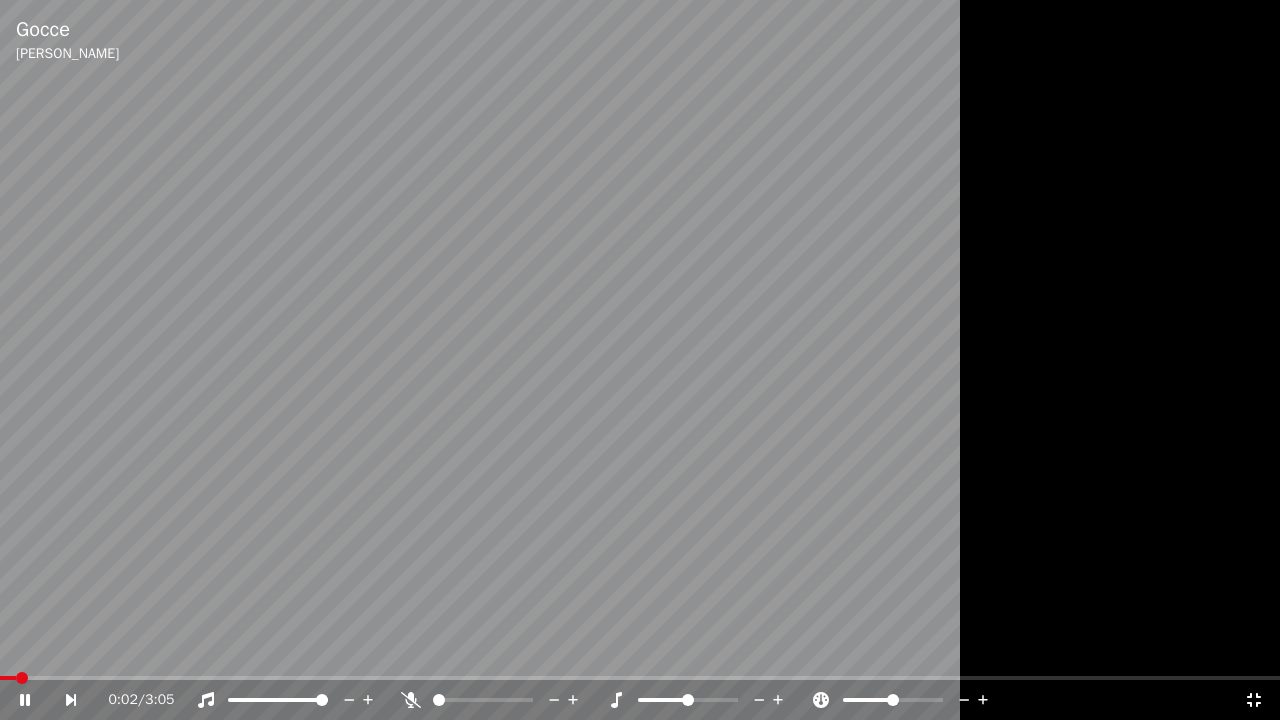 click 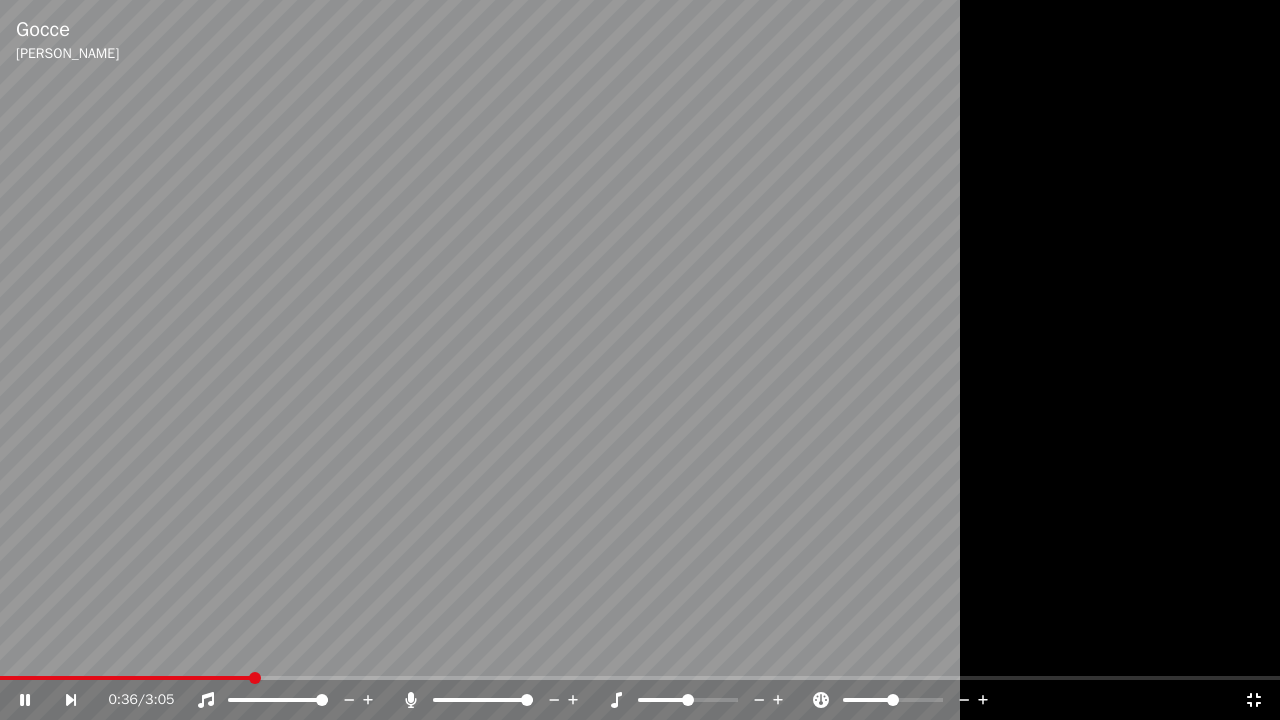 click 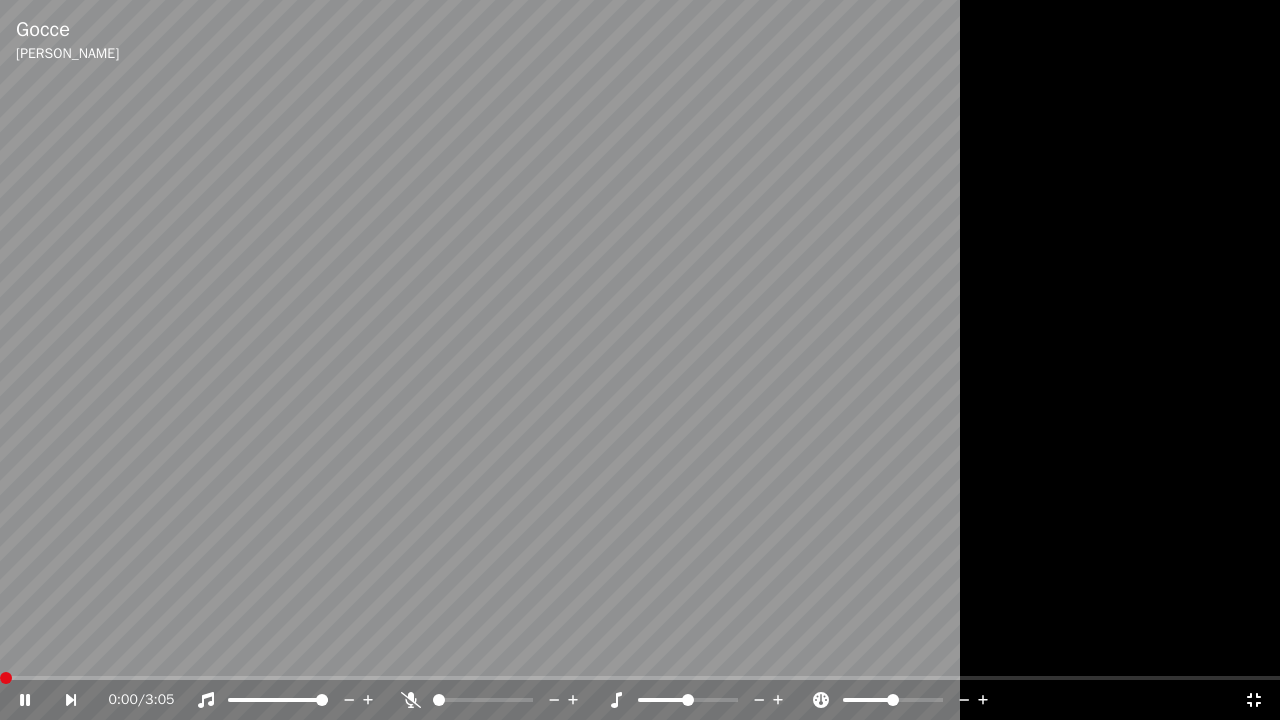 click at bounding box center [6, 678] 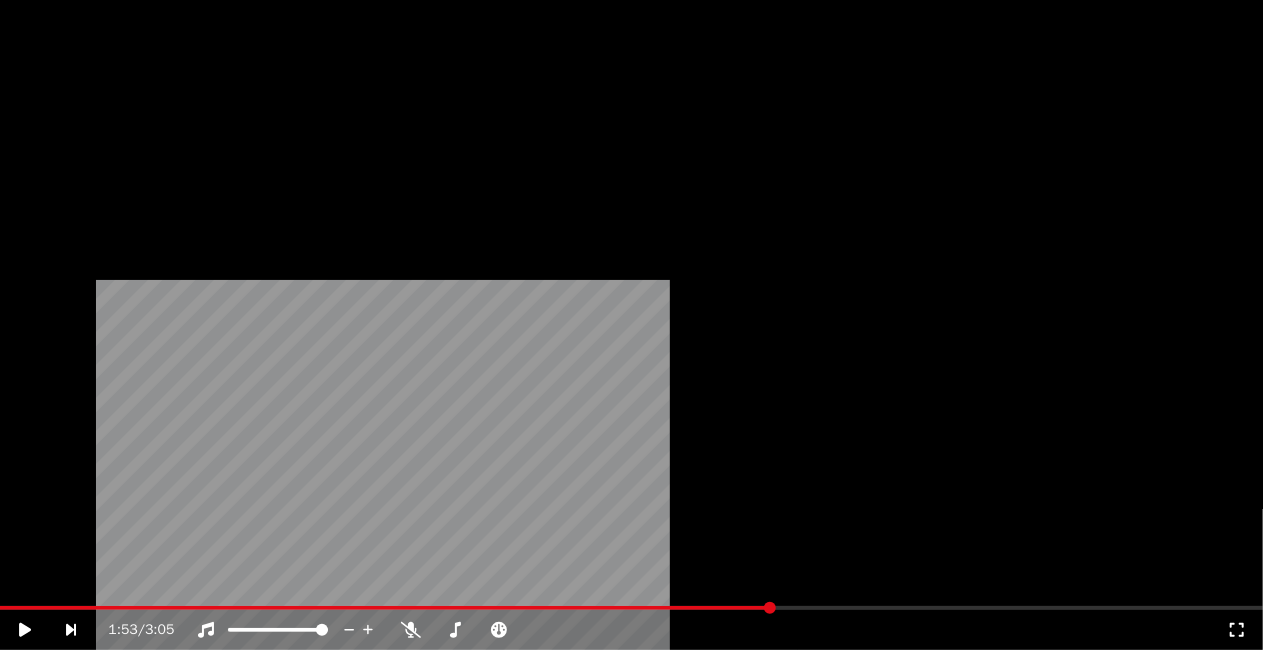 scroll, scrollTop: 411, scrollLeft: 0, axis: vertical 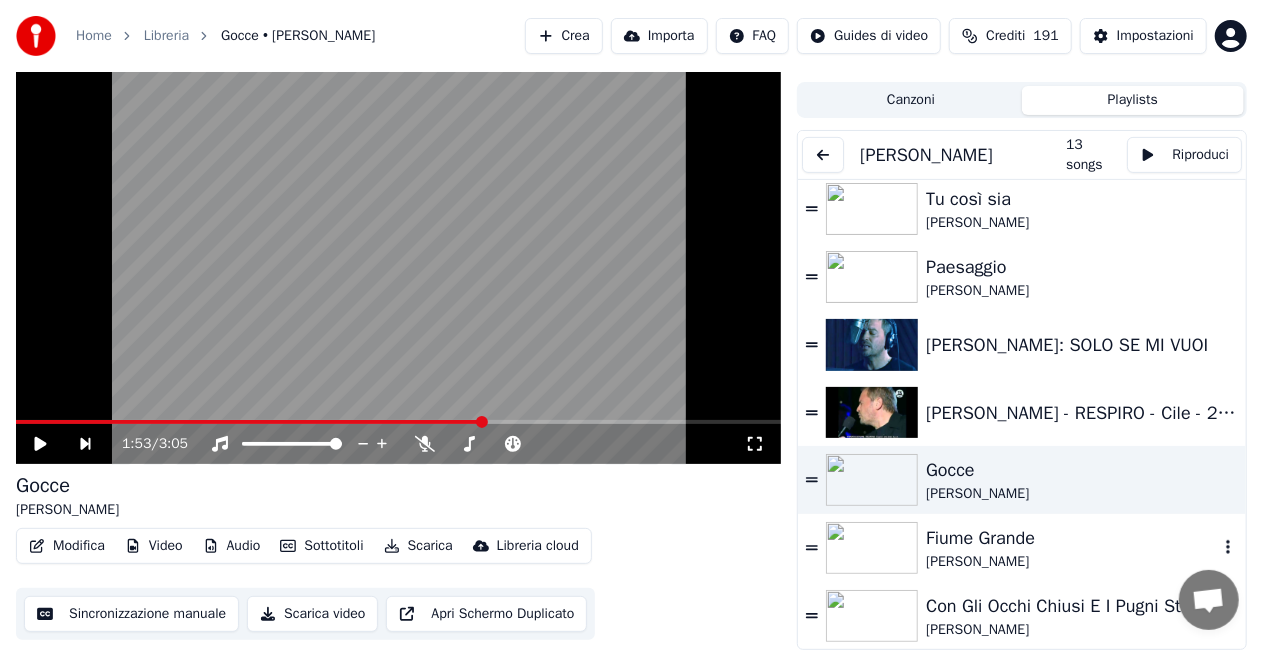 click on "Fiume Grande" at bounding box center (1072, 538) 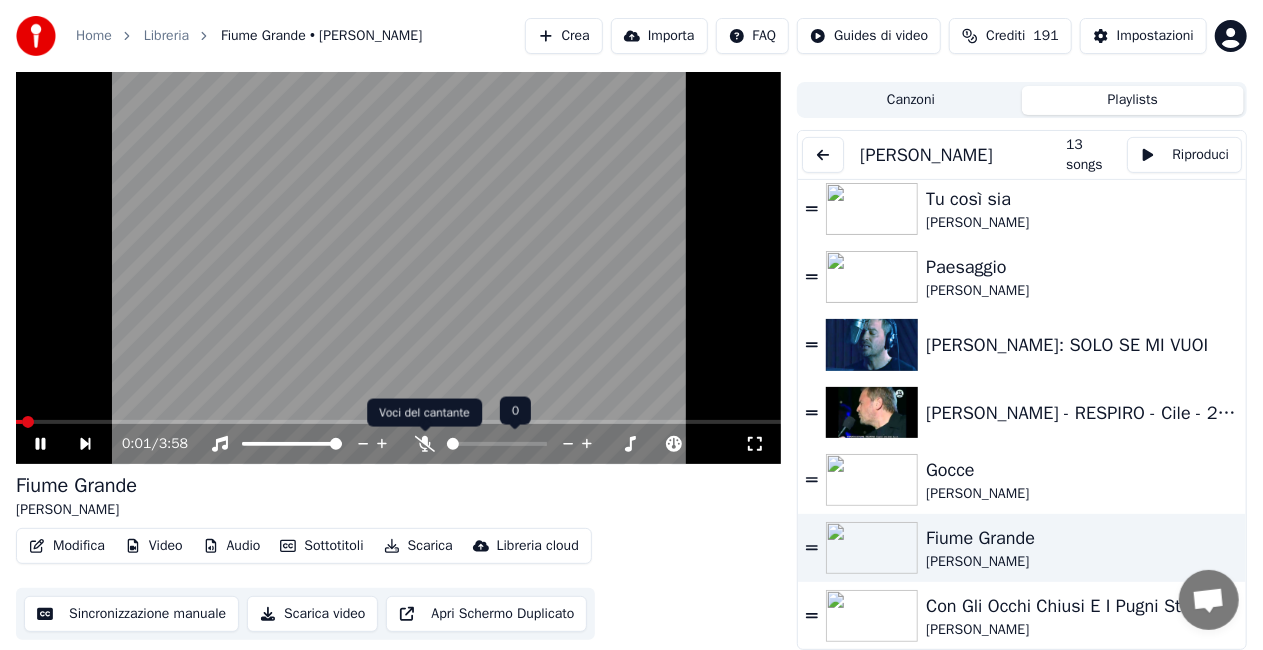 click 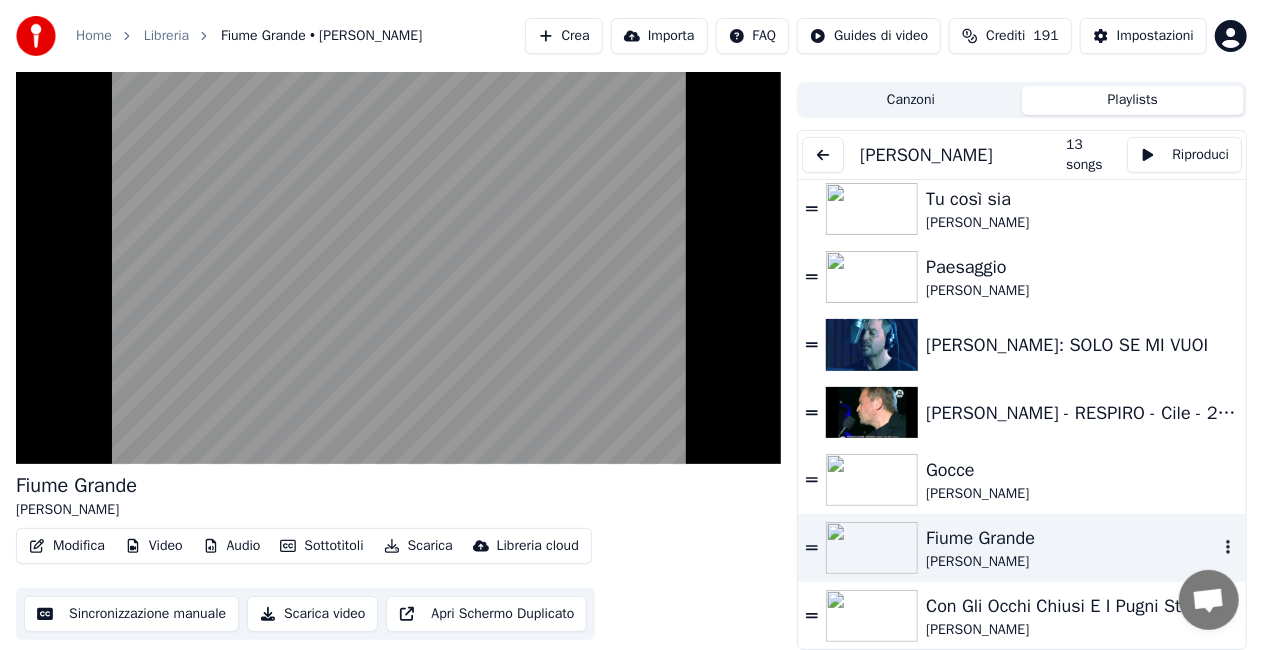 scroll, scrollTop: 0, scrollLeft: 0, axis: both 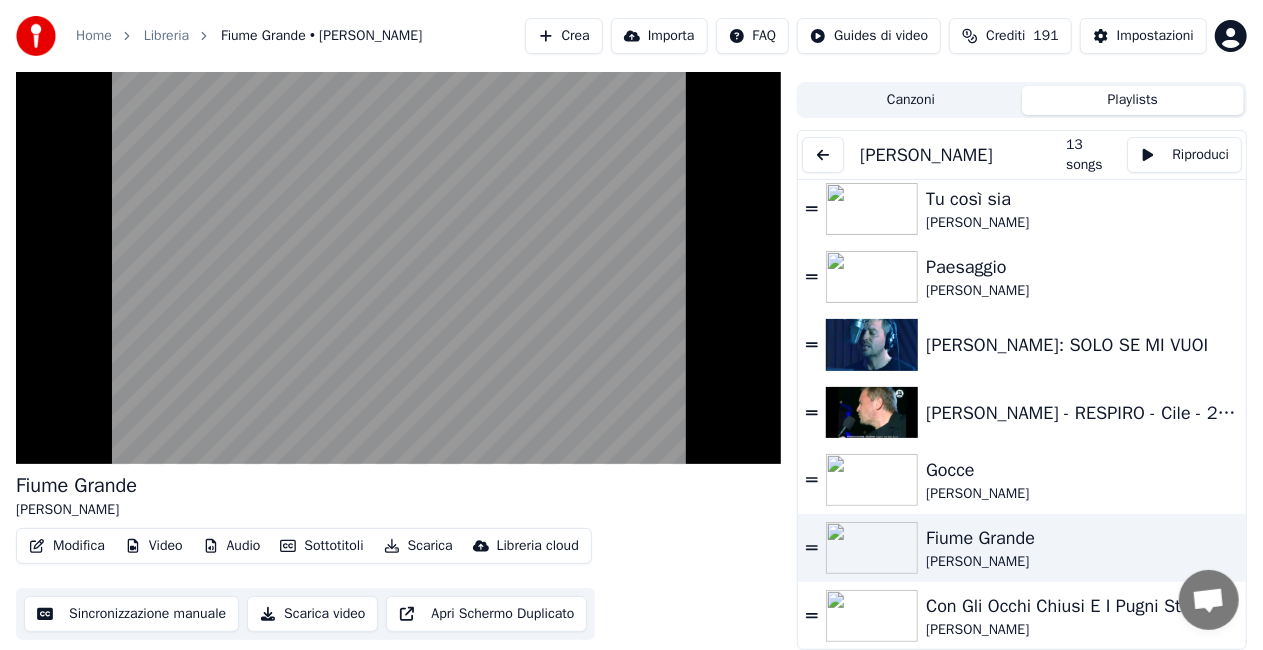 click on "Con Gli Occhi Chiusi E I Pugni Stretti" at bounding box center (1072, 606) 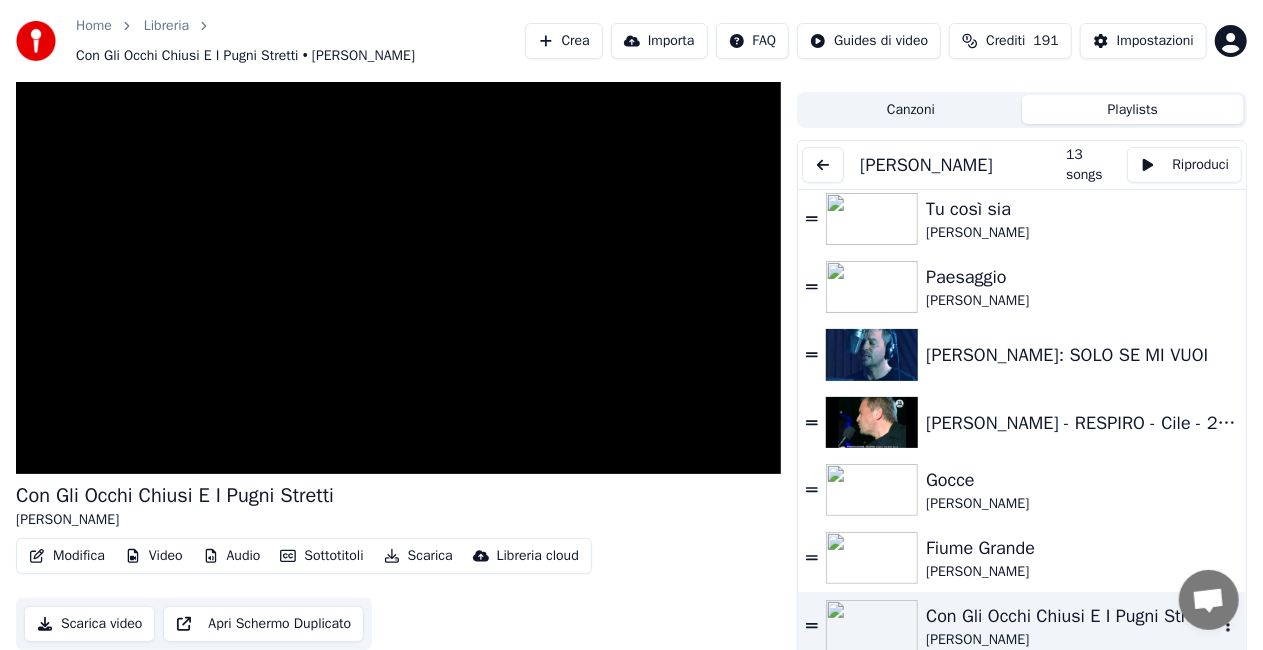 scroll, scrollTop: 48, scrollLeft: 0, axis: vertical 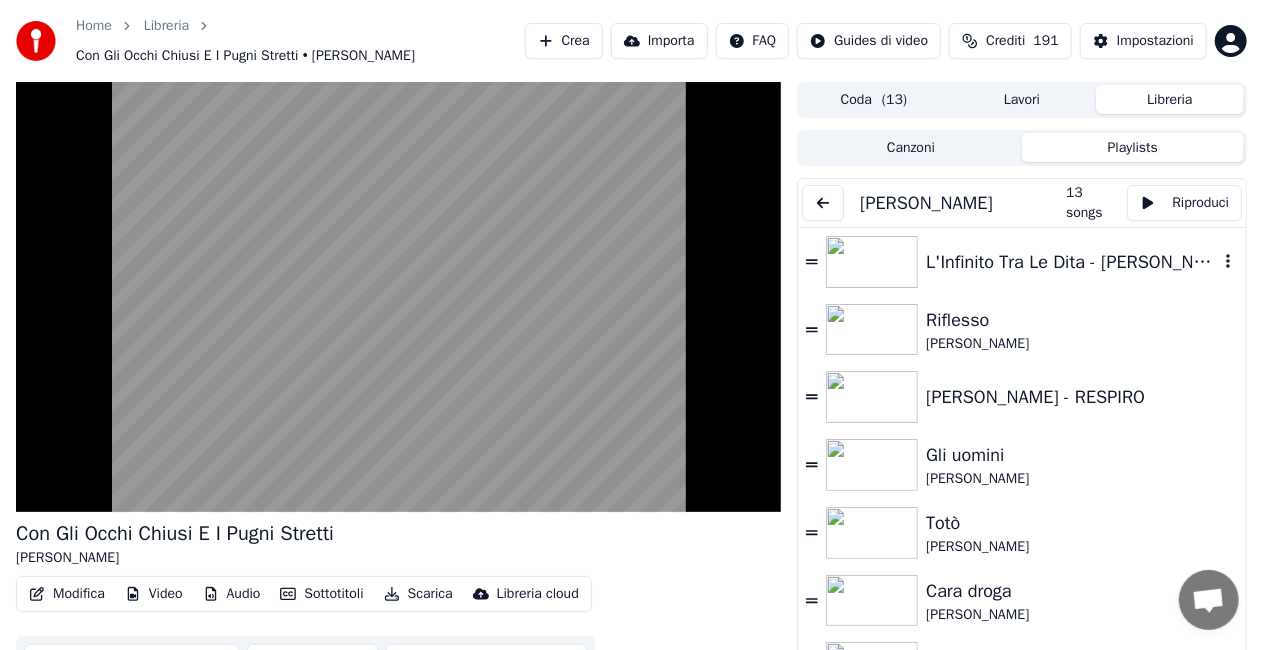 click on "L'Infinito Tra Le Dita - [PERSON_NAME]" at bounding box center [1022, 262] 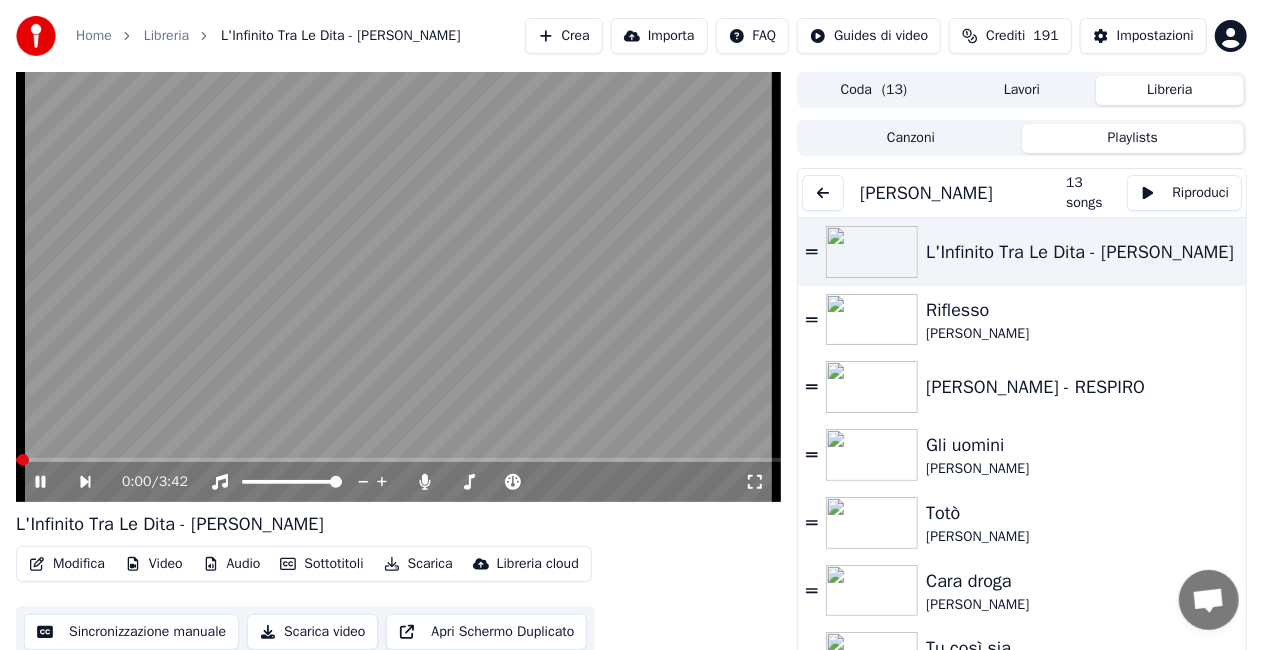 click 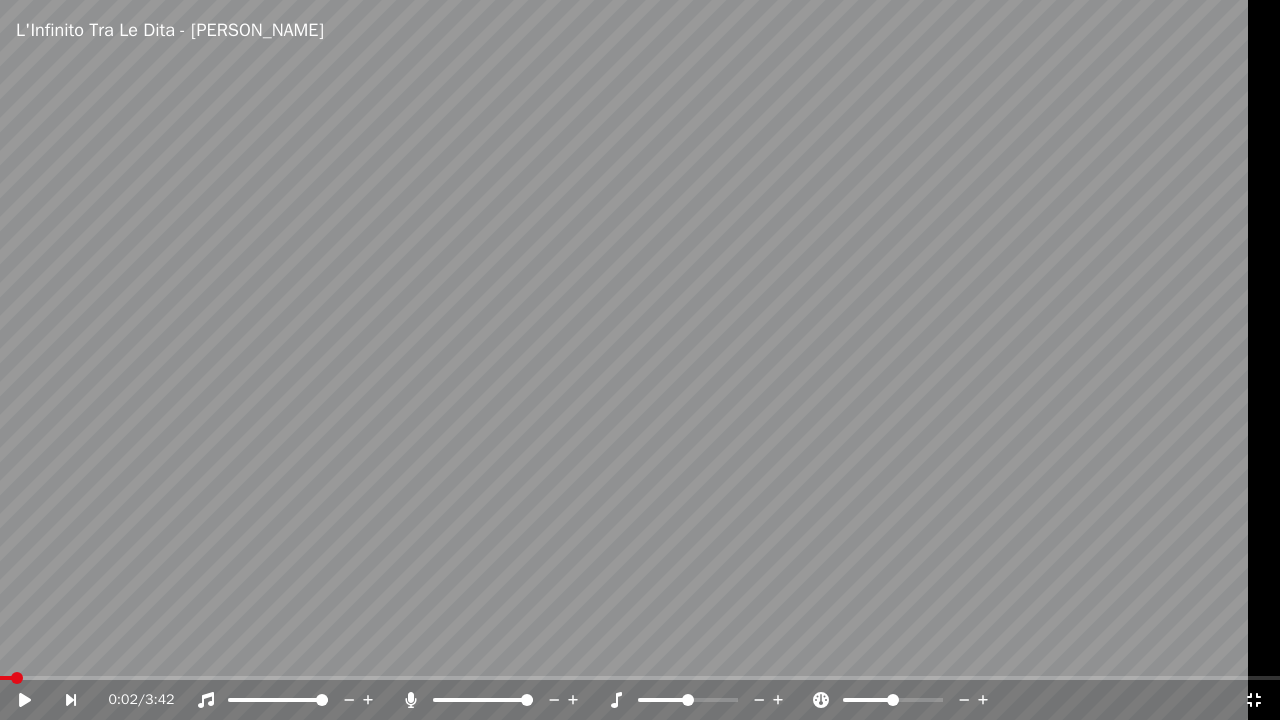 click at bounding box center [6, 678] 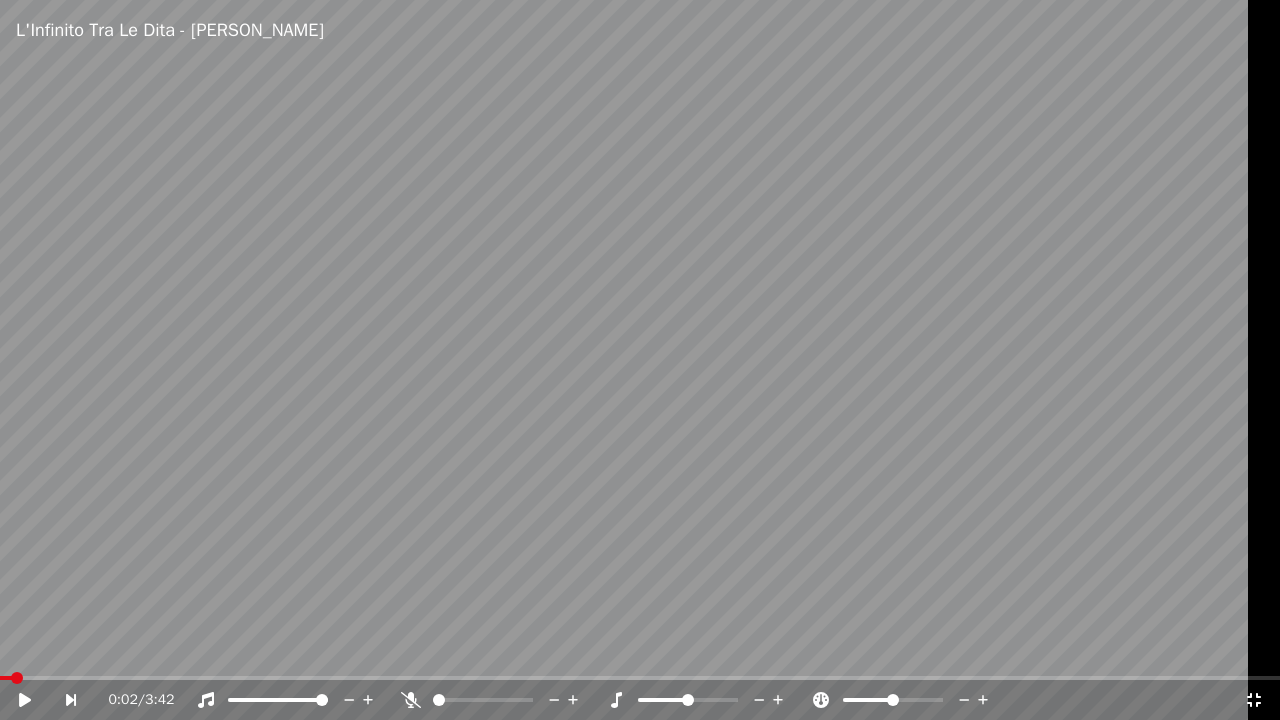 drag, startPoint x: 1279, startPoint y: 234, endPoint x: 1279, endPoint y: 32, distance: 202 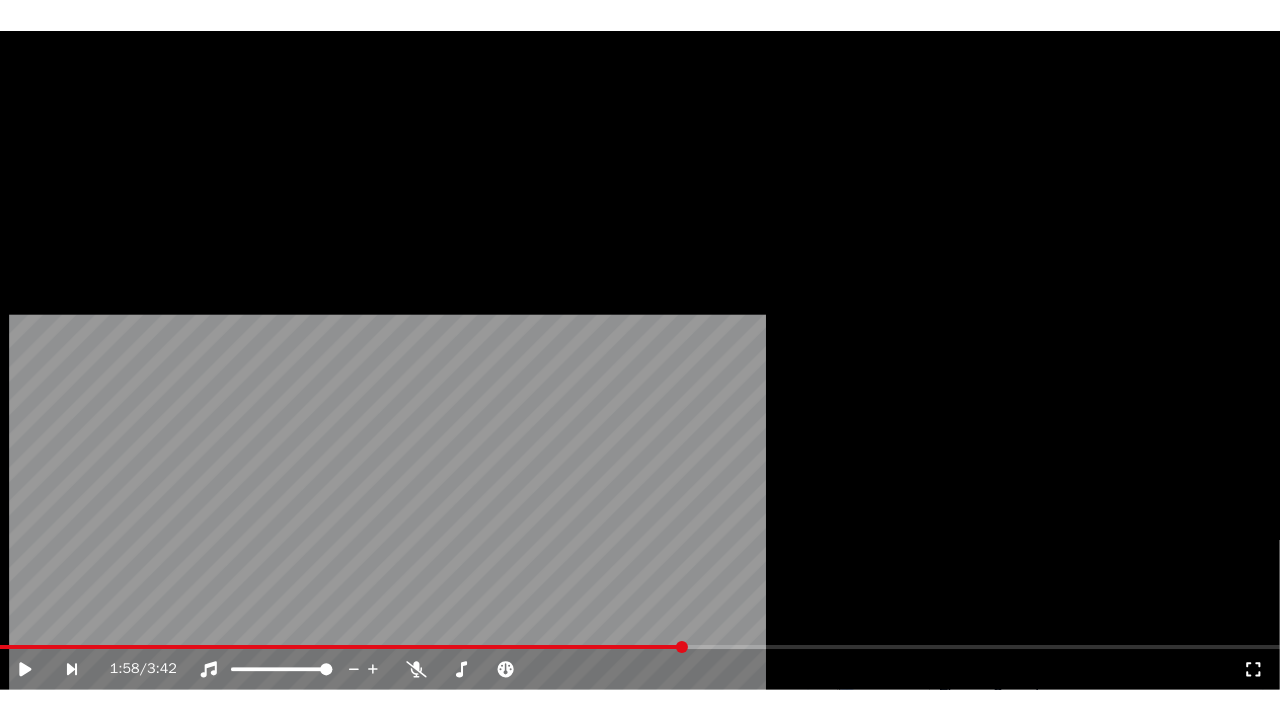 scroll, scrollTop: 411, scrollLeft: 0, axis: vertical 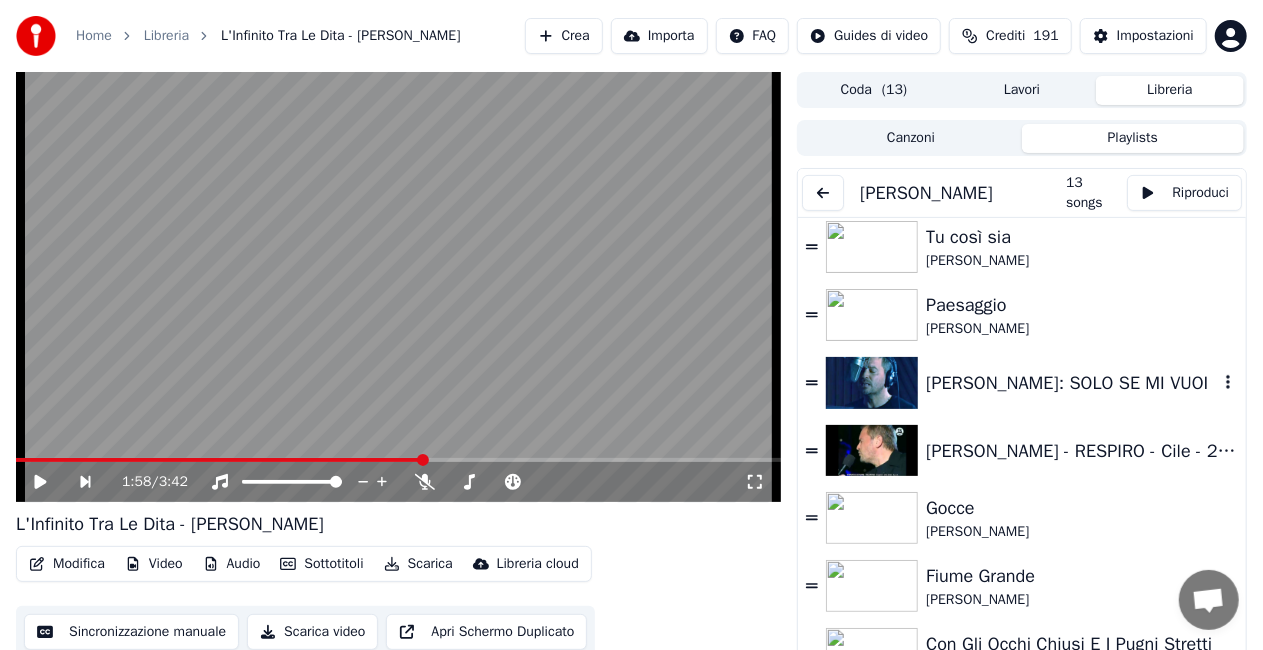 click on "[PERSON_NAME]: SOLO SE MI VUOI" at bounding box center (1072, 383) 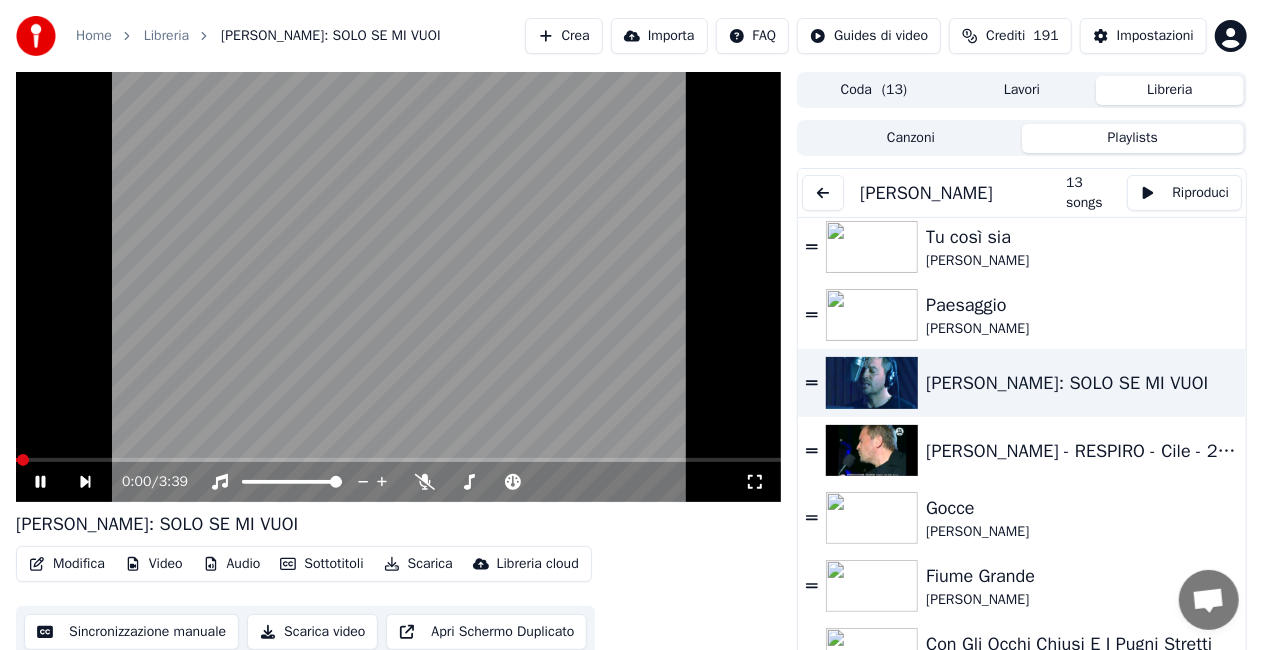 click on "0:00  /  3:39" at bounding box center (398, 482) 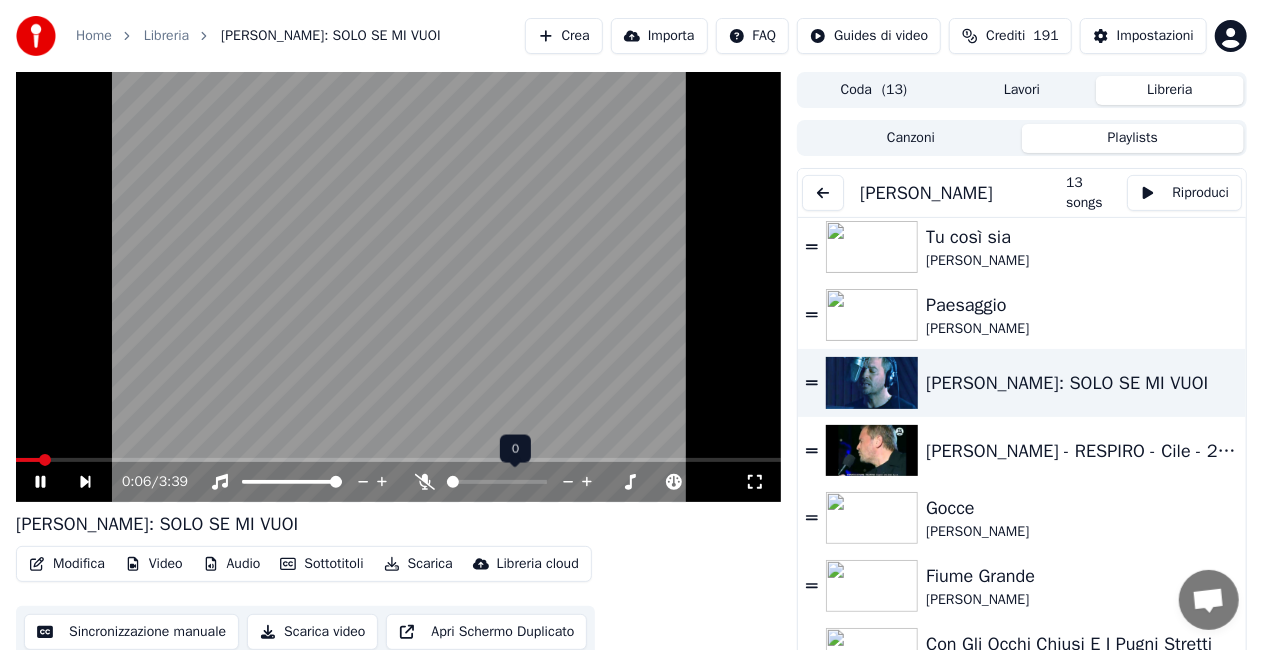click 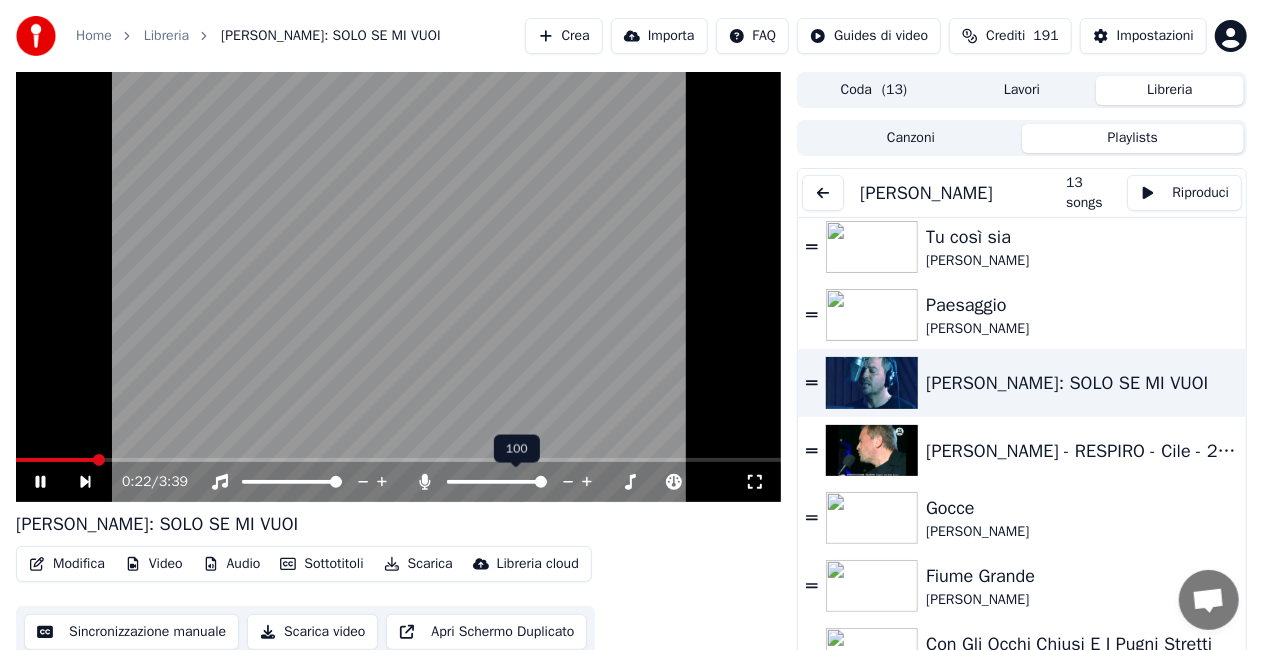 click 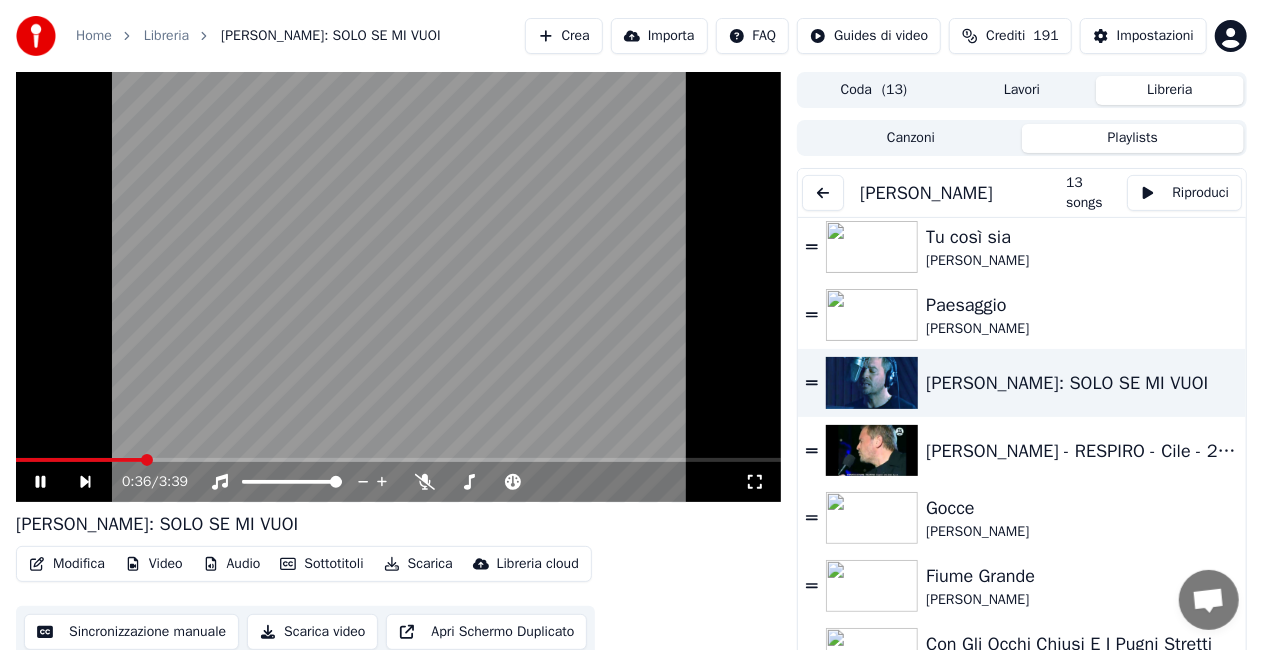 click on "0:36  /  3:39" at bounding box center (433, 482) 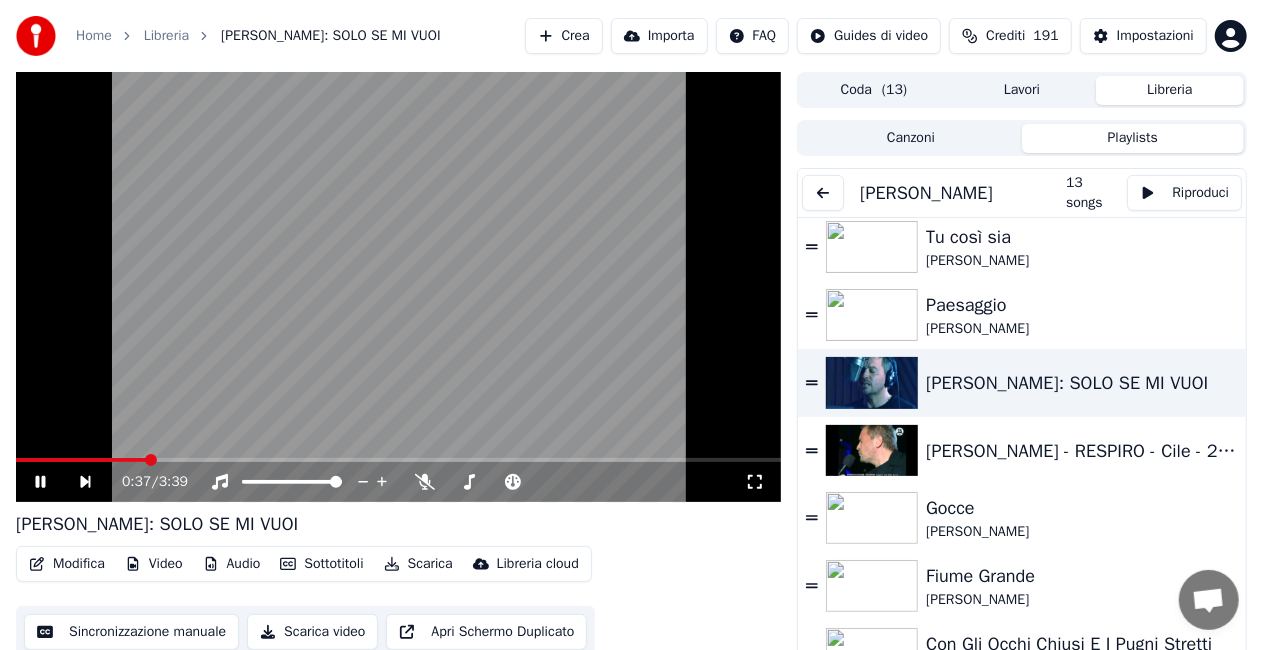 click 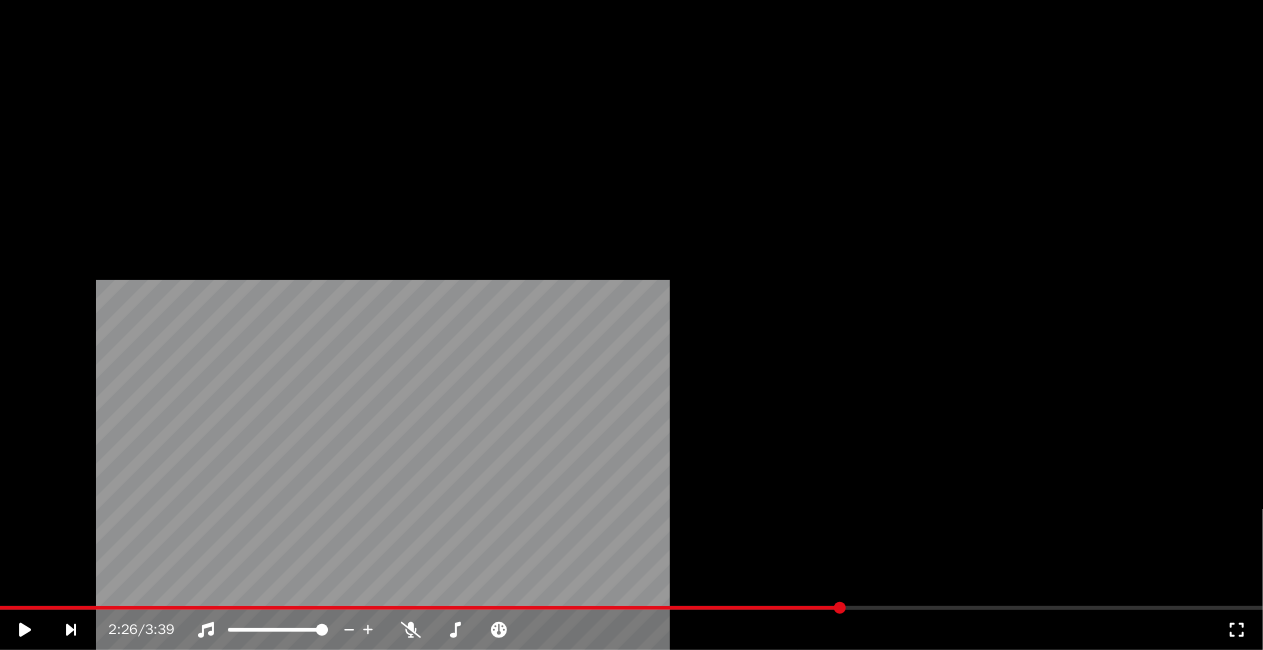 scroll, scrollTop: 38, scrollLeft: 0, axis: vertical 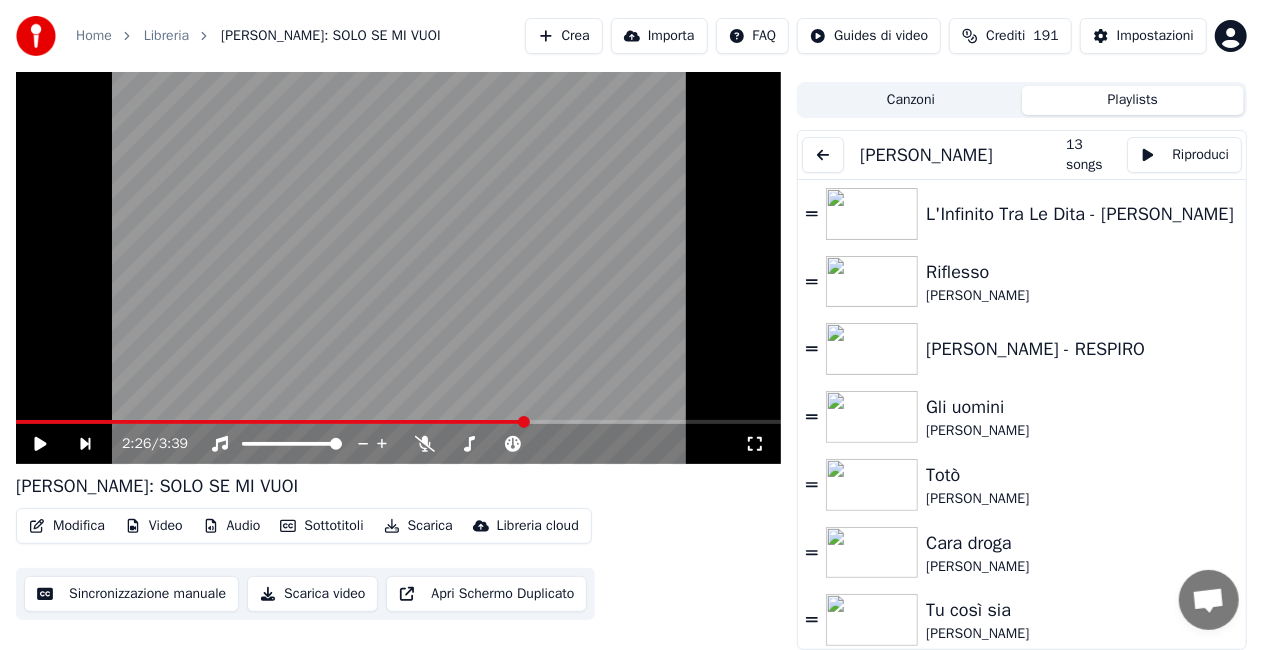 click at bounding box center (823, 155) 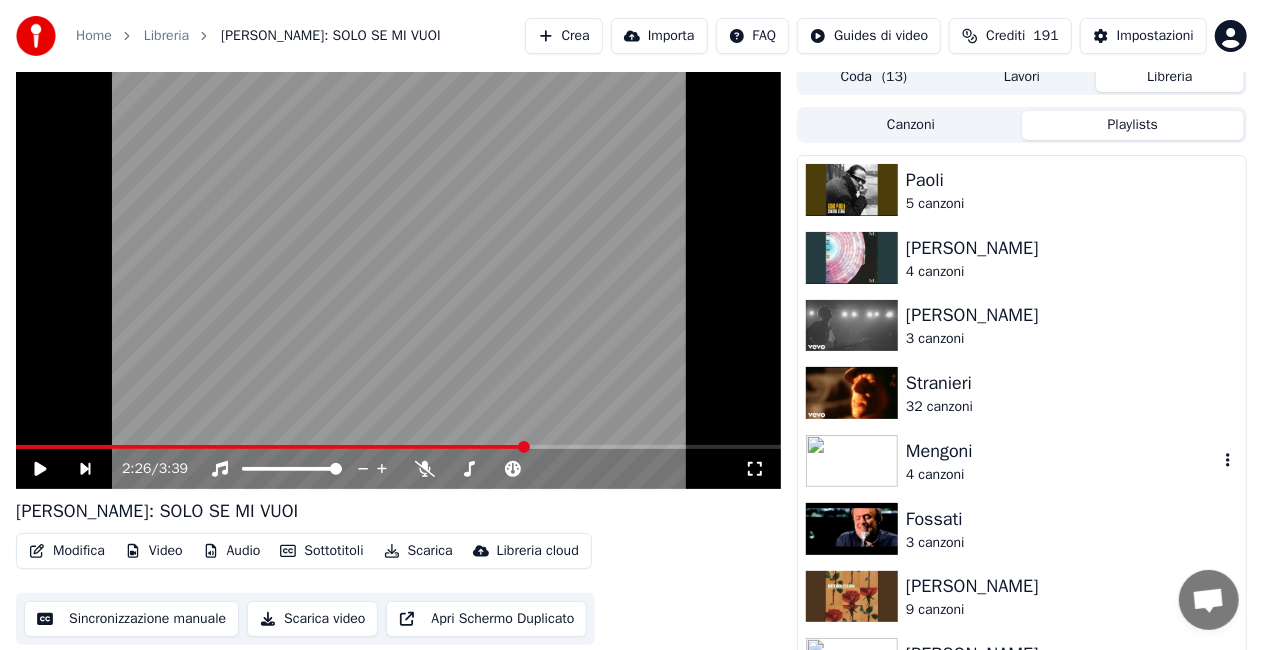 scroll, scrollTop: 0, scrollLeft: 0, axis: both 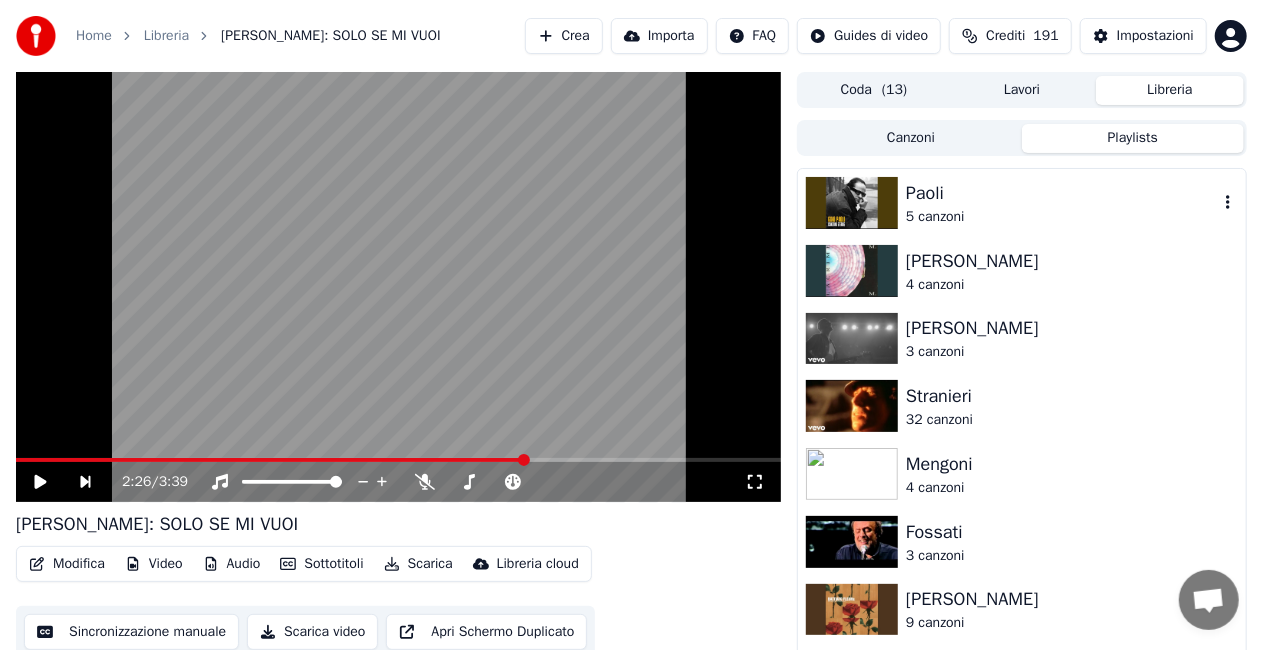 click on "Paoli" at bounding box center (1062, 193) 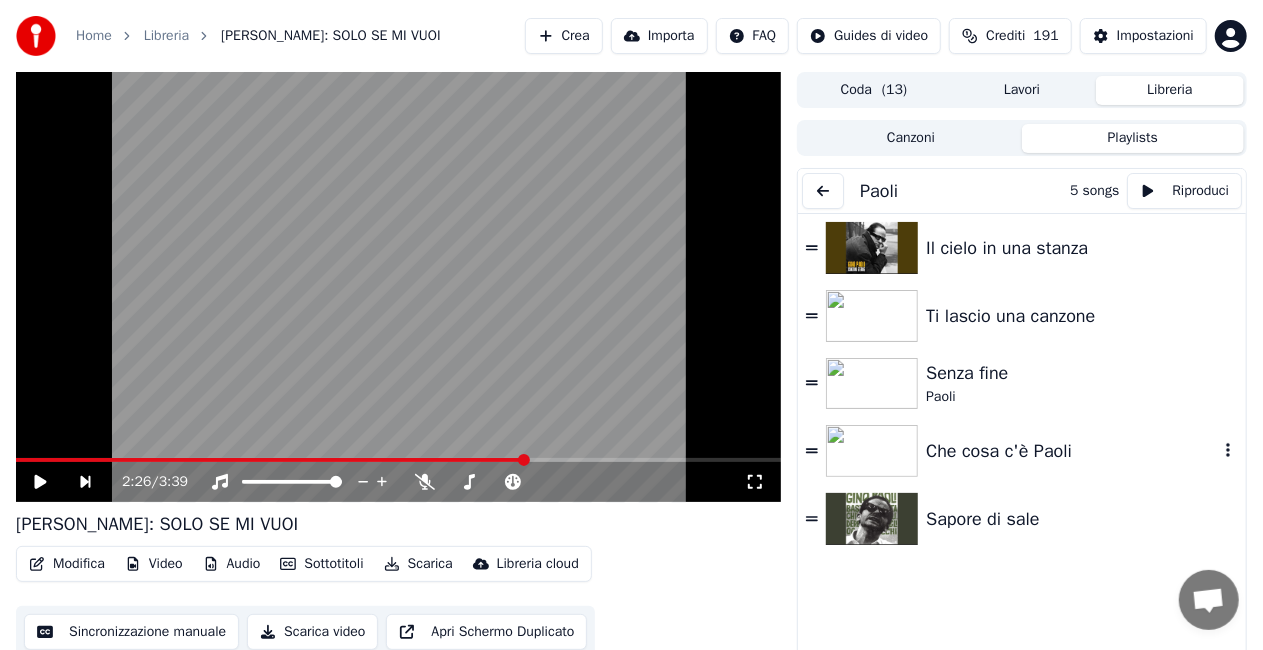 click on "Che cosa c'è  Paoli" at bounding box center (1072, 451) 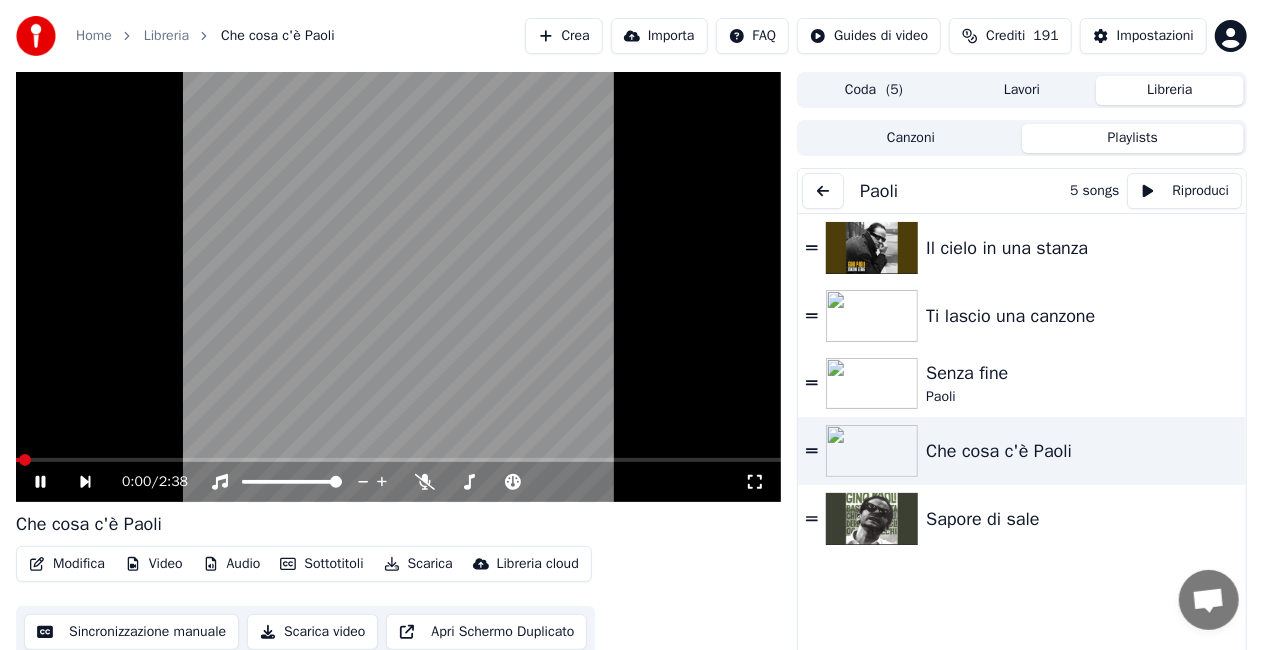 click 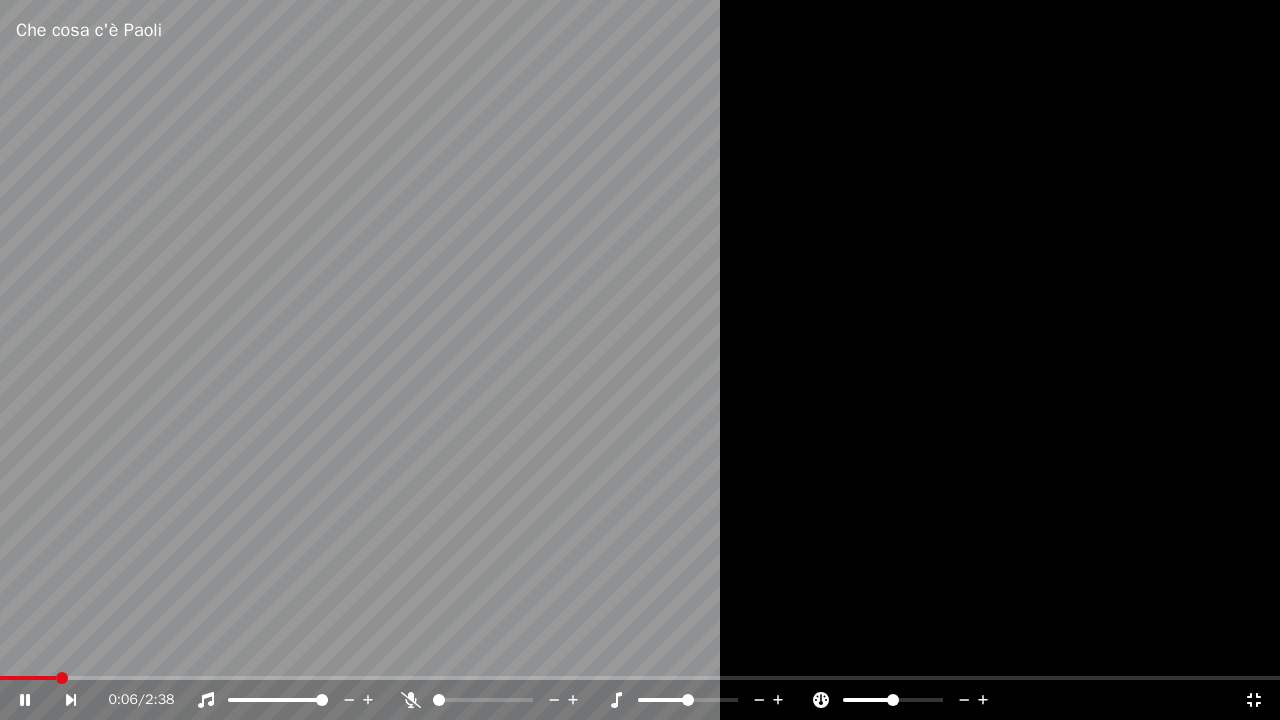 click 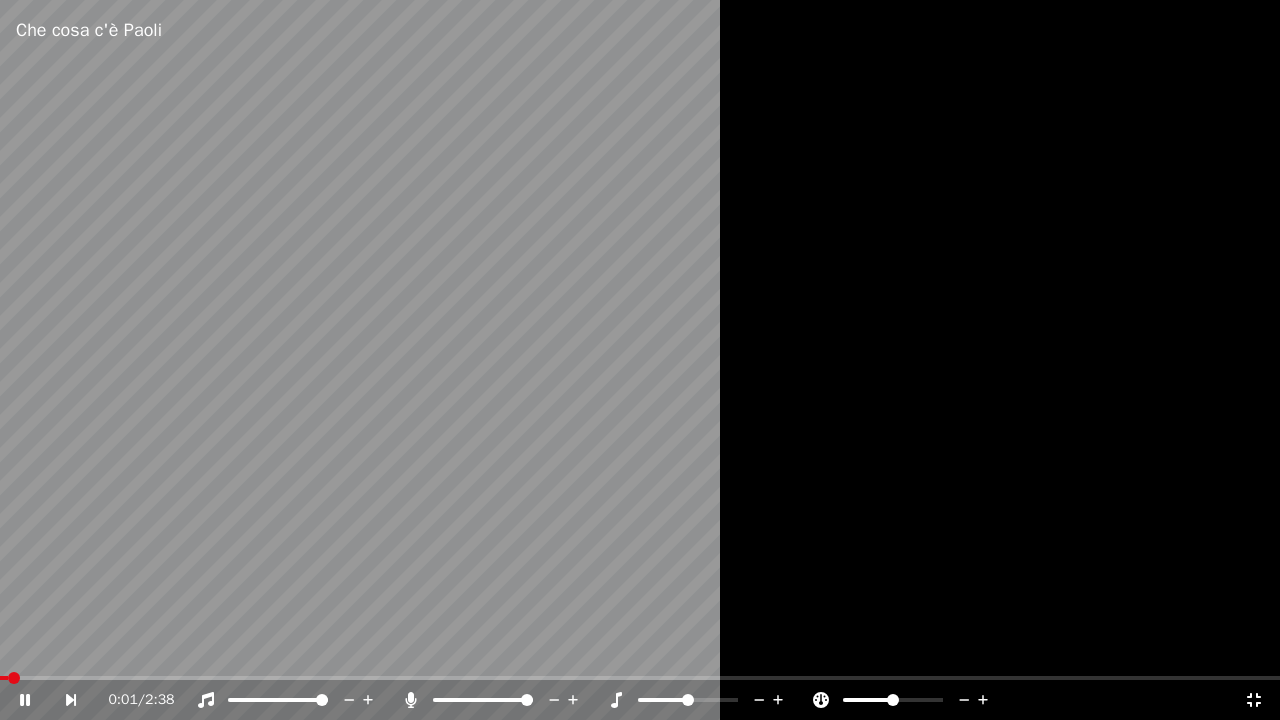 click at bounding box center [4, 678] 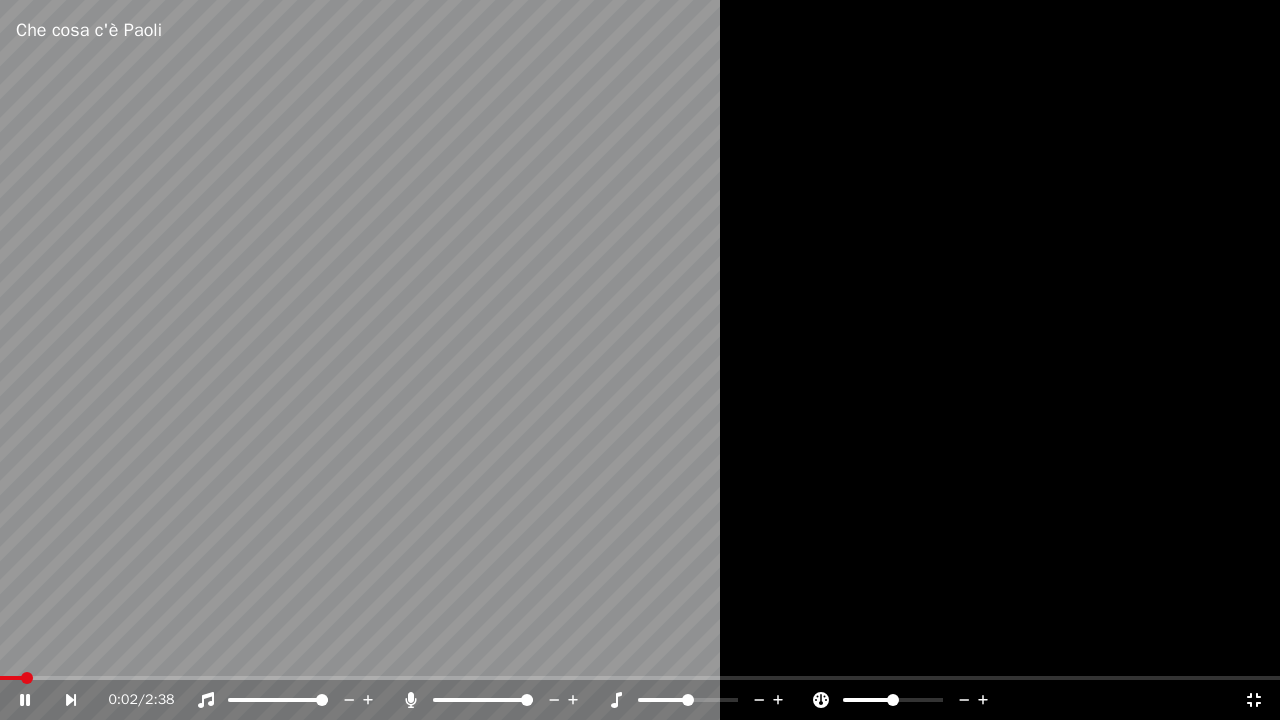 click 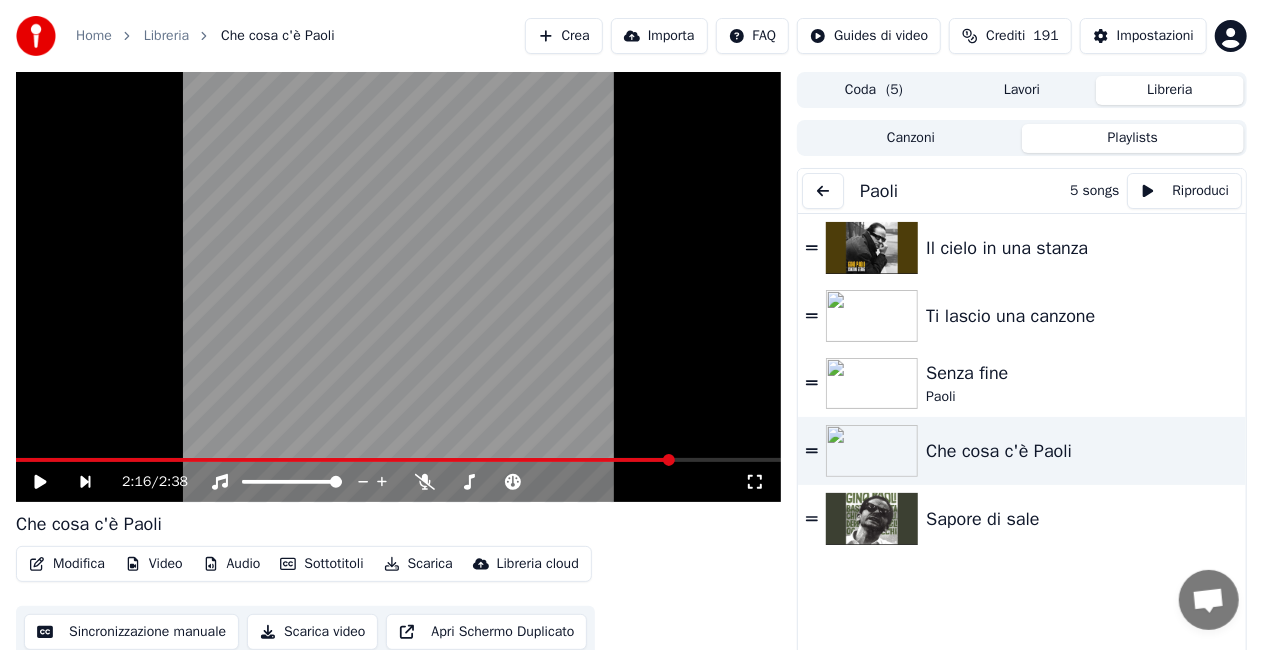 click at bounding box center (823, 191) 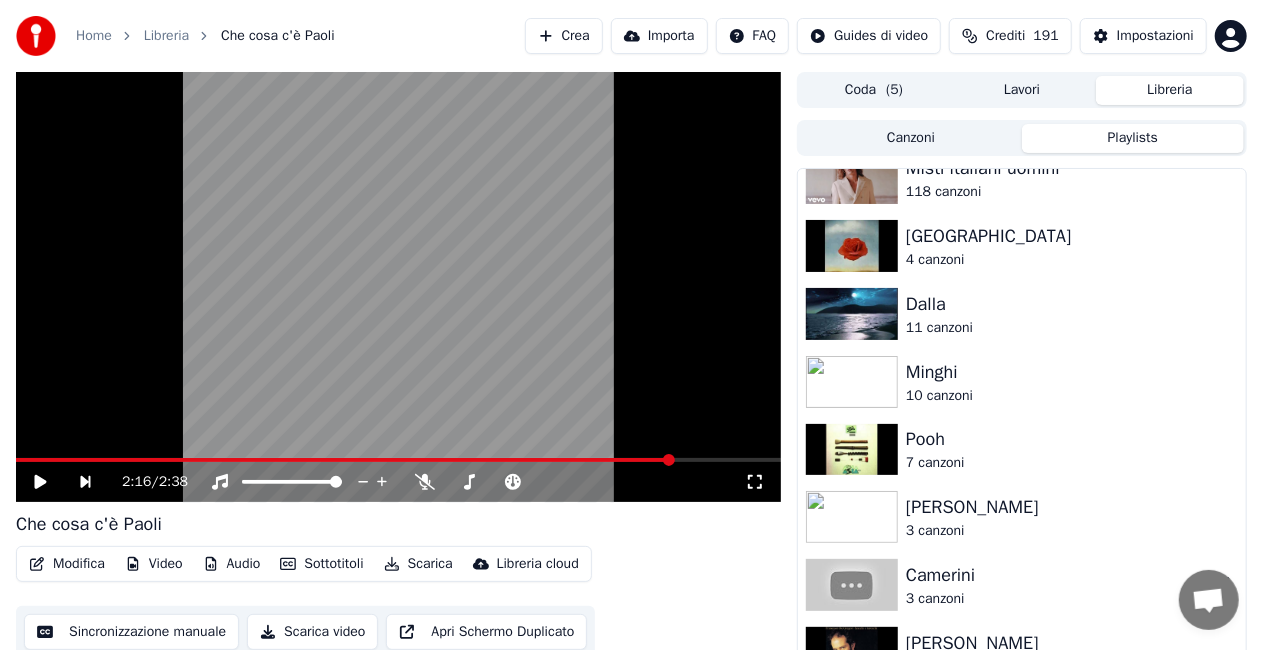 scroll, scrollTop: 800, scrollLeft: 0, axis: vertical 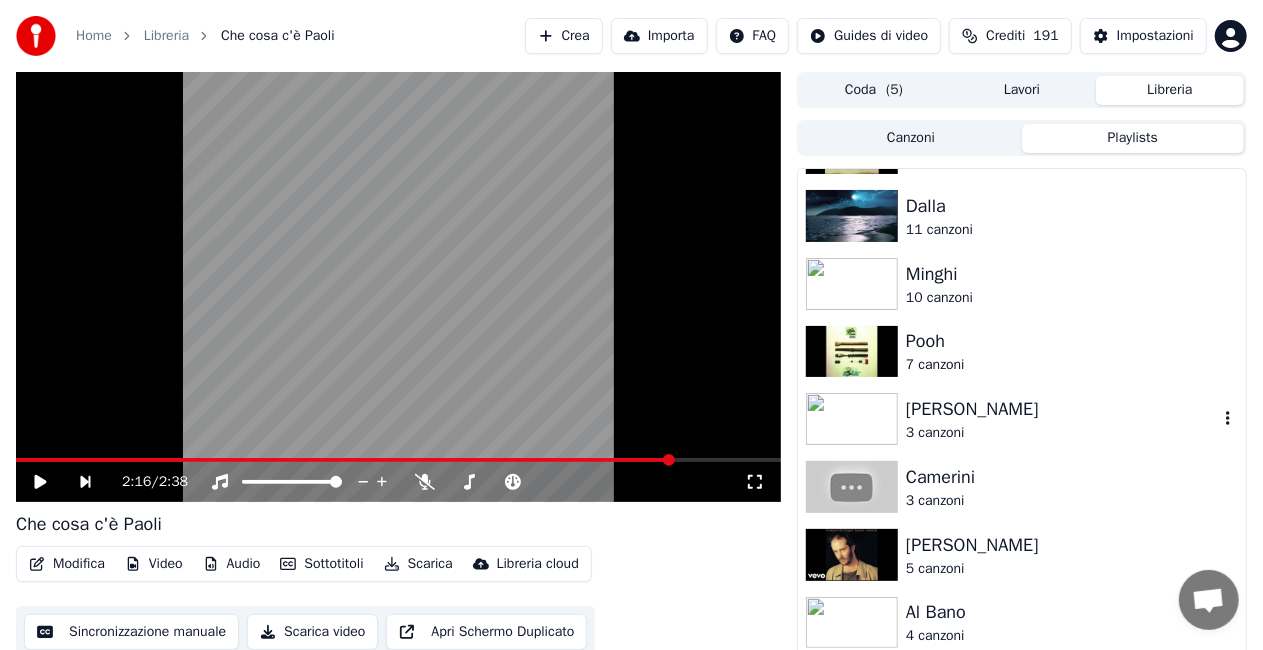 click on "3 canzoni" at bounding box center (1062, 433) 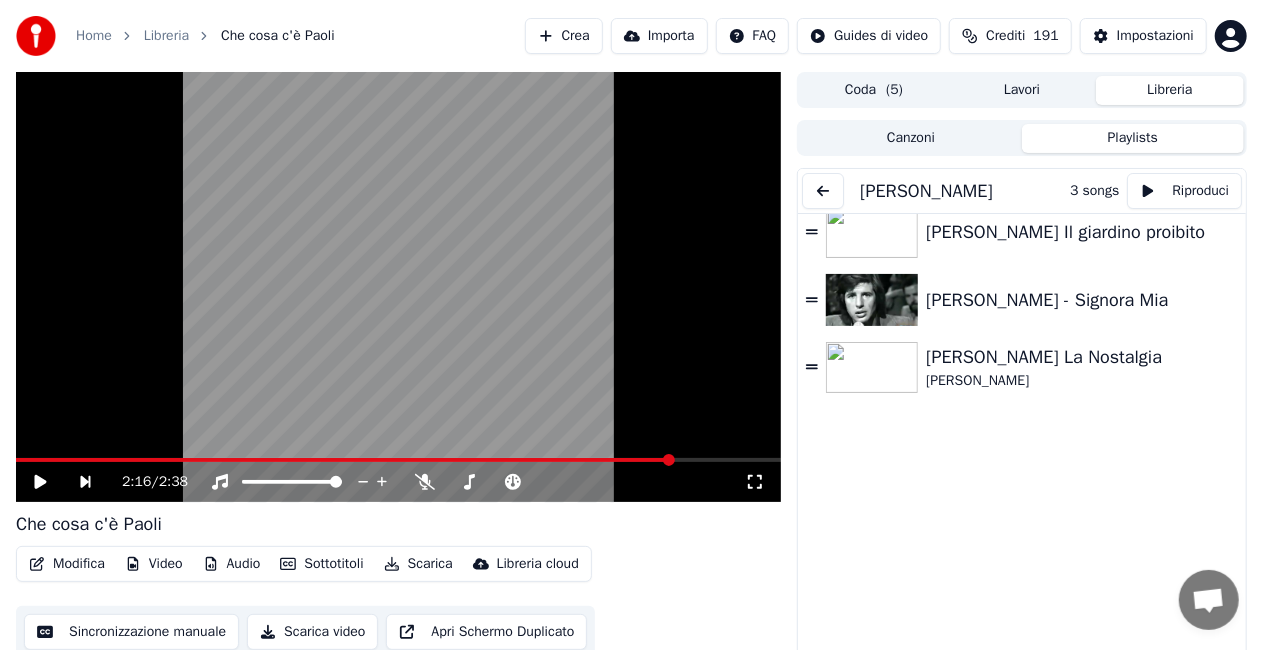 scroll, scrollTop: 0, scrollLeft: 0, axis: both 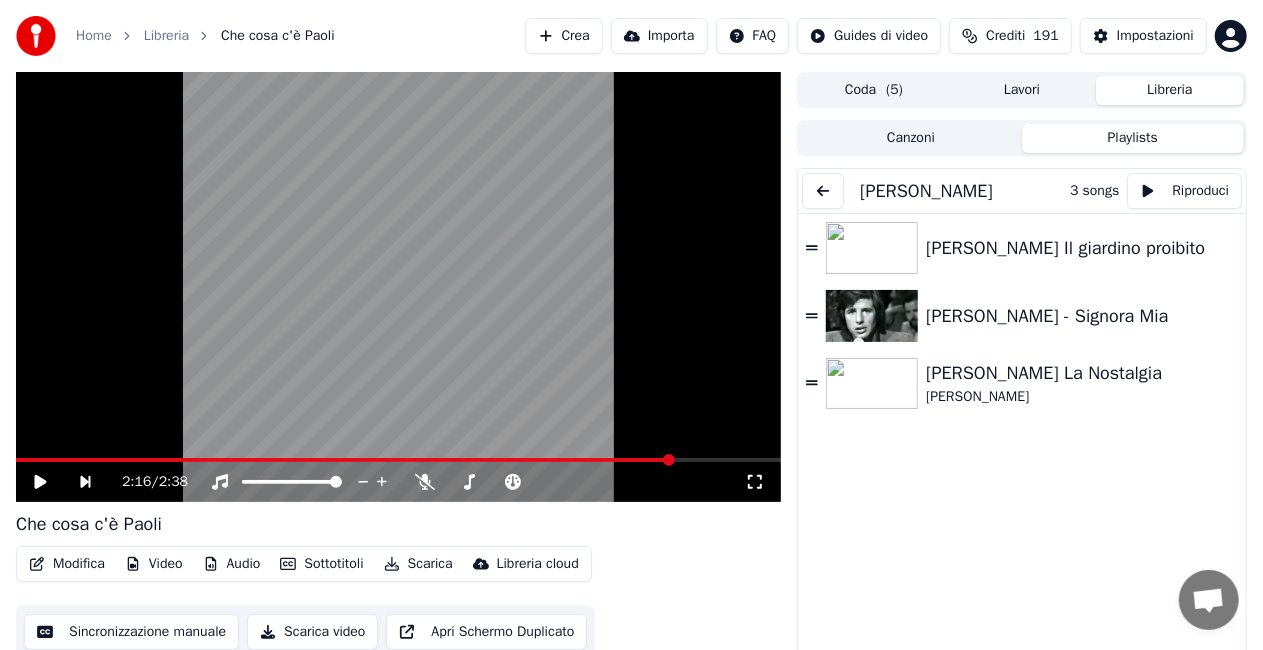 click at bounding box center (823, 191) 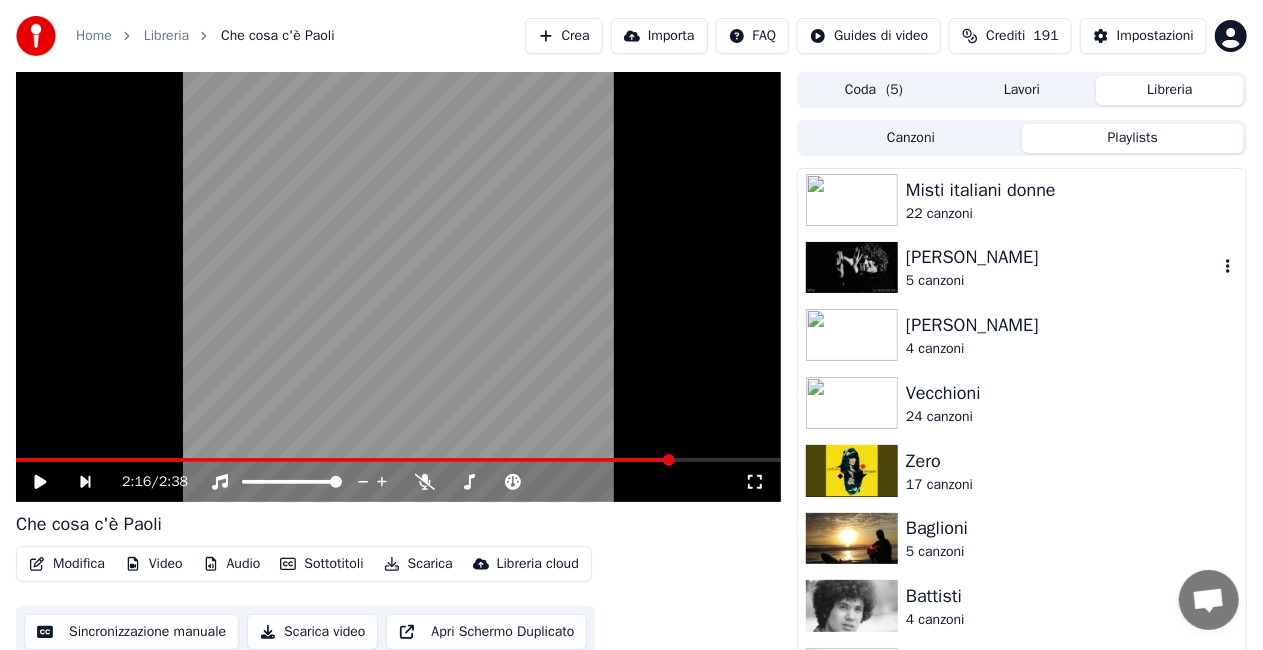 scroll, scrollTop: 1700, scrollLeft: 0, axis: vertical 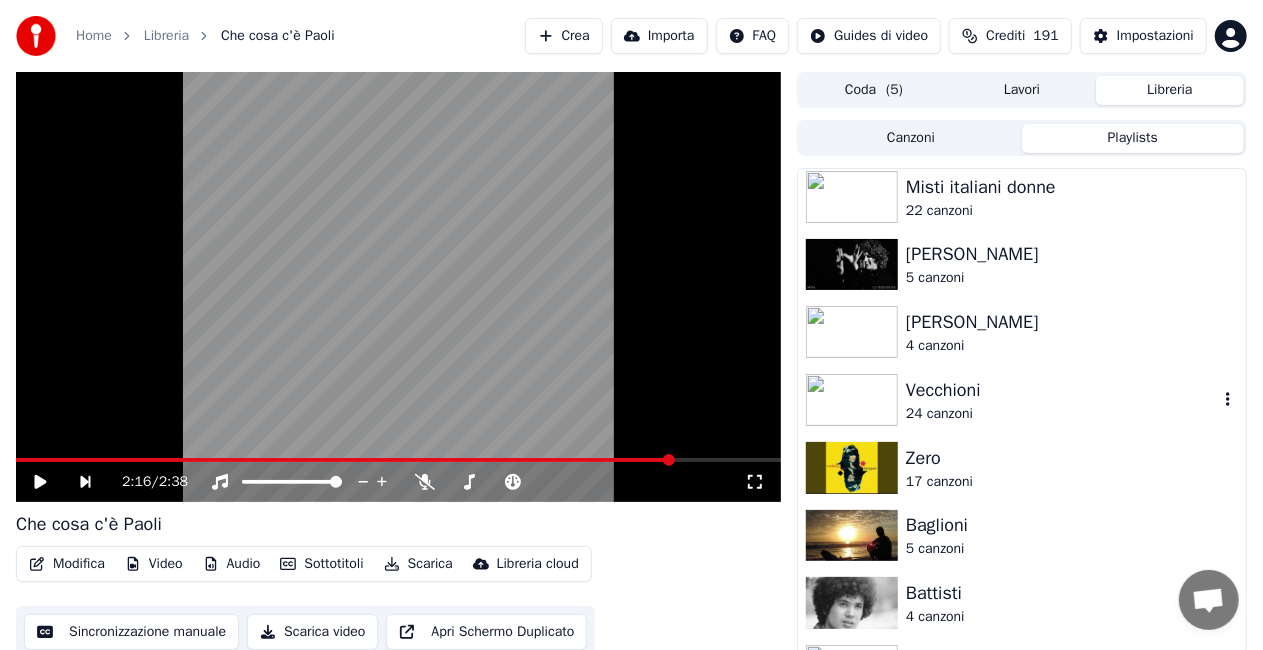 click on "24 canzoni" at bounding box center (1062, 414) 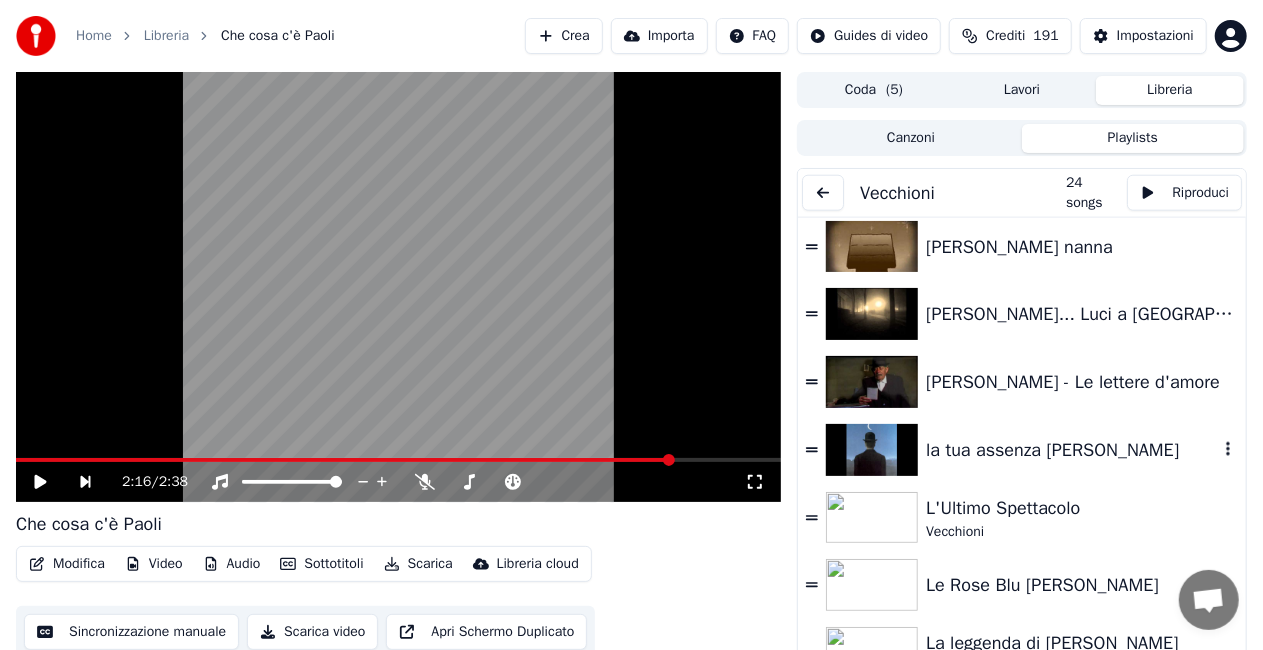 scroll, scrollTop: 1156, scrollLeft: 0, axis: vertical 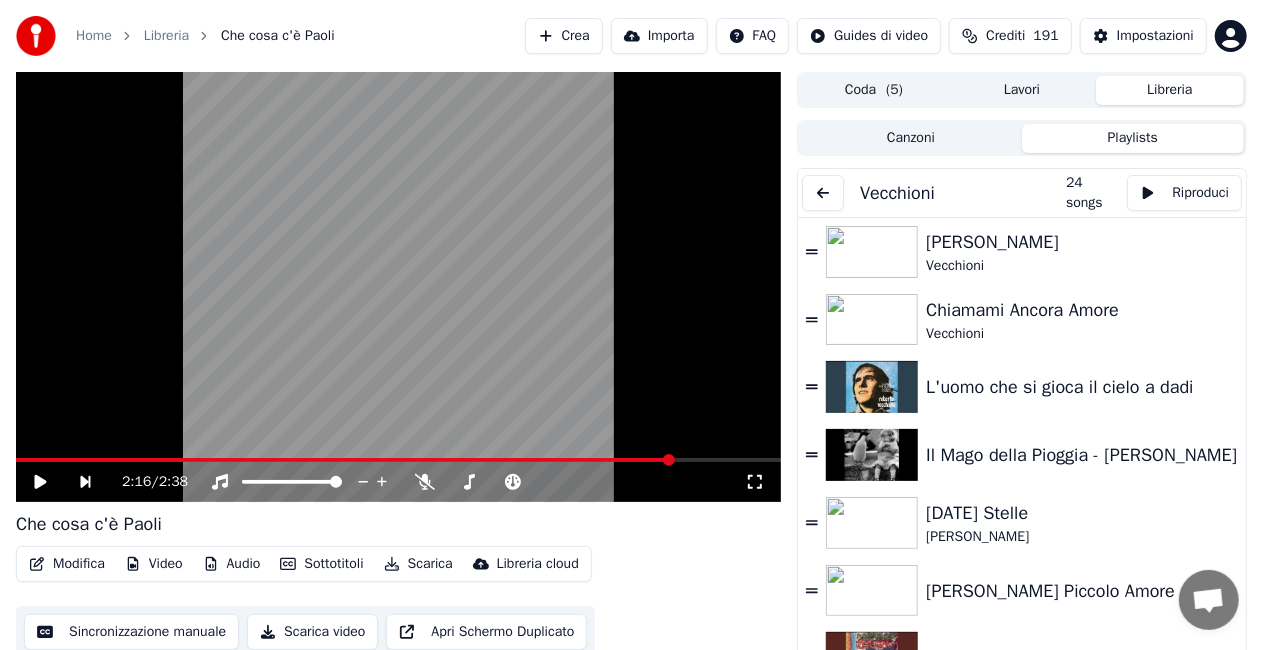 click at bounding box center [823, 193] 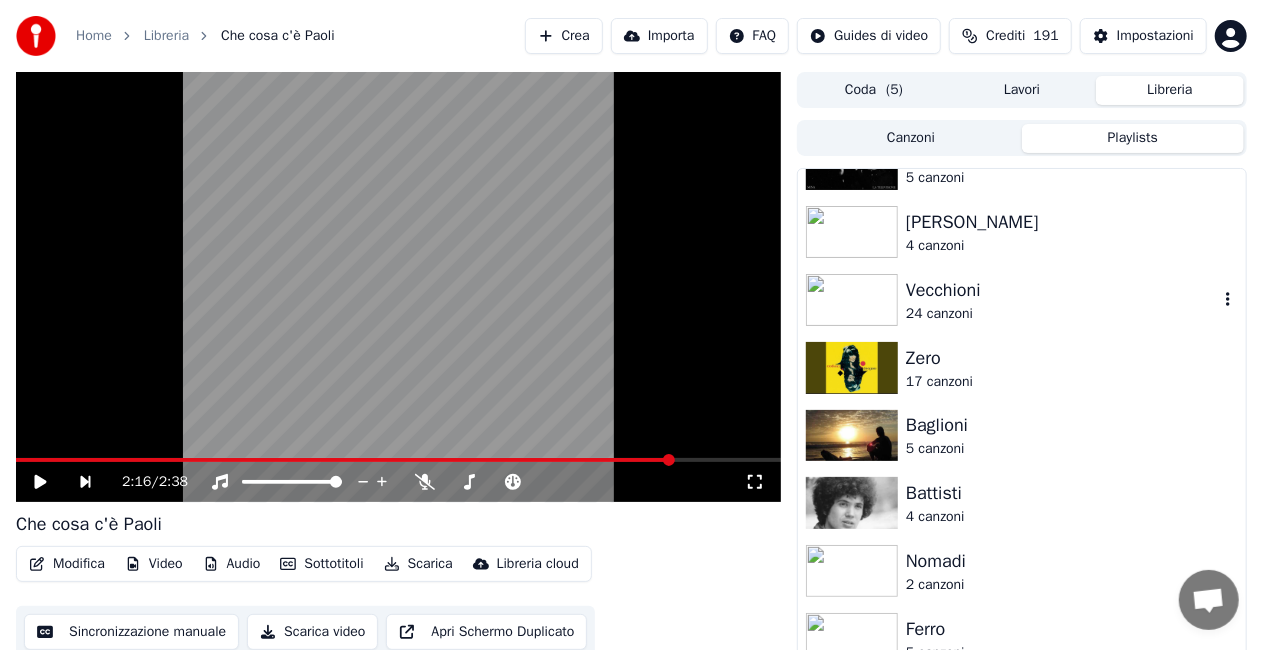 scroll, scrollTop: 2000, scrollLeft: 0, axis: vertical 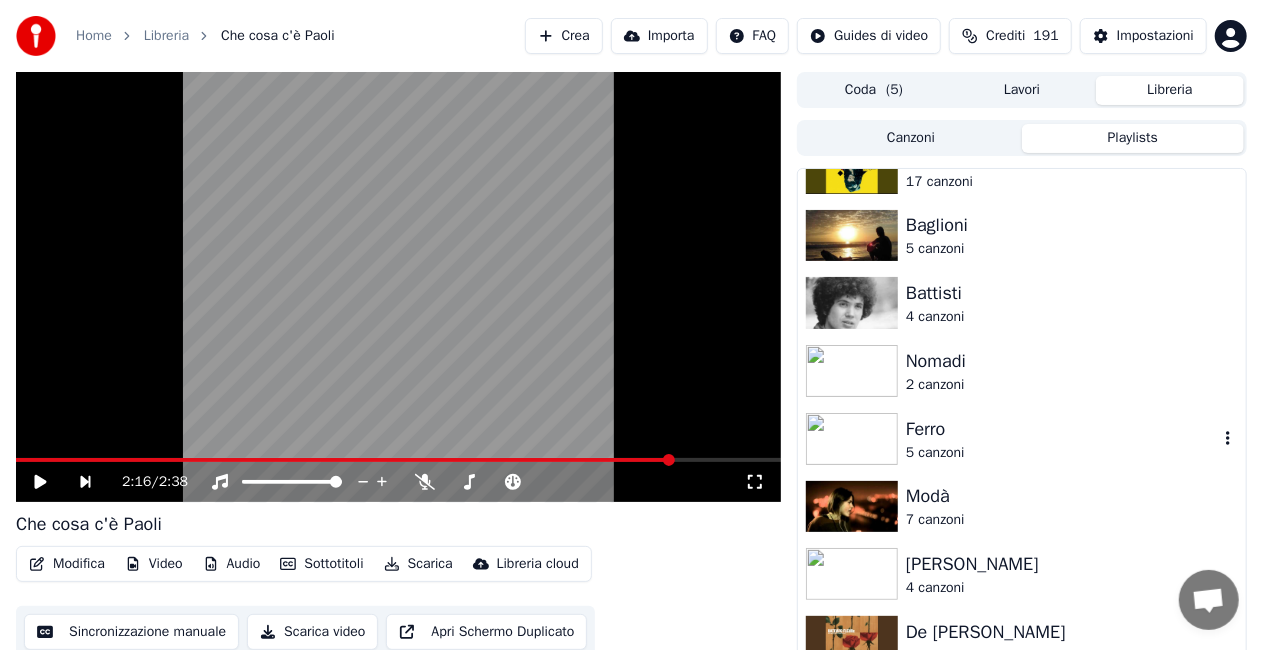 click on "5 canzoni" at bounding box center [1062, 453] 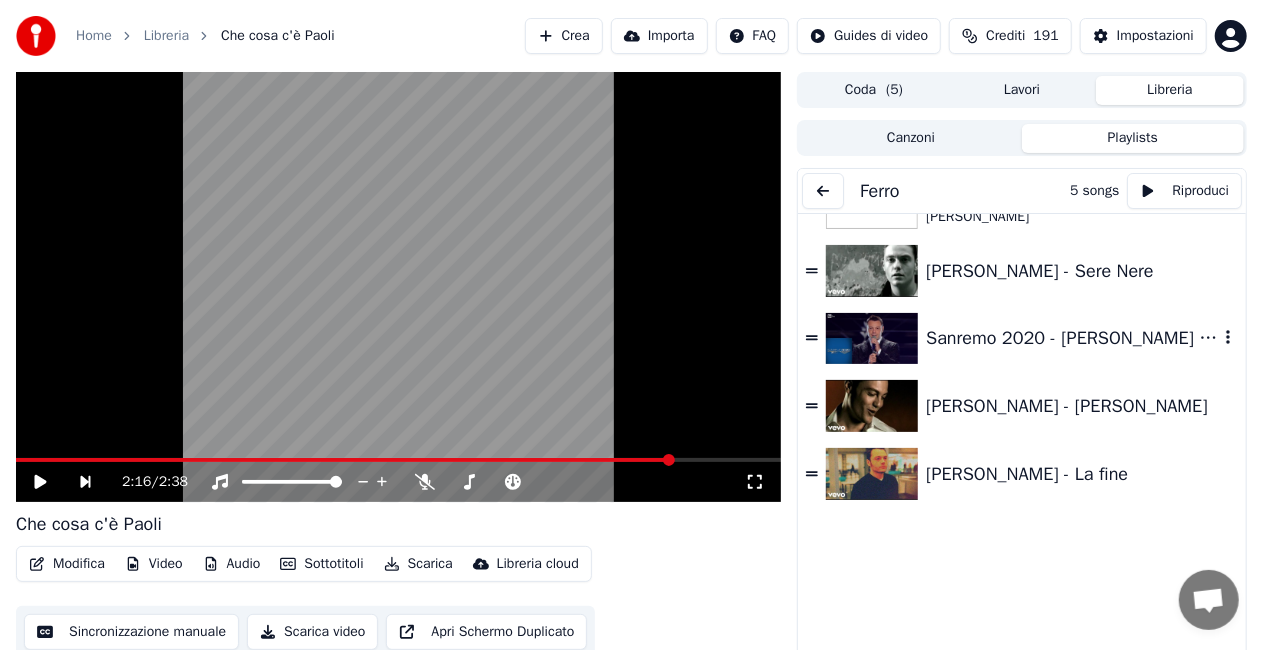 scroll, scrollTop: 0, scrollLeft: 0, axis: both 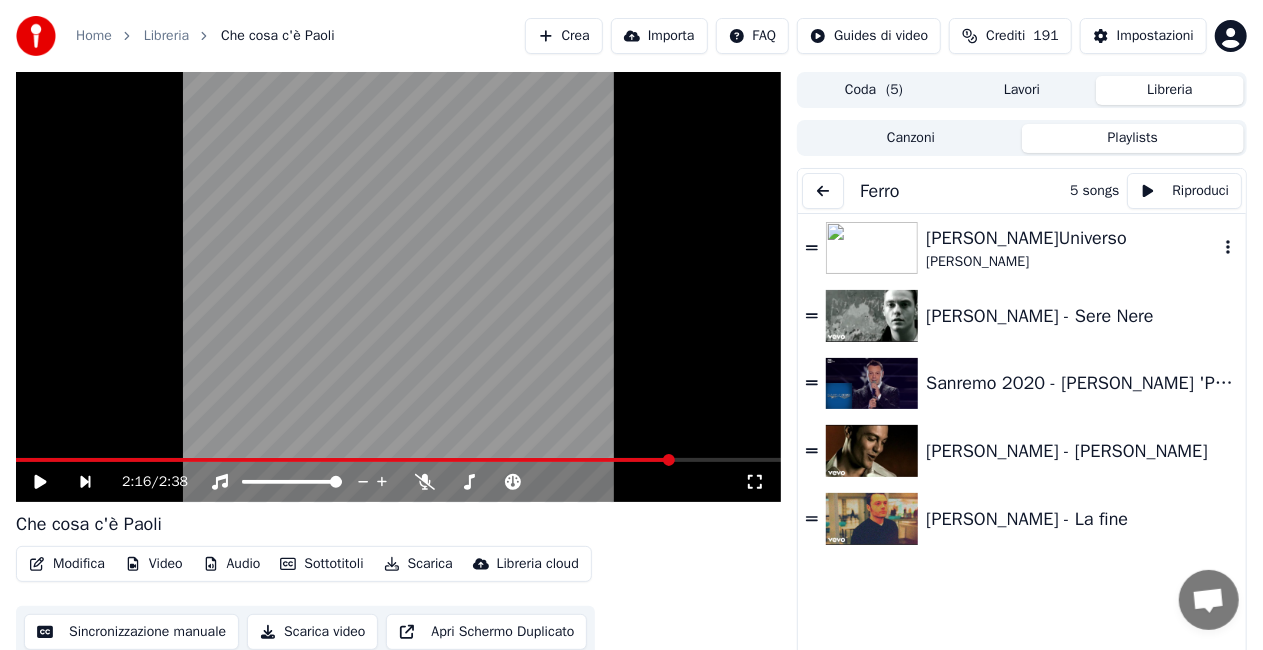 click on "[PERSON_NAME]" at bounding box center (1072, 262) 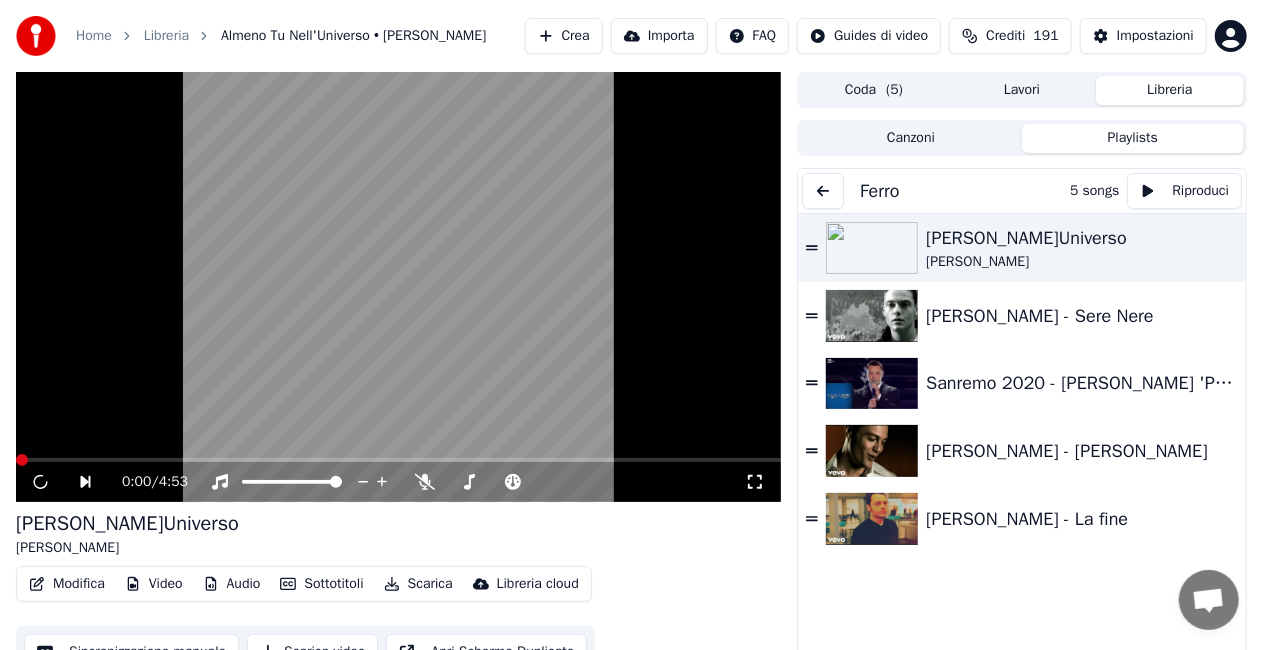 click 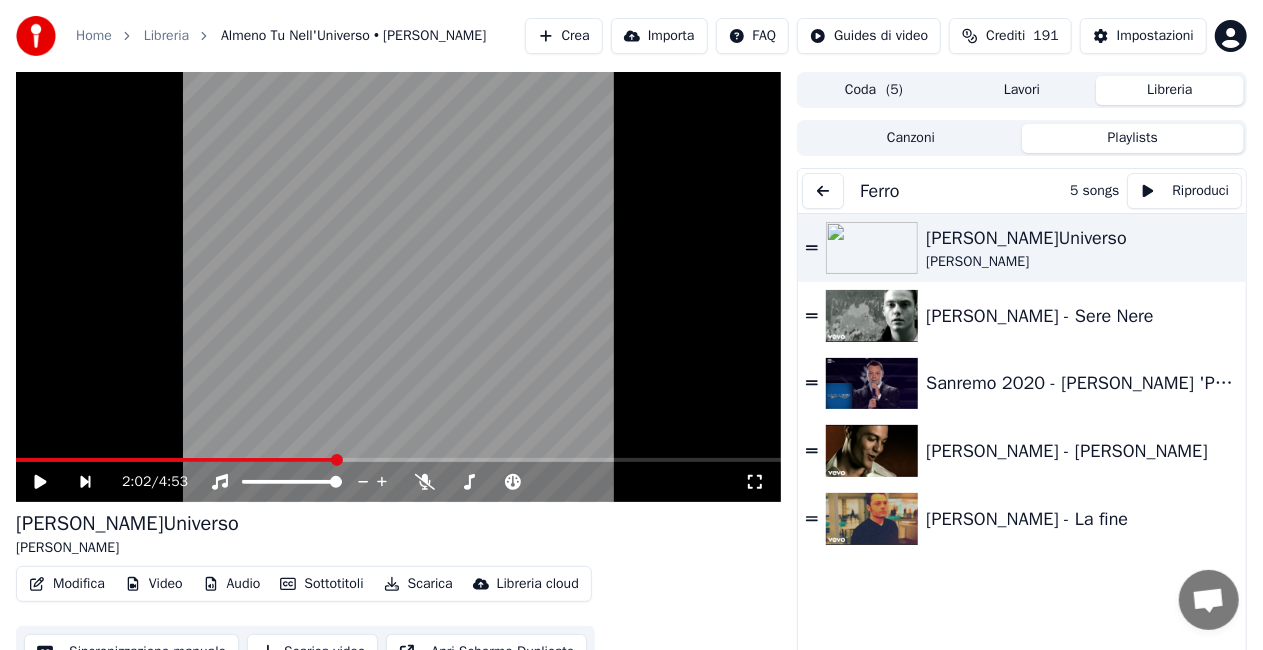 click on "Ferro 5   songs Riproduci" at bounding box center (1022, 191) 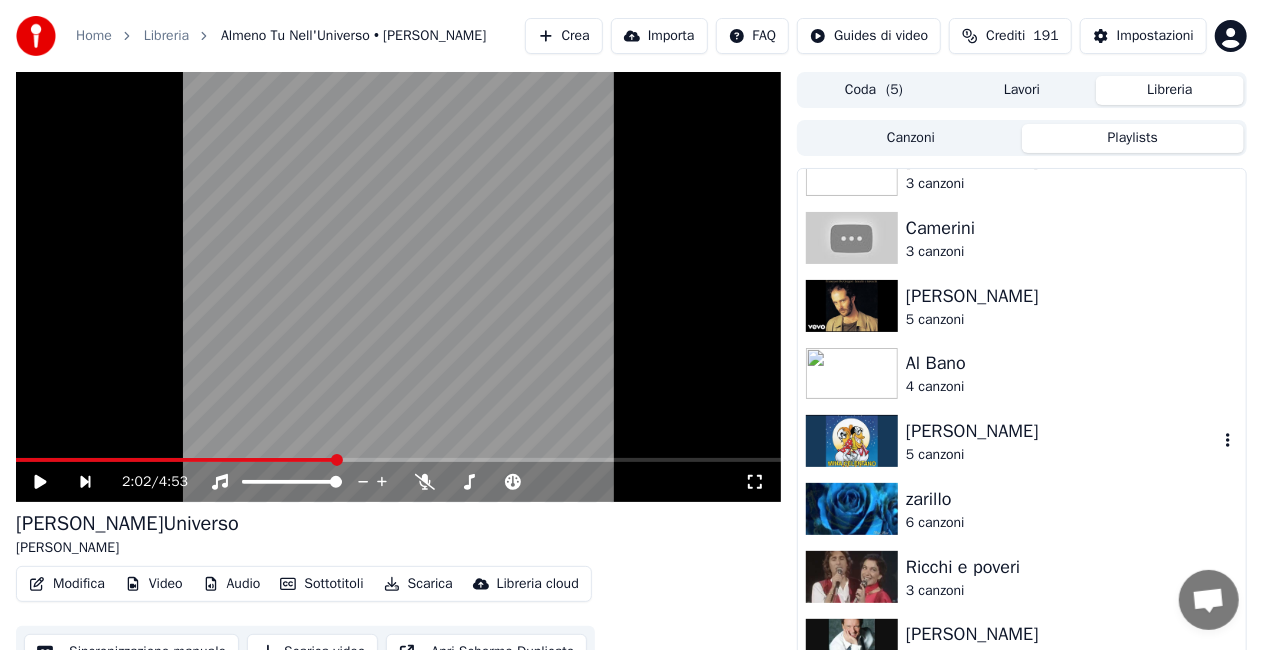 scroll, scrollTop: 900, scrollLeft: 0, axis: vertical 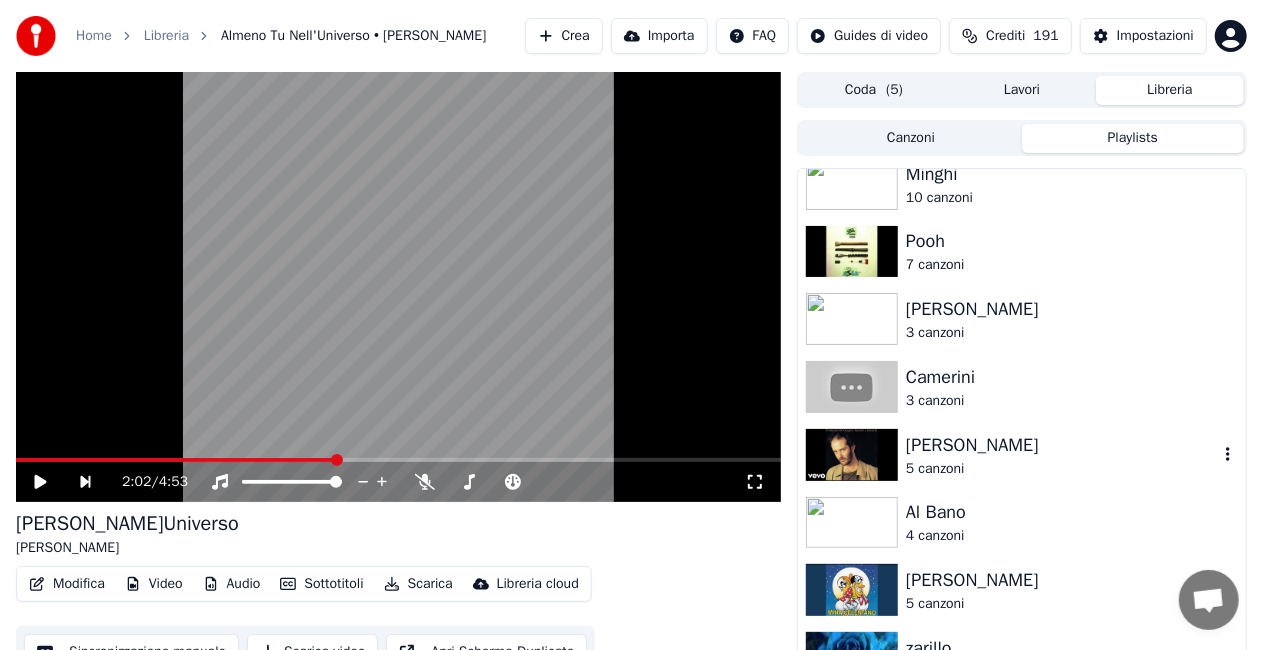 click on "[PERSON_NAME]" at bounding box center [1062, 445] 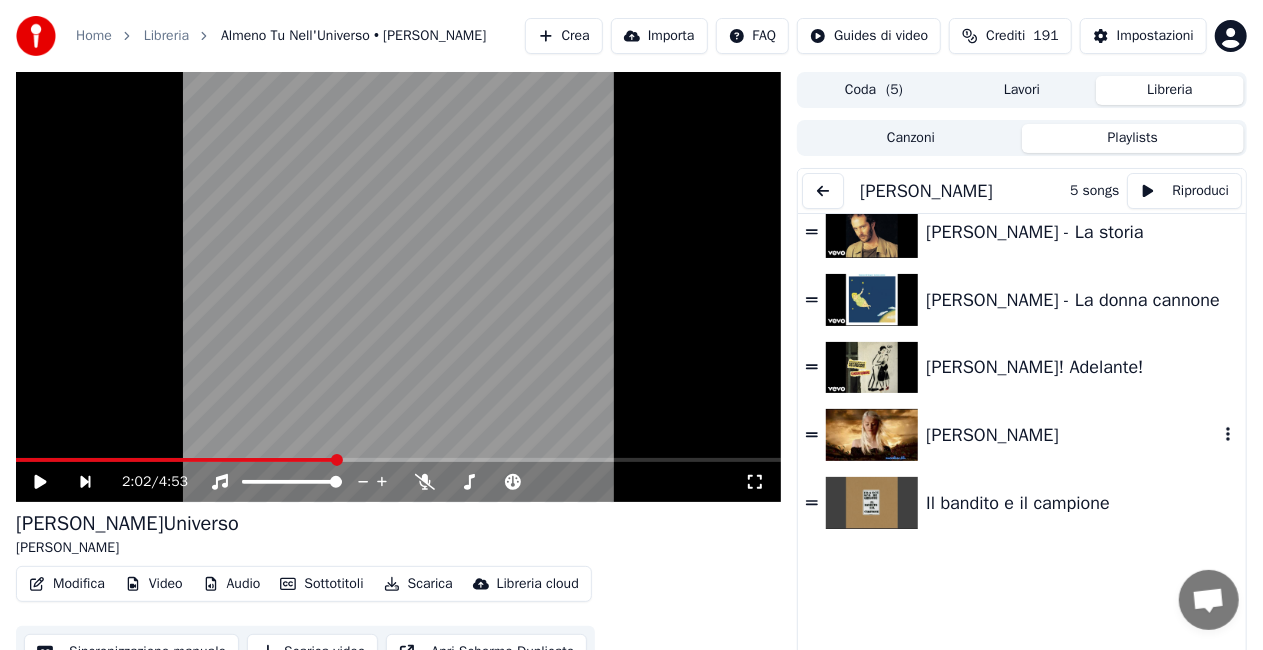 scroll, scrollTop: 0, scrollLeft: 0, axis: both 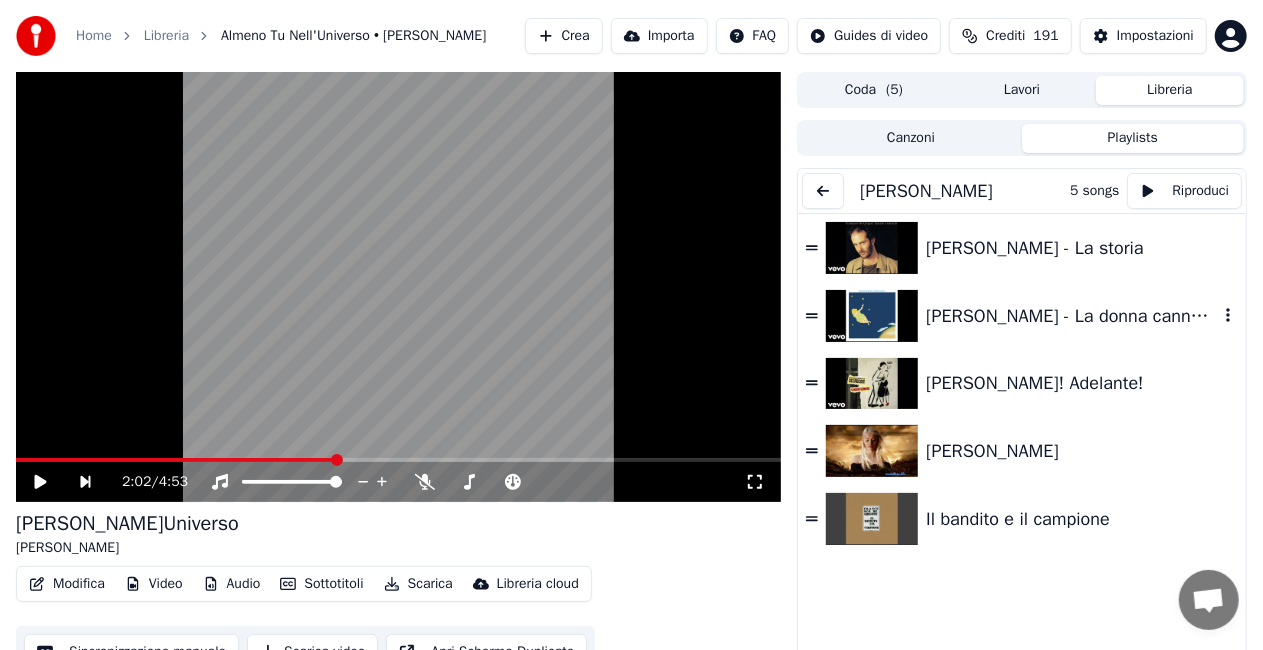 drag, startPoint x: 1037, startPoint y: 334, endPoint x: 994, endPoint y: 341, distance: 43.56604 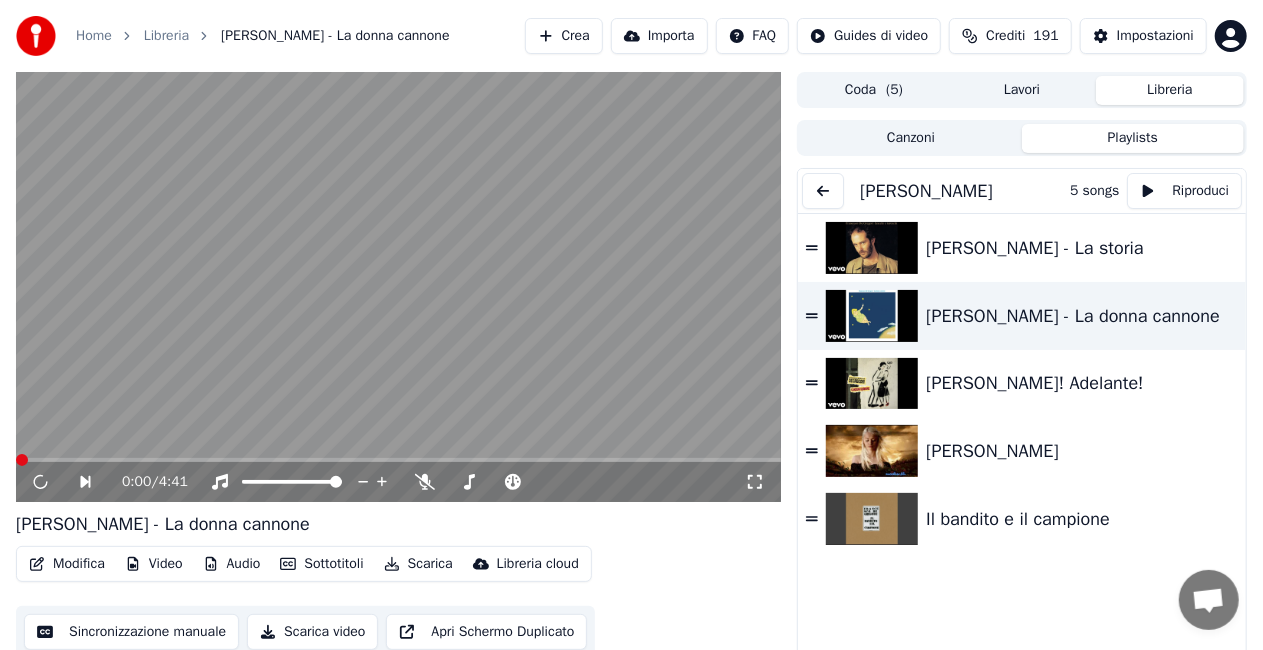 click 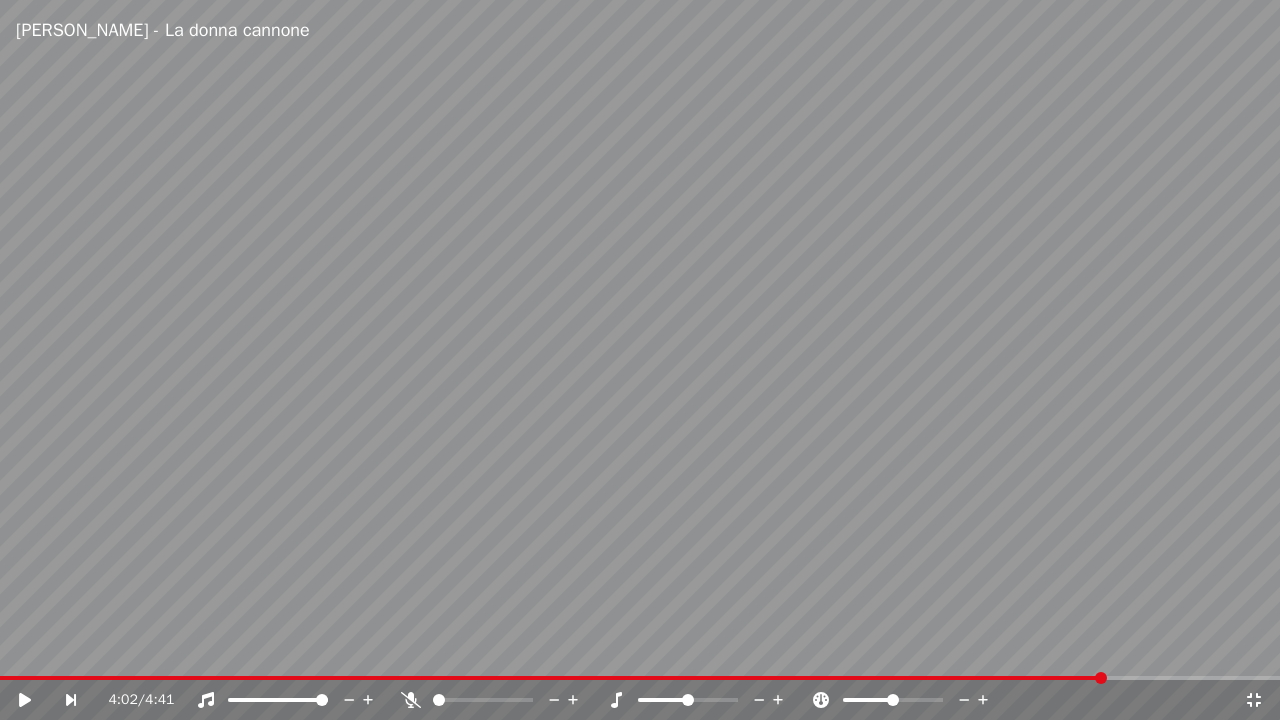 click on "4:02  /  4:41" at bounding box center [640, 700] 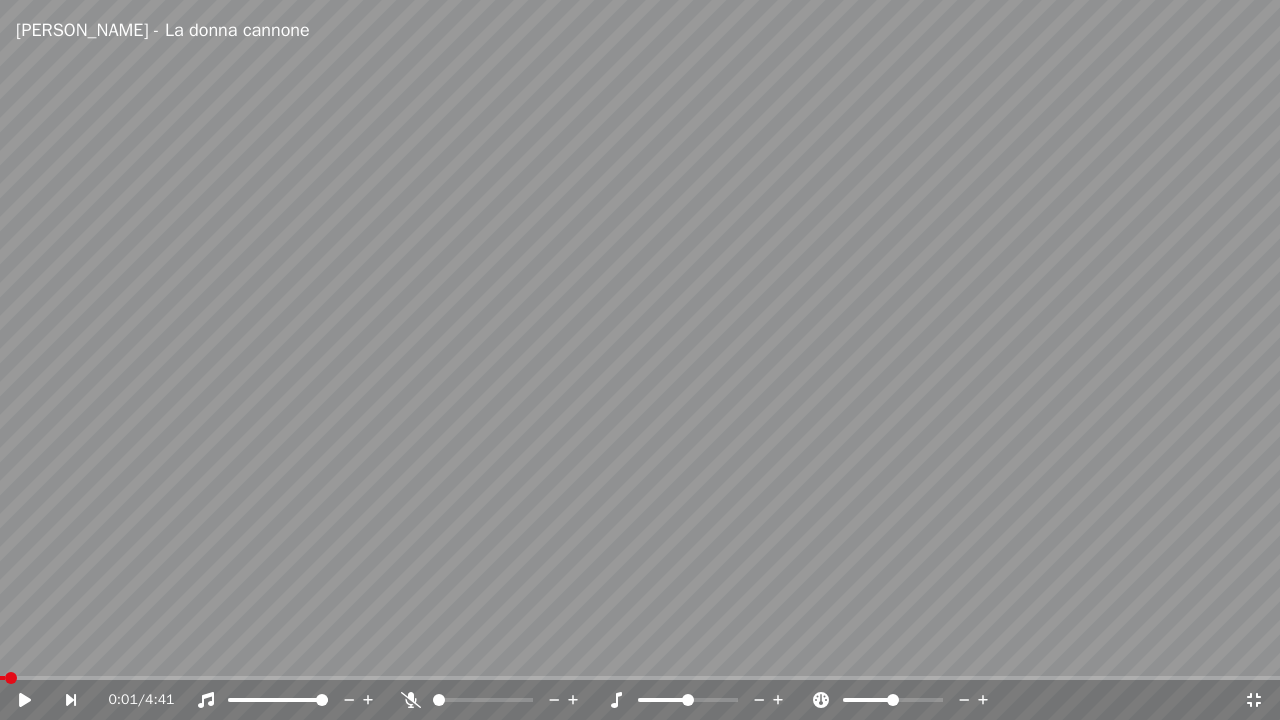 click 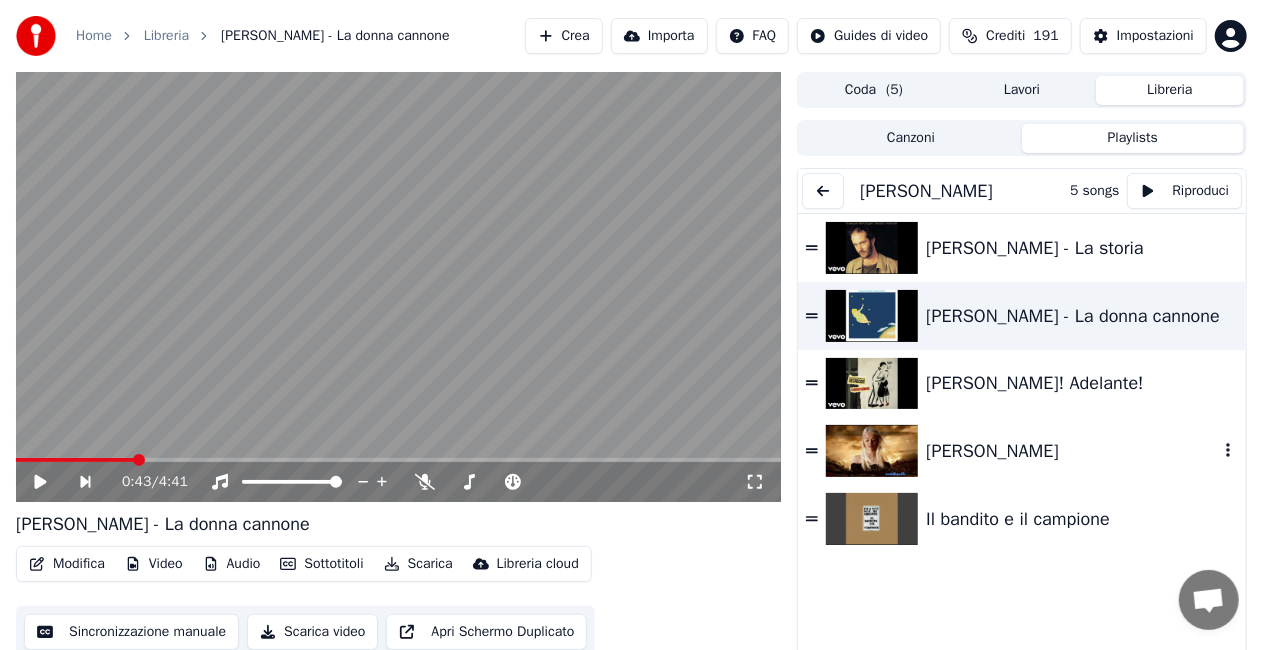 click on "[PERSON_NAME]" at bounding box center [1072, 451] 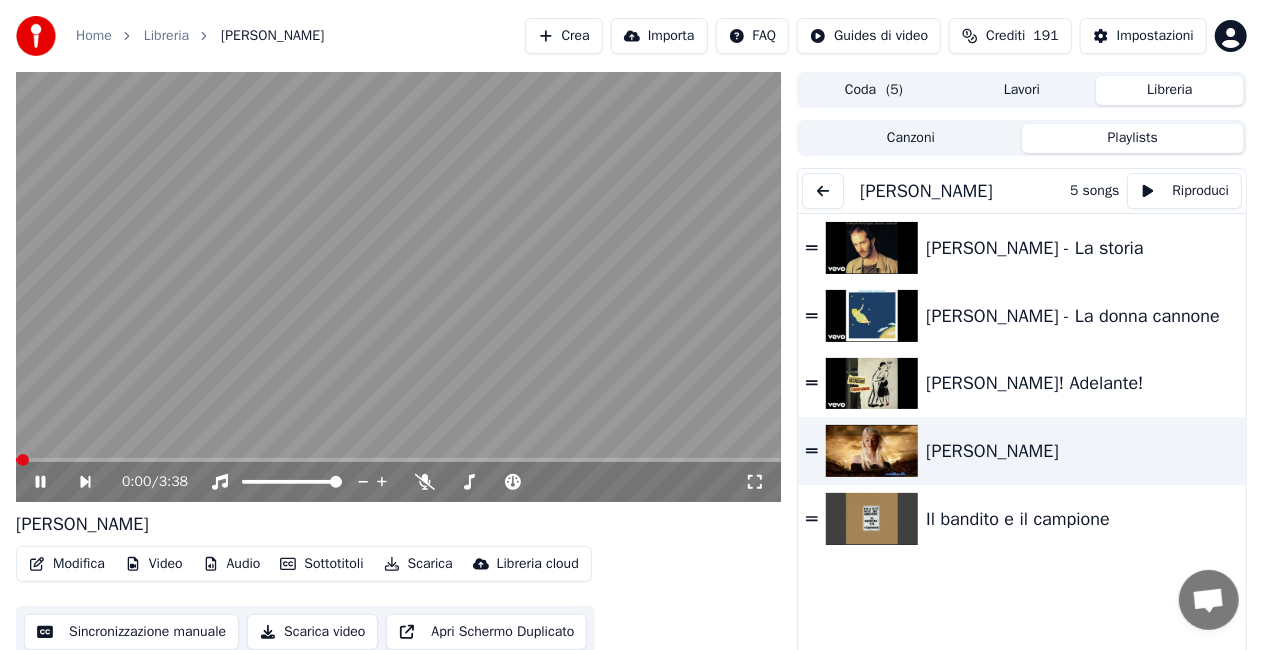 click 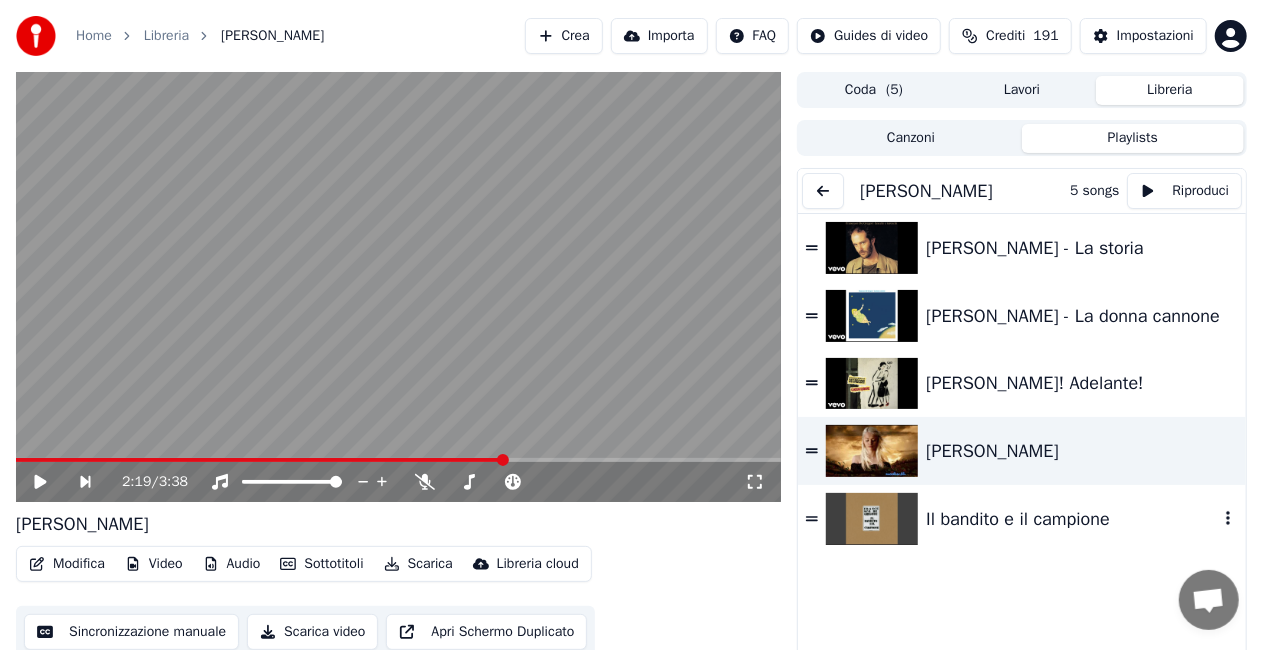 click on "Il bandito e il campione" at bounding box center (1072, 519) 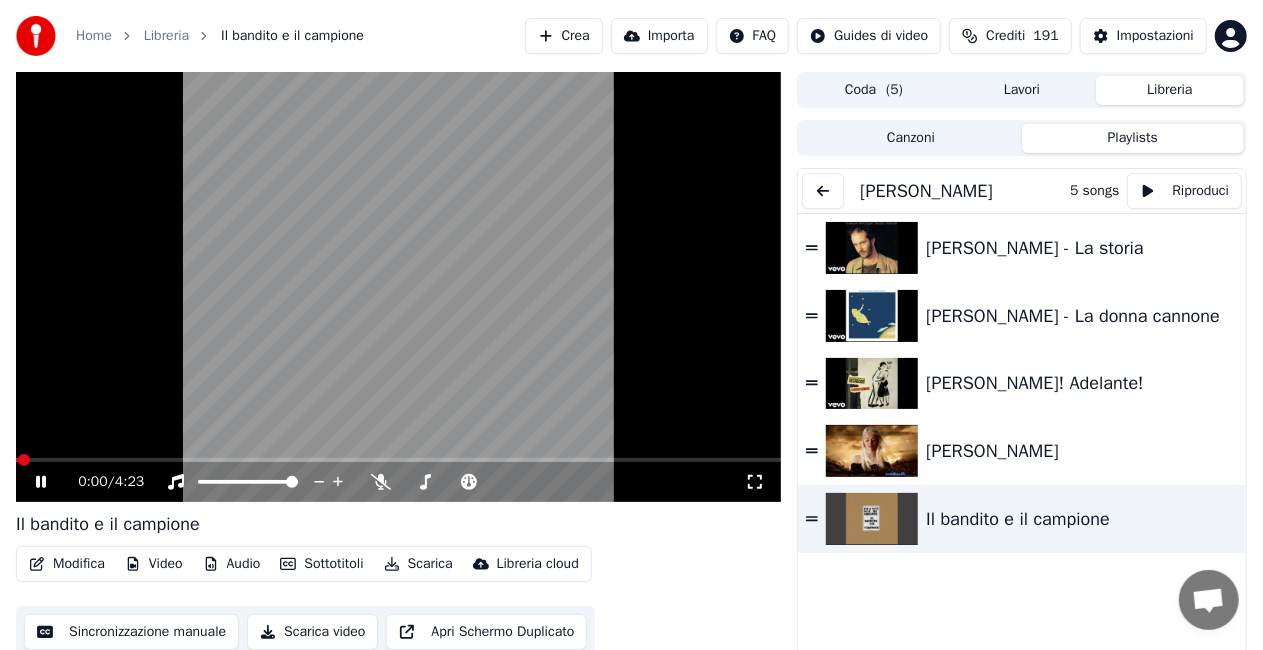 click 